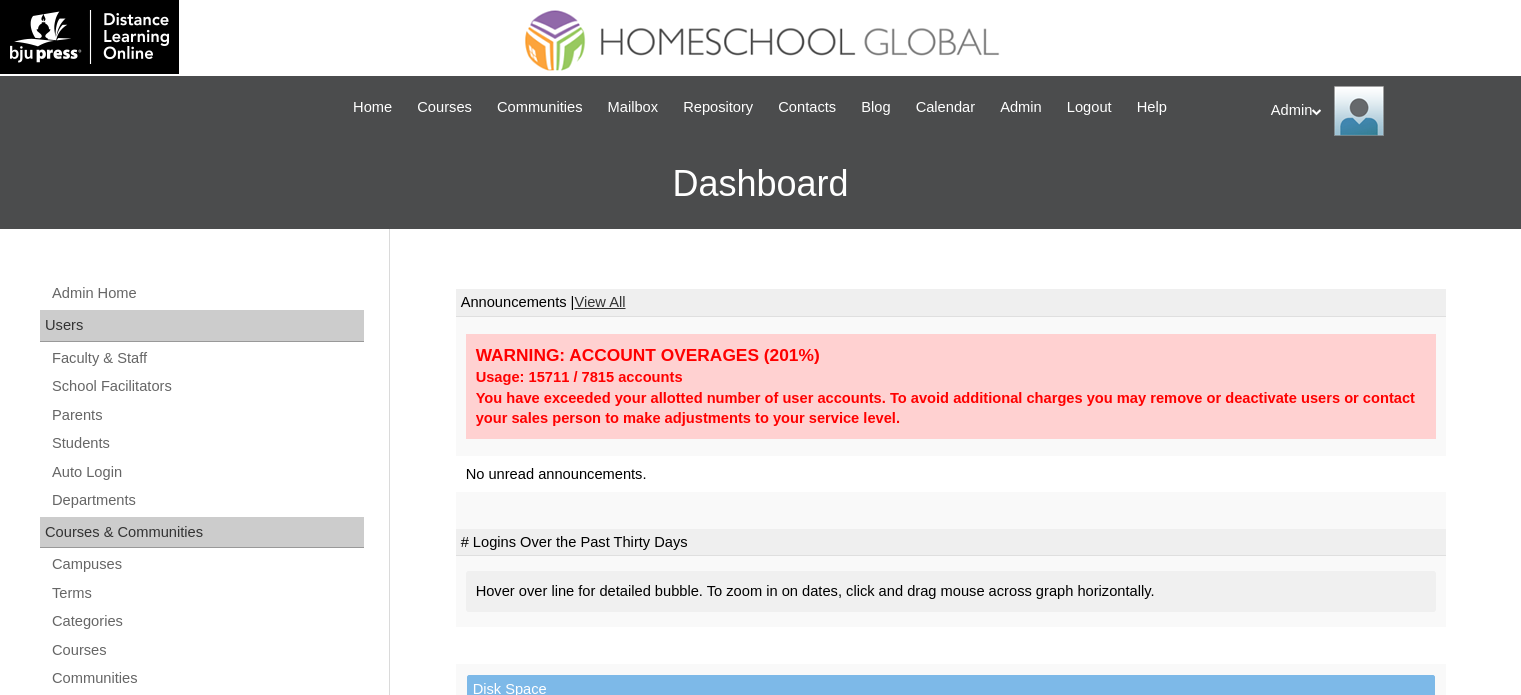 scroll, scrollTop: 0, scrollLeft: 0, axis: both 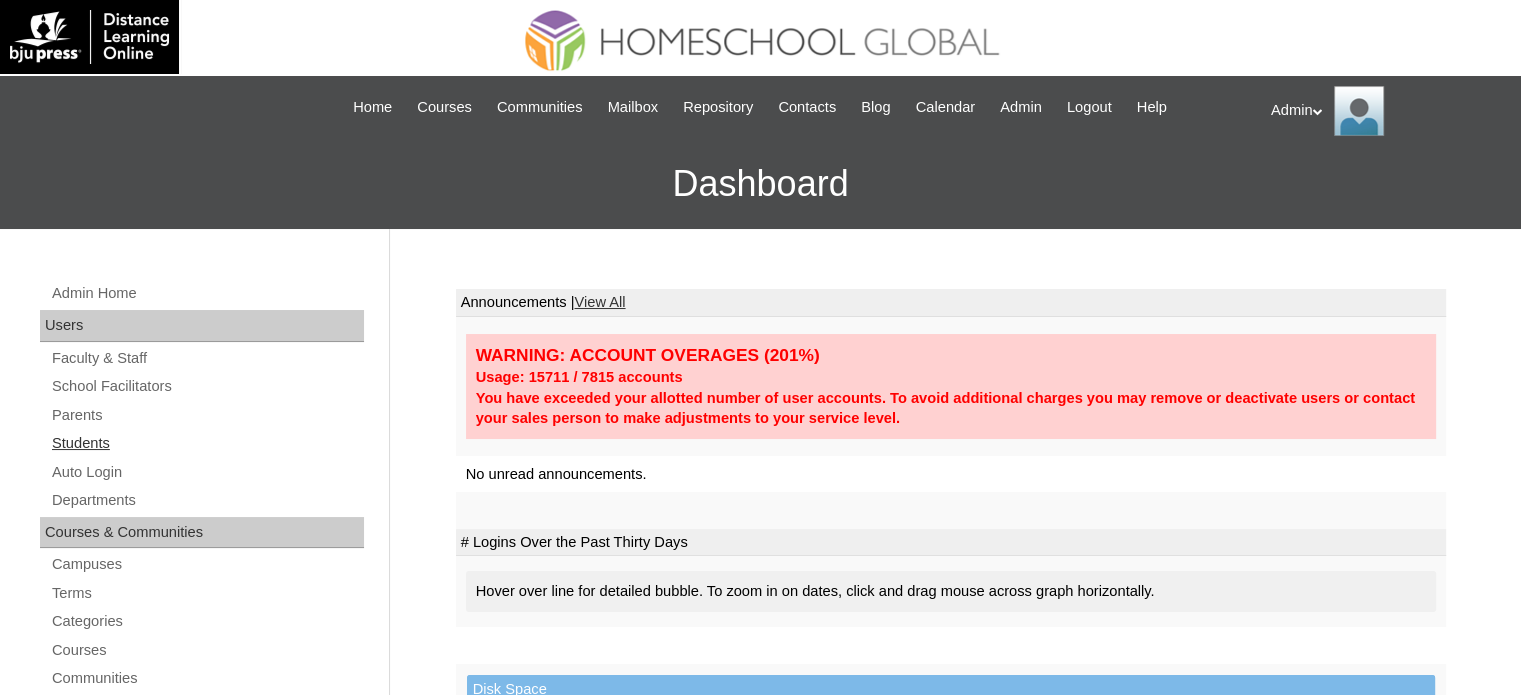 click on "Students" at bounding box center (207, 443) 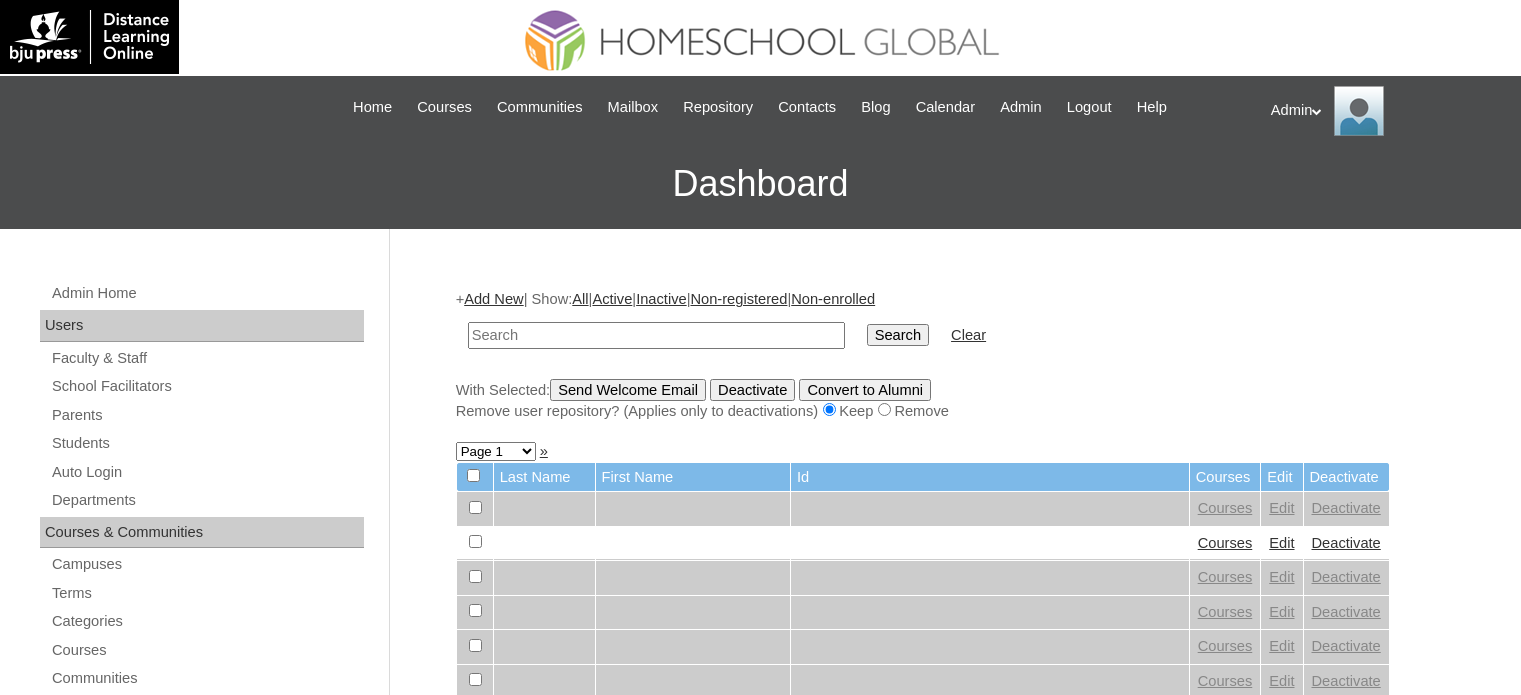 scroll, scrollTop: 0, scrollLeft: 0, axis: both 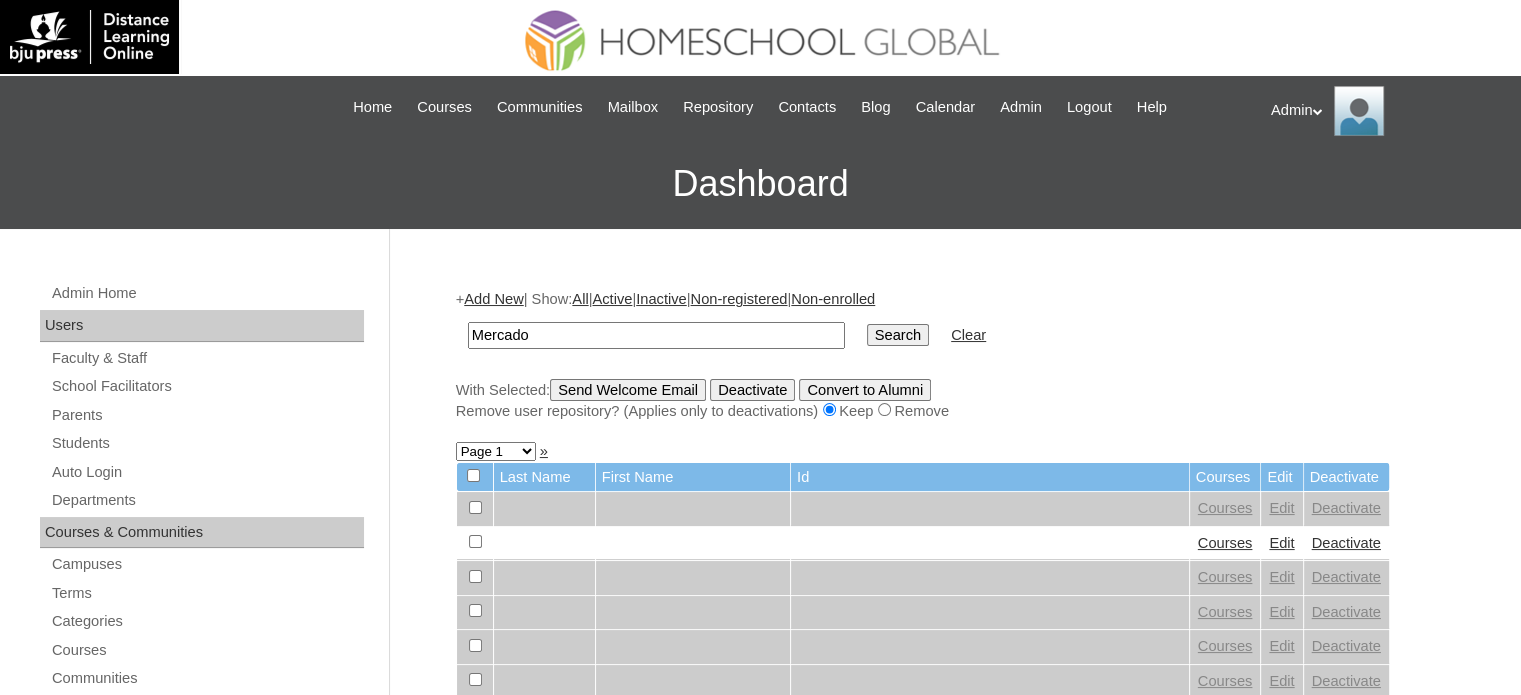 type on "Mercado" 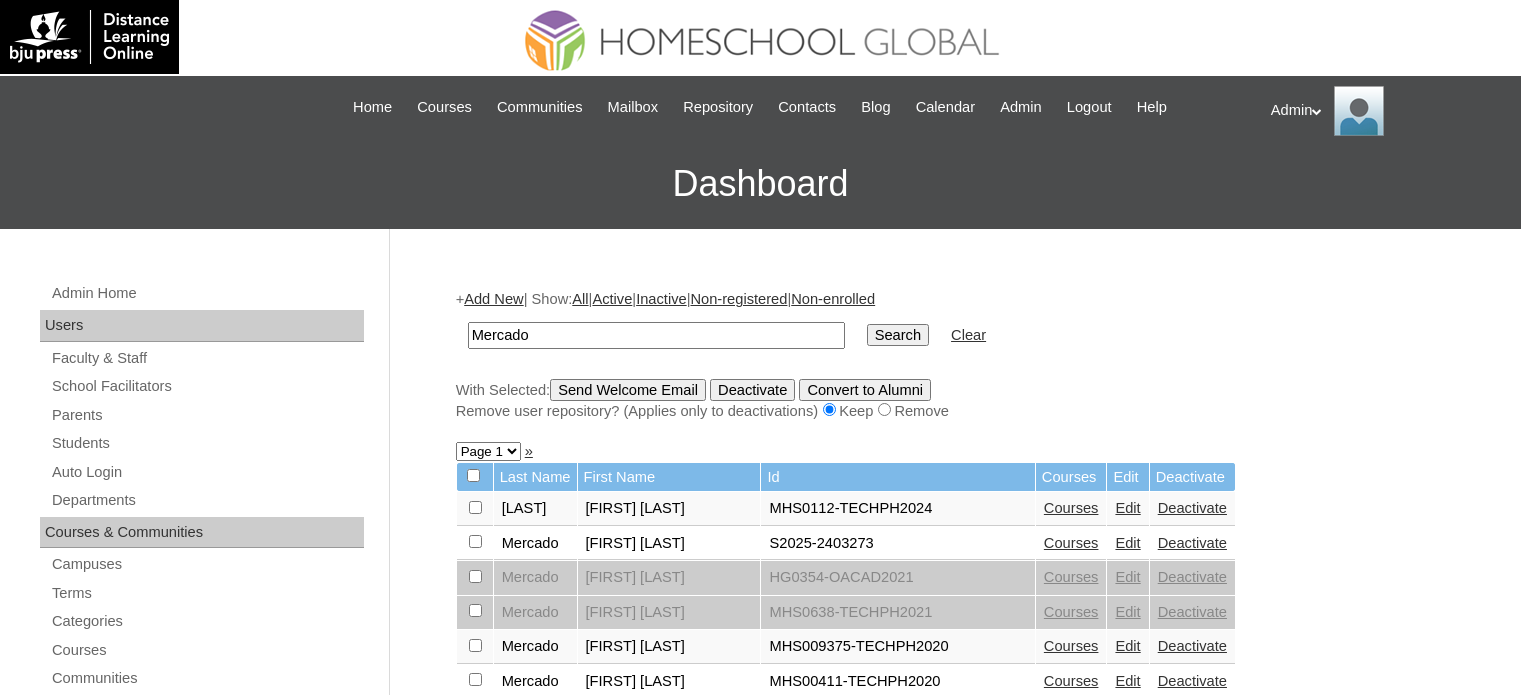 scroll, scrollTop: 0, scrollLeft: 0, axis: both 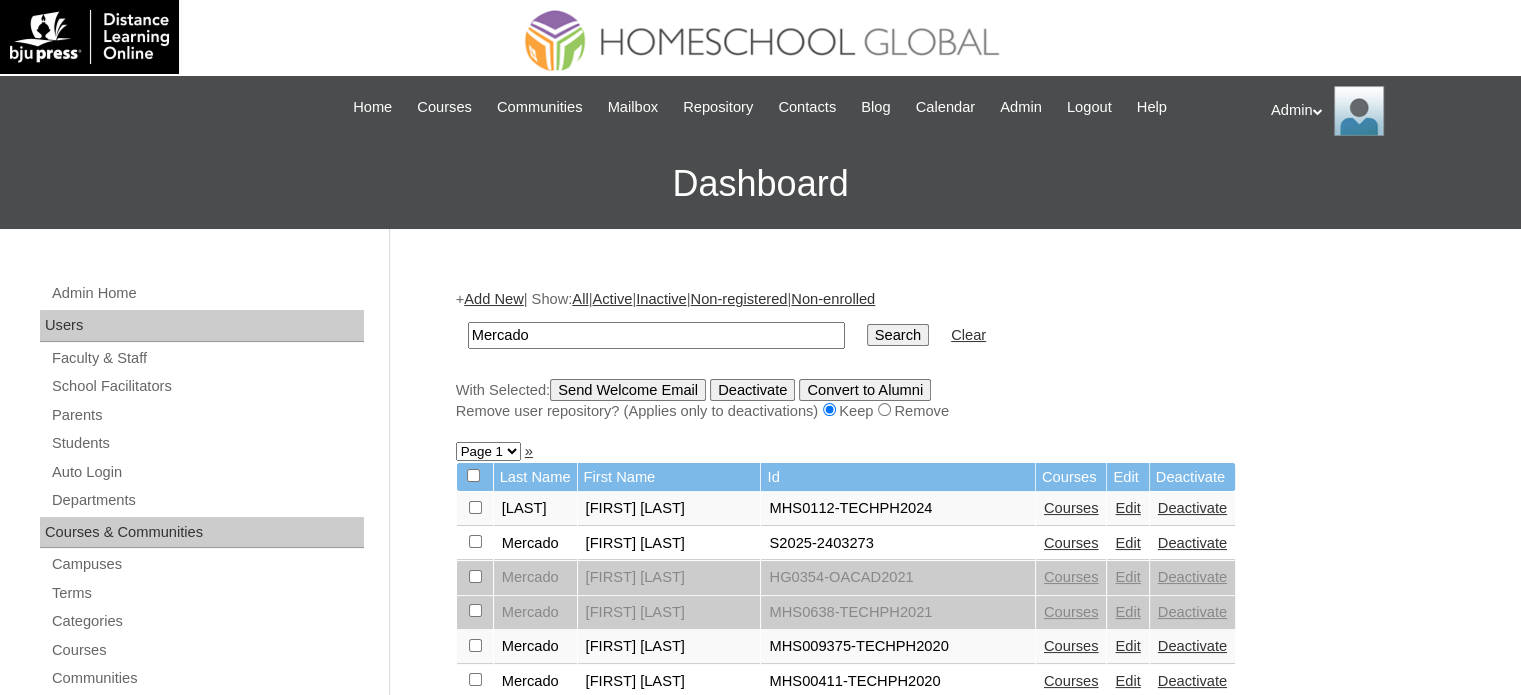 click on "Search" at bounding box center (898, 335) 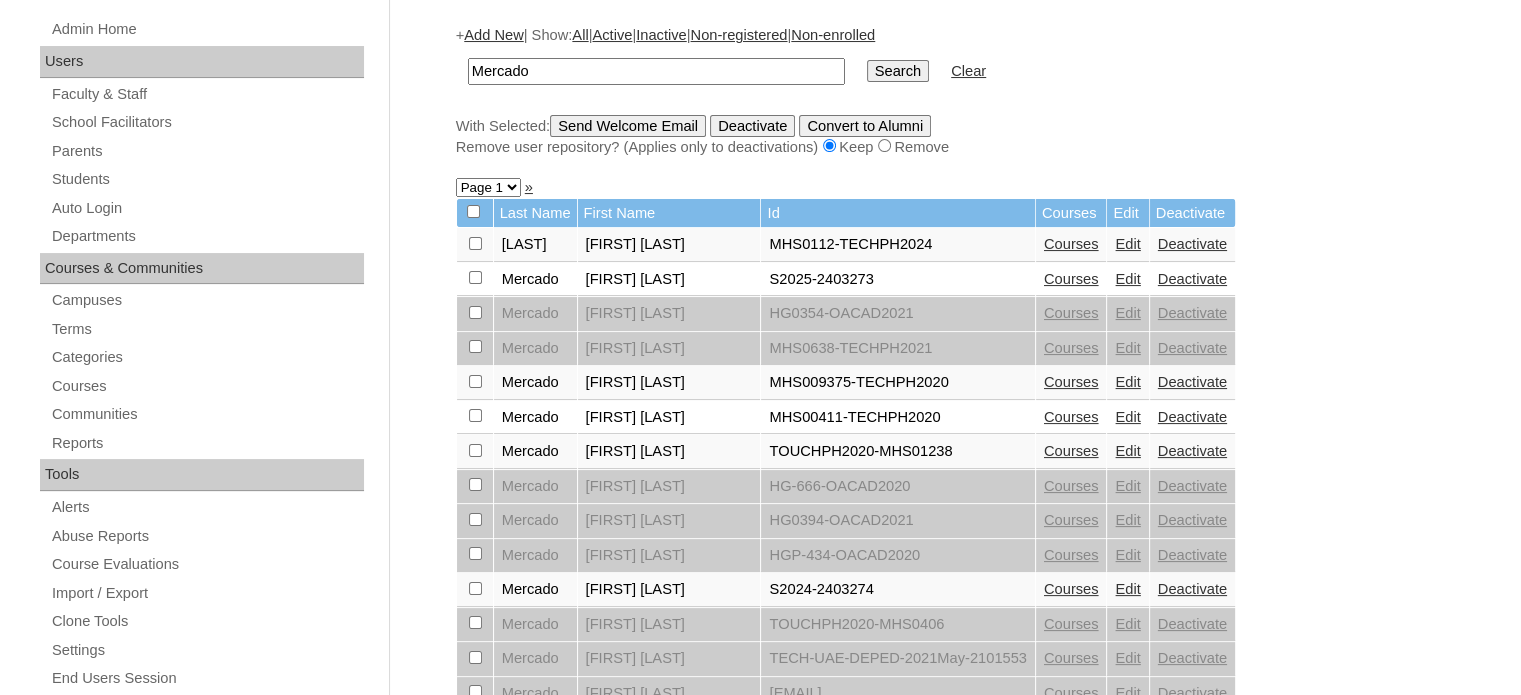 scroll, scrollTop: 264, scrollLeft: 0, axis: vertical 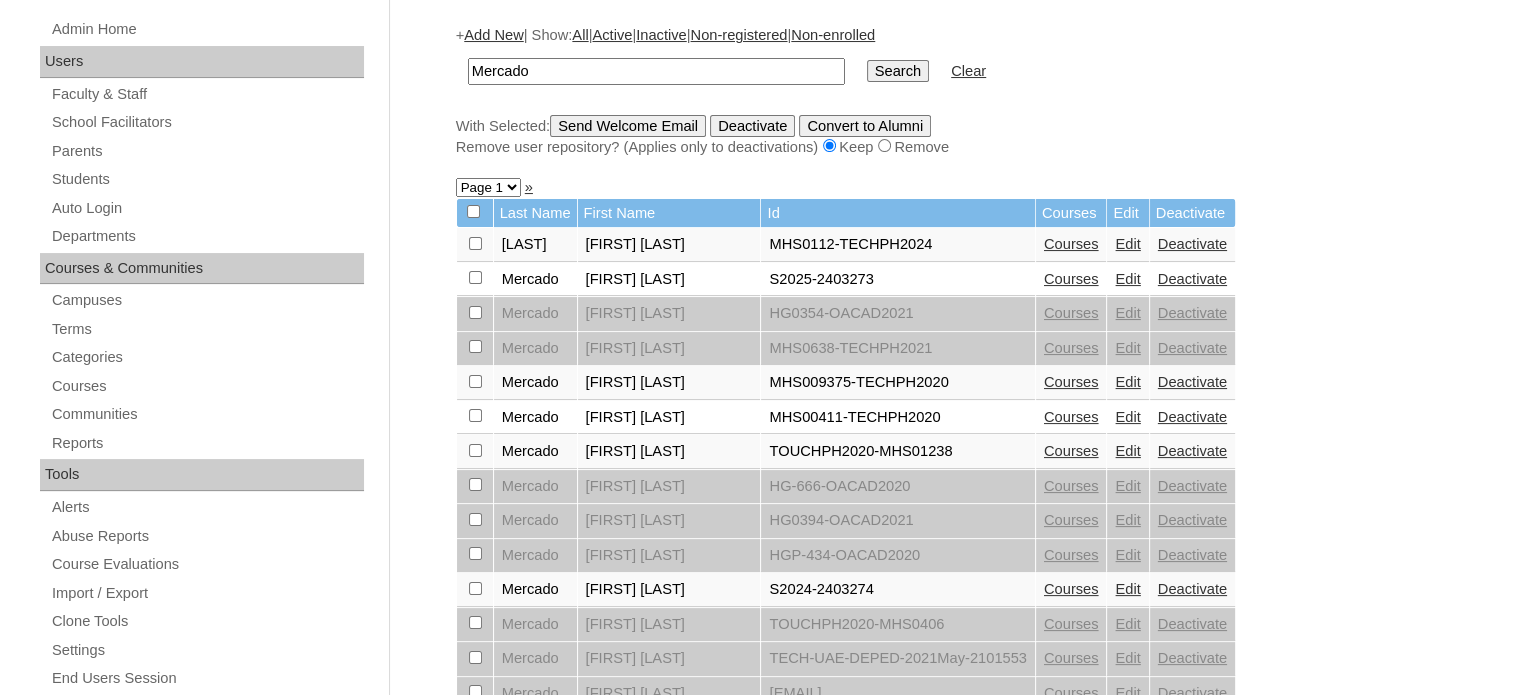 click on "Courses" at bounding box center (1071, 279) 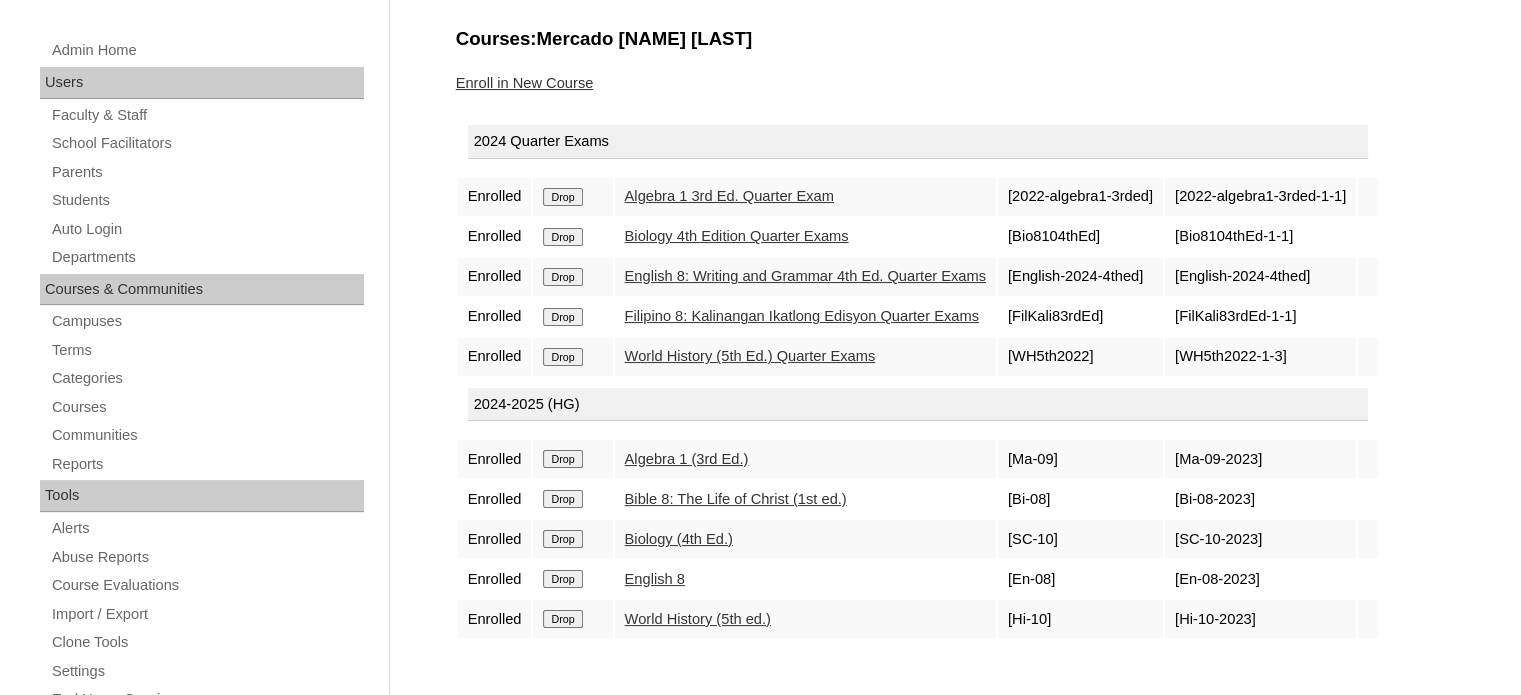 scroll, scrollTop: 240, scrollLeft: 0, axis: vertical 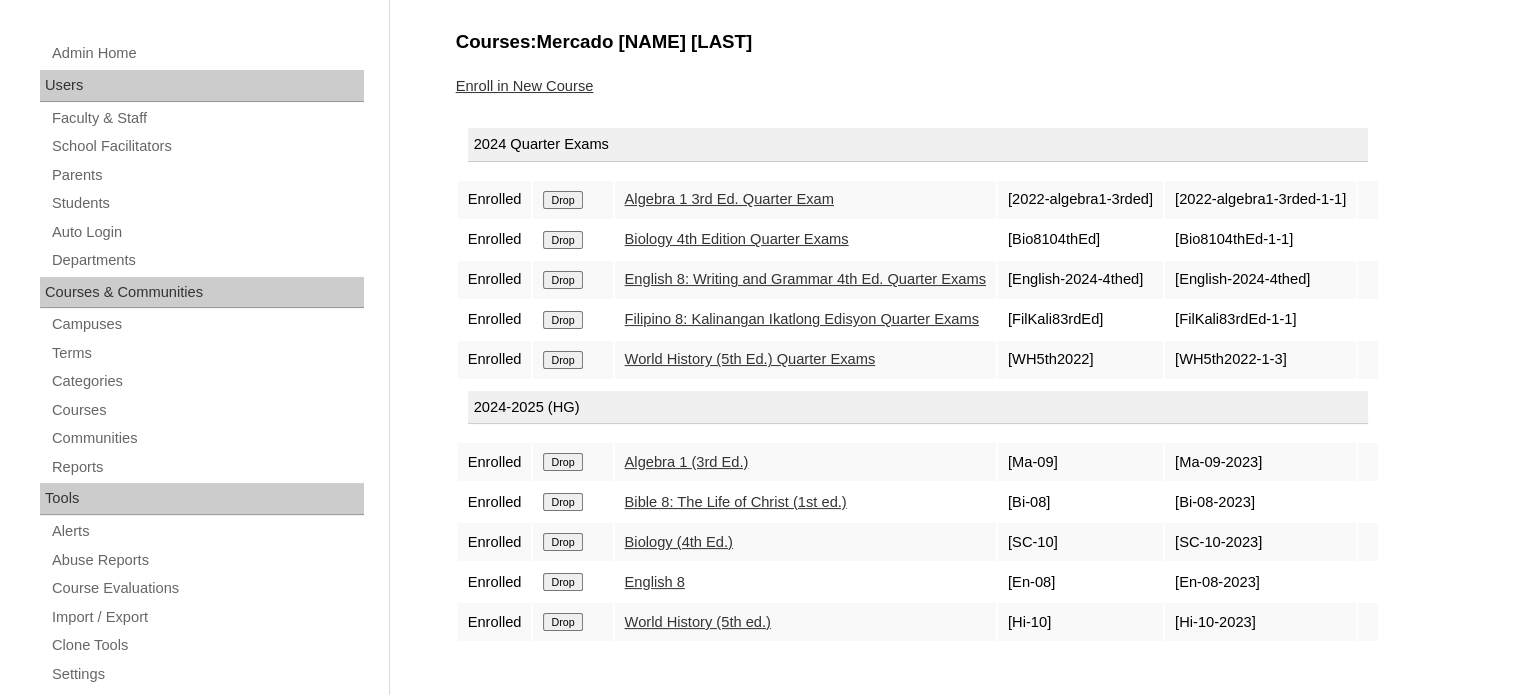 click on "Enroll in New Course" at bounding box center [525, 86] 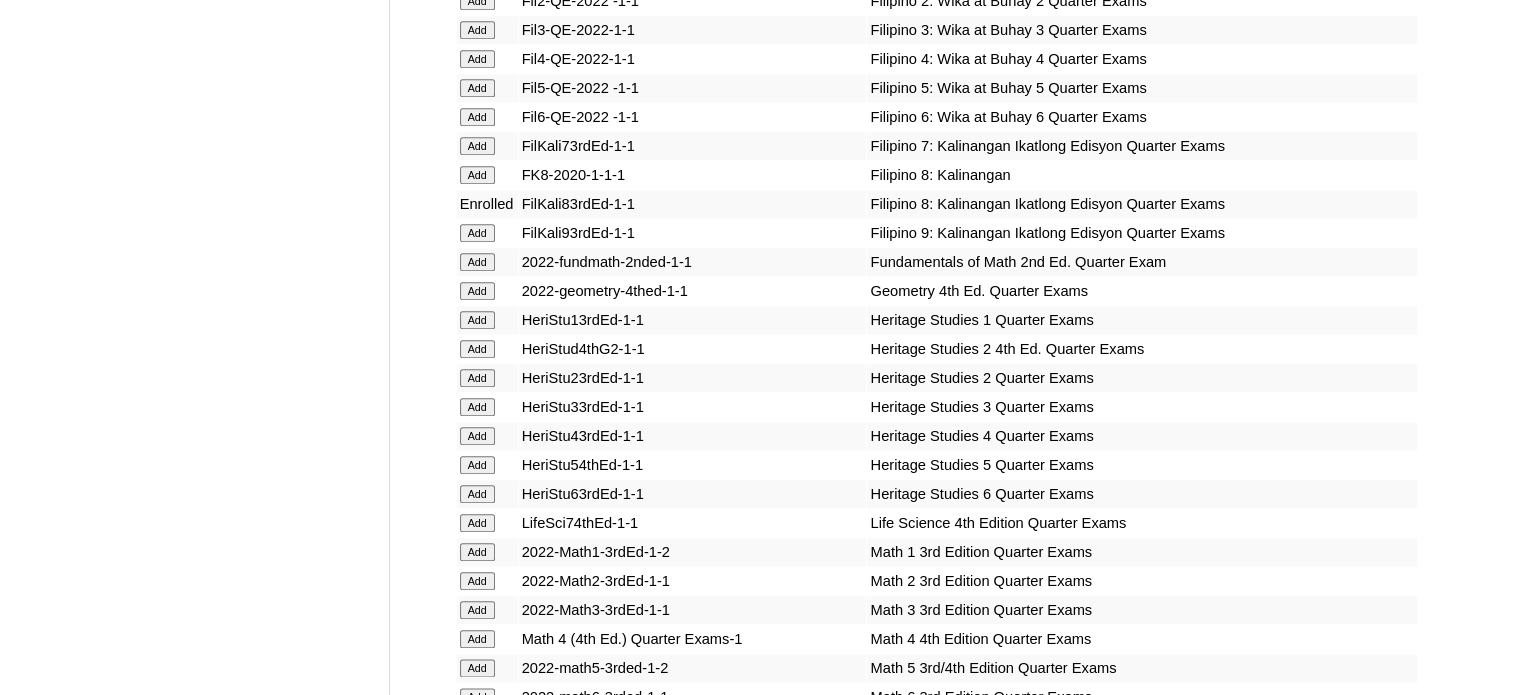 scroll, scrollTop: 13751, scrollLeft: 0, axis: vertical 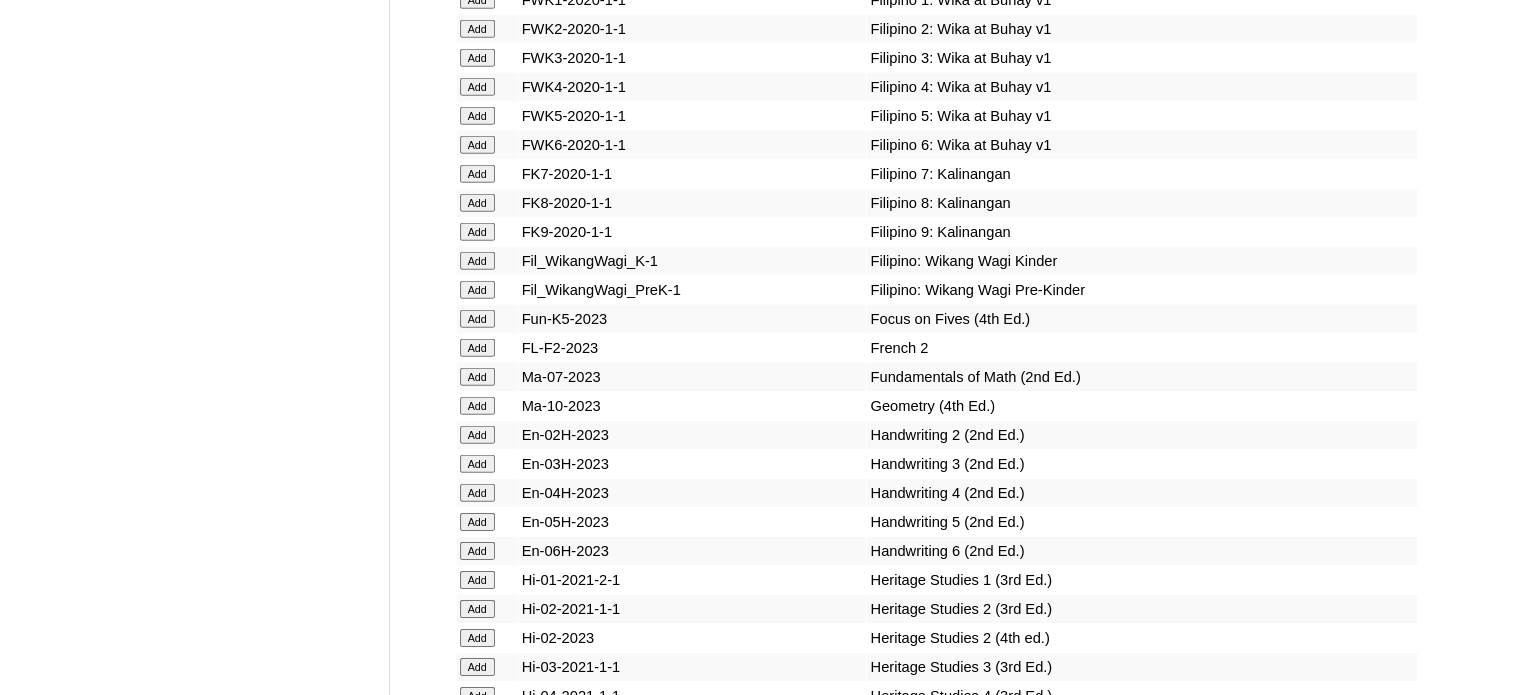 click on "Add" at bounding box center [477, -13375] 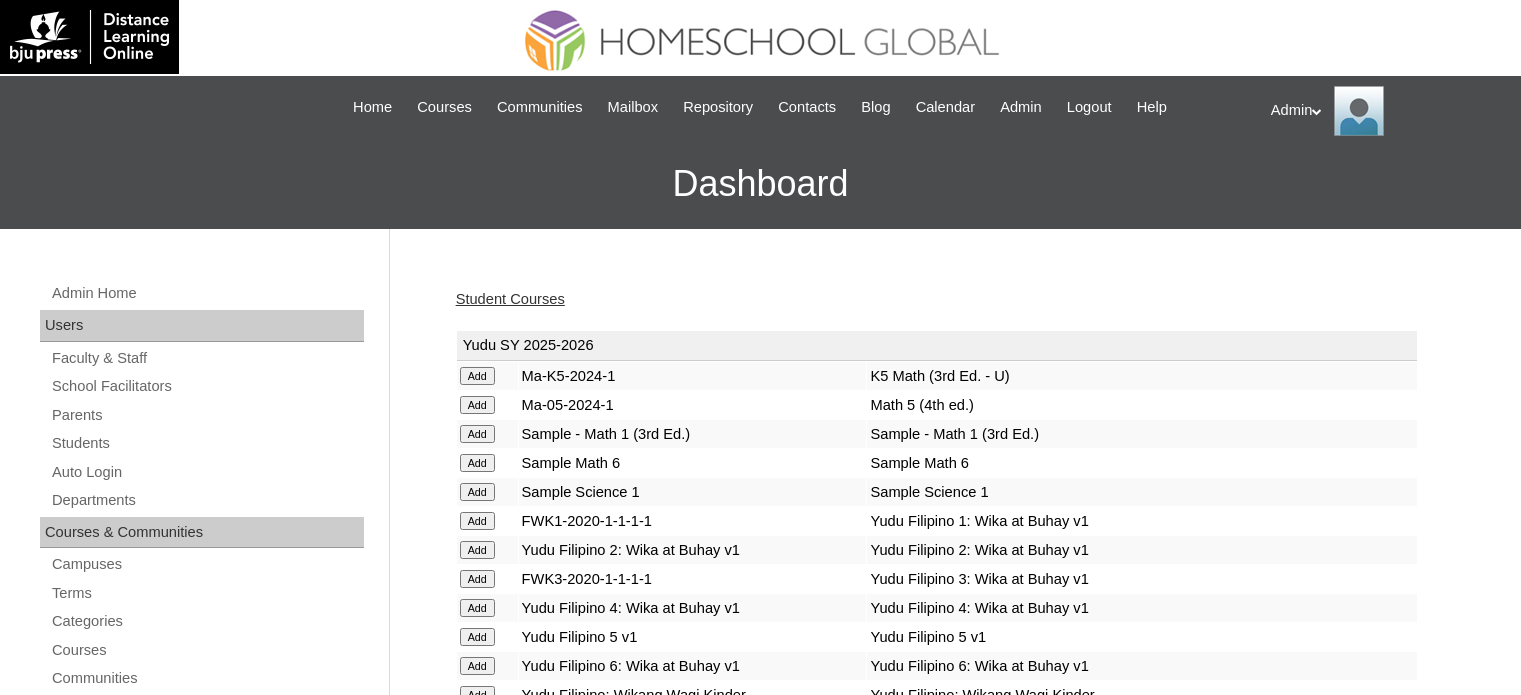 scroll, scrollTop: 0, scrollLeft: 0, axis: both 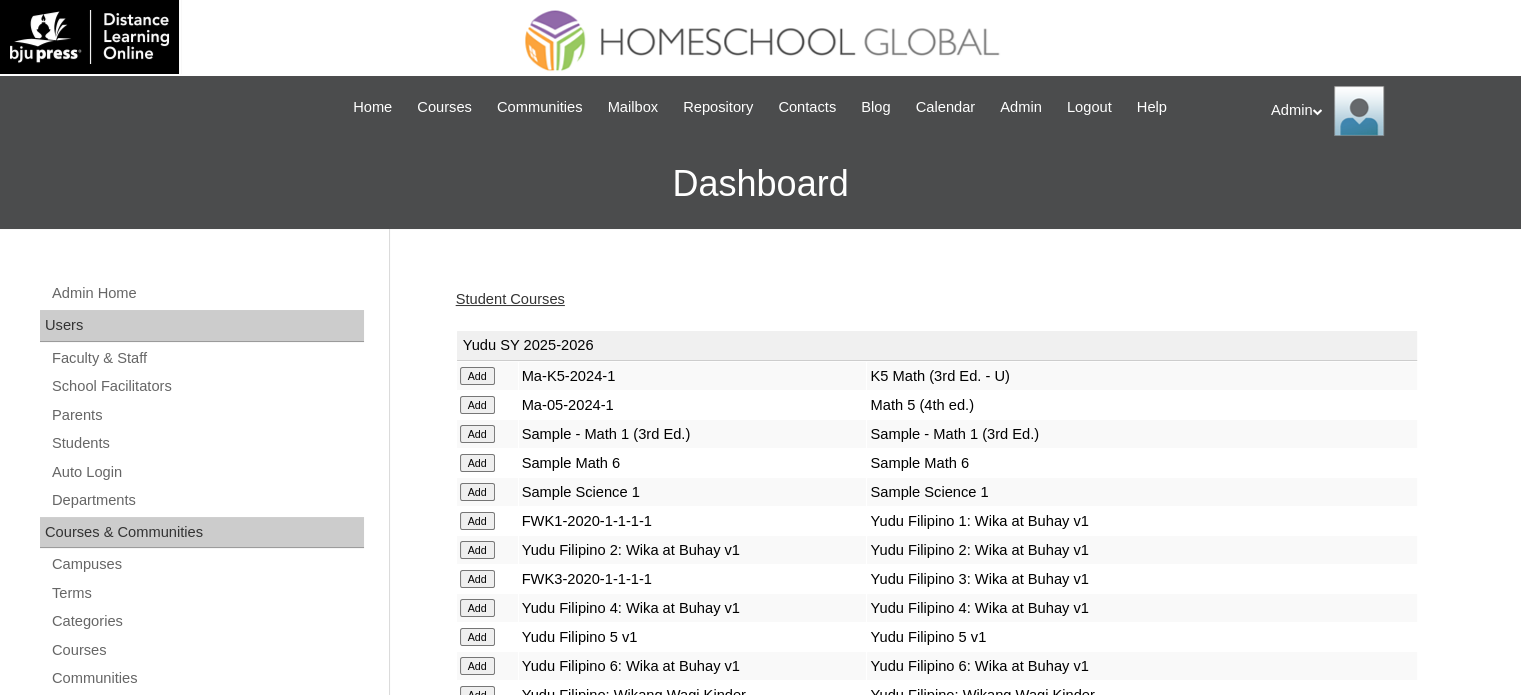 click on "Student Courses" at bounding box center [510, 299] 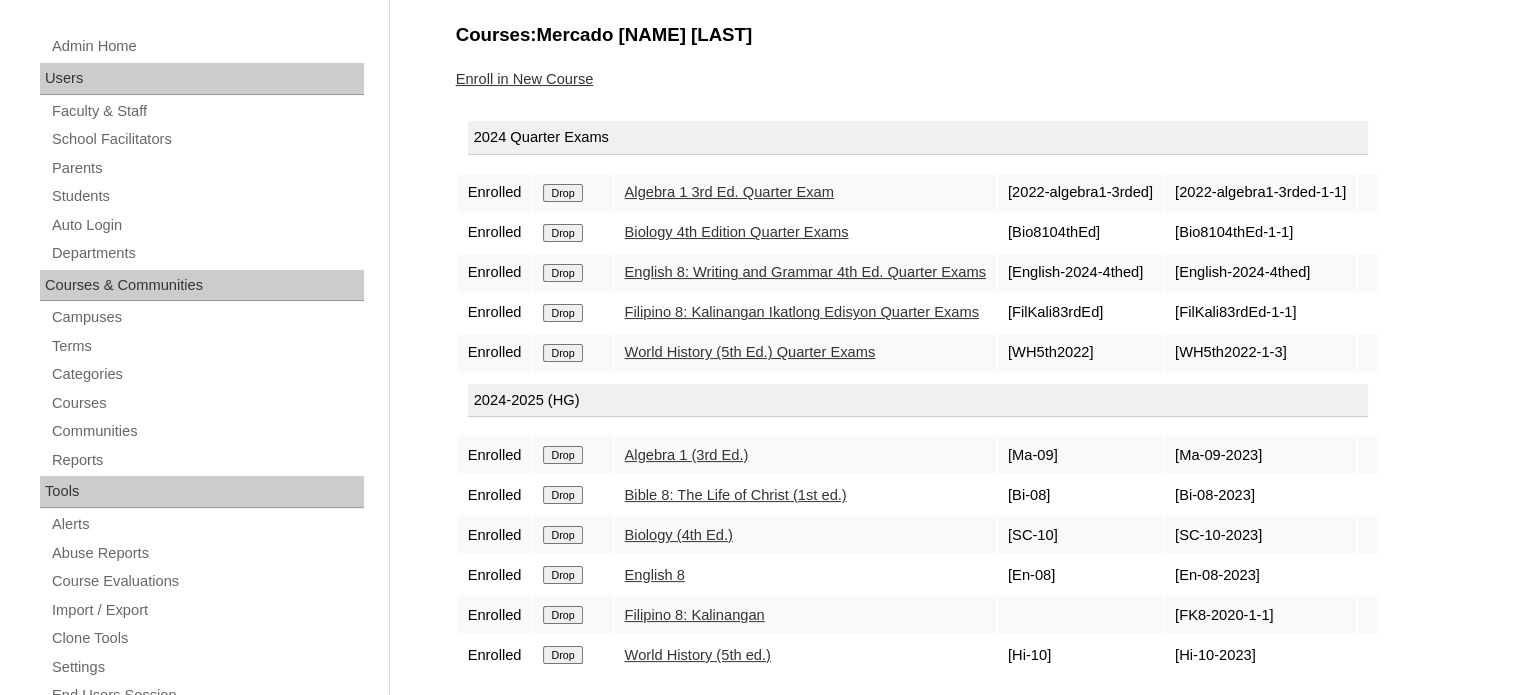 scroll, scrollTop: 246, scrollLeft: 0, axis: vertical 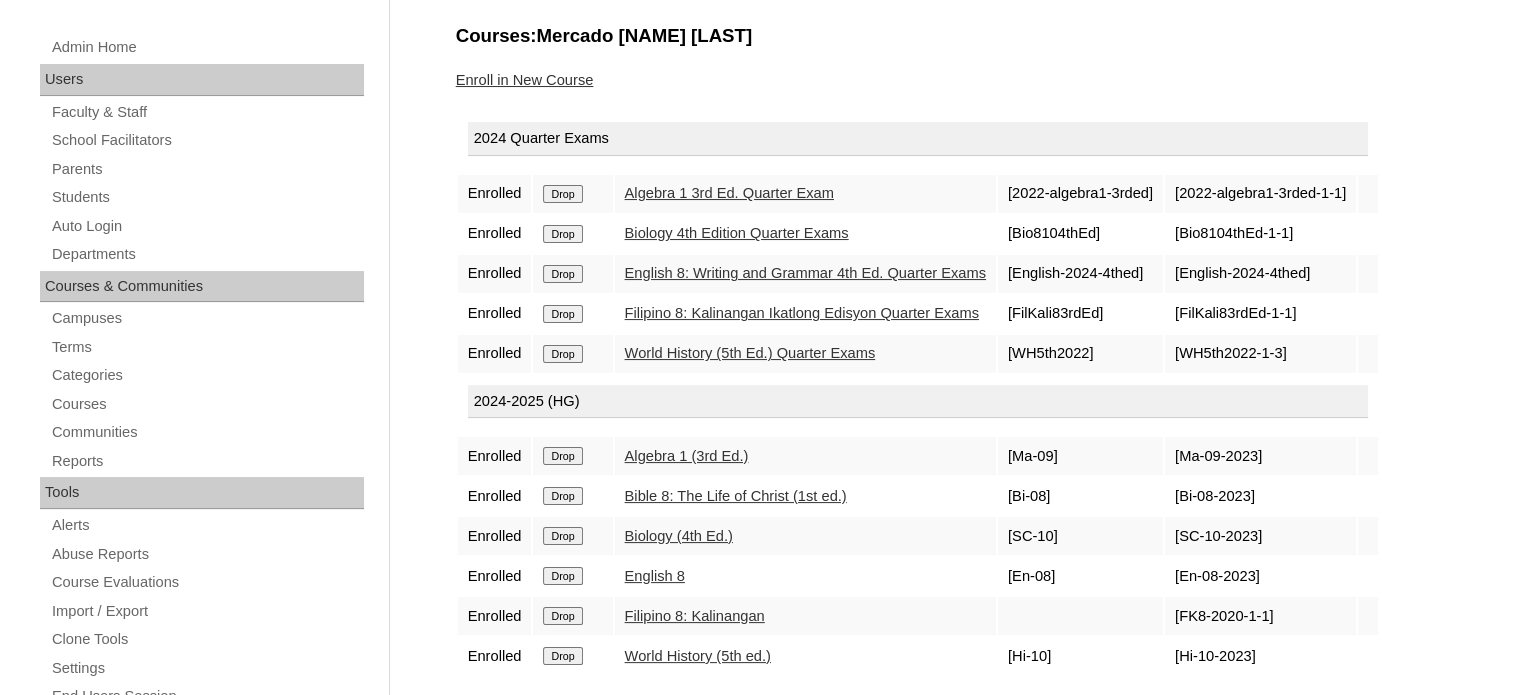 click on "Enroll in New Course" at bounding box center [525, 80] 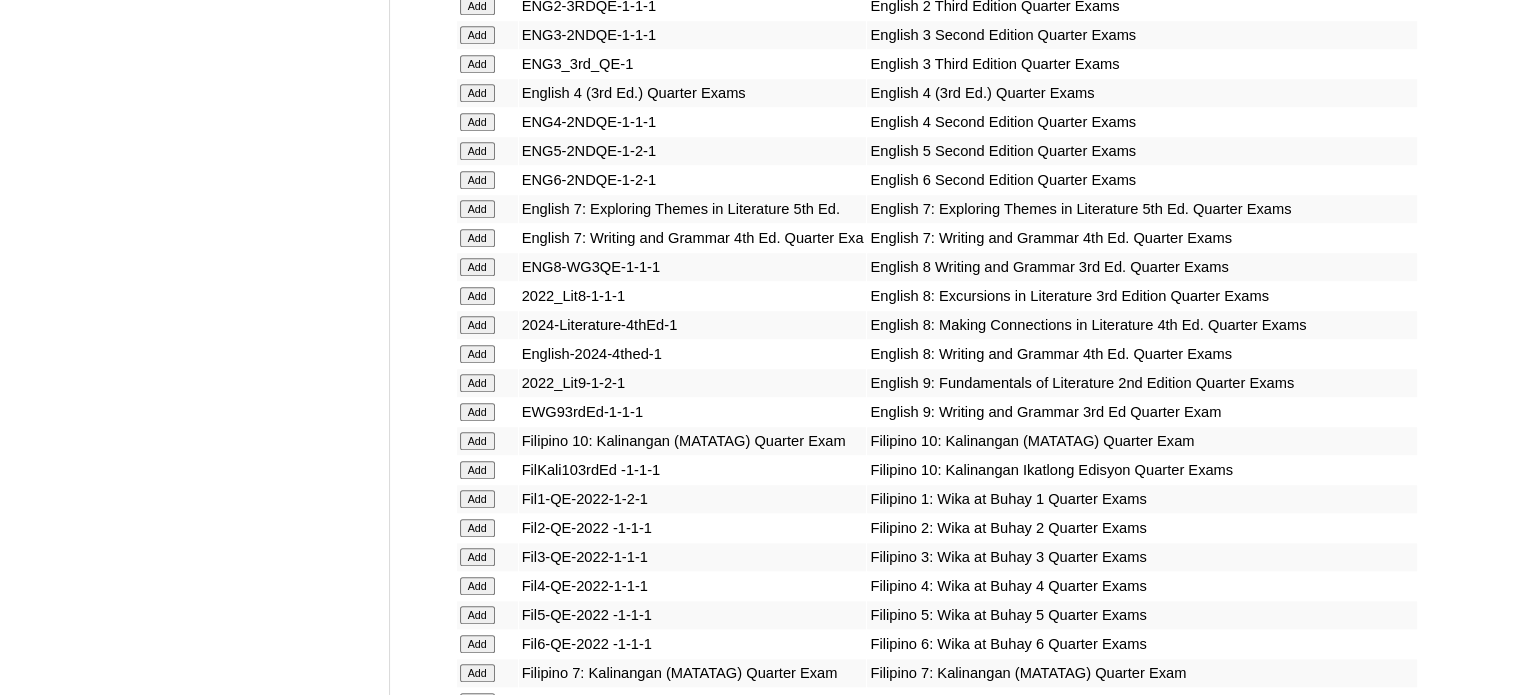 scroll, scrollTop: 9430, scrollLeft: 0, axis: vertical 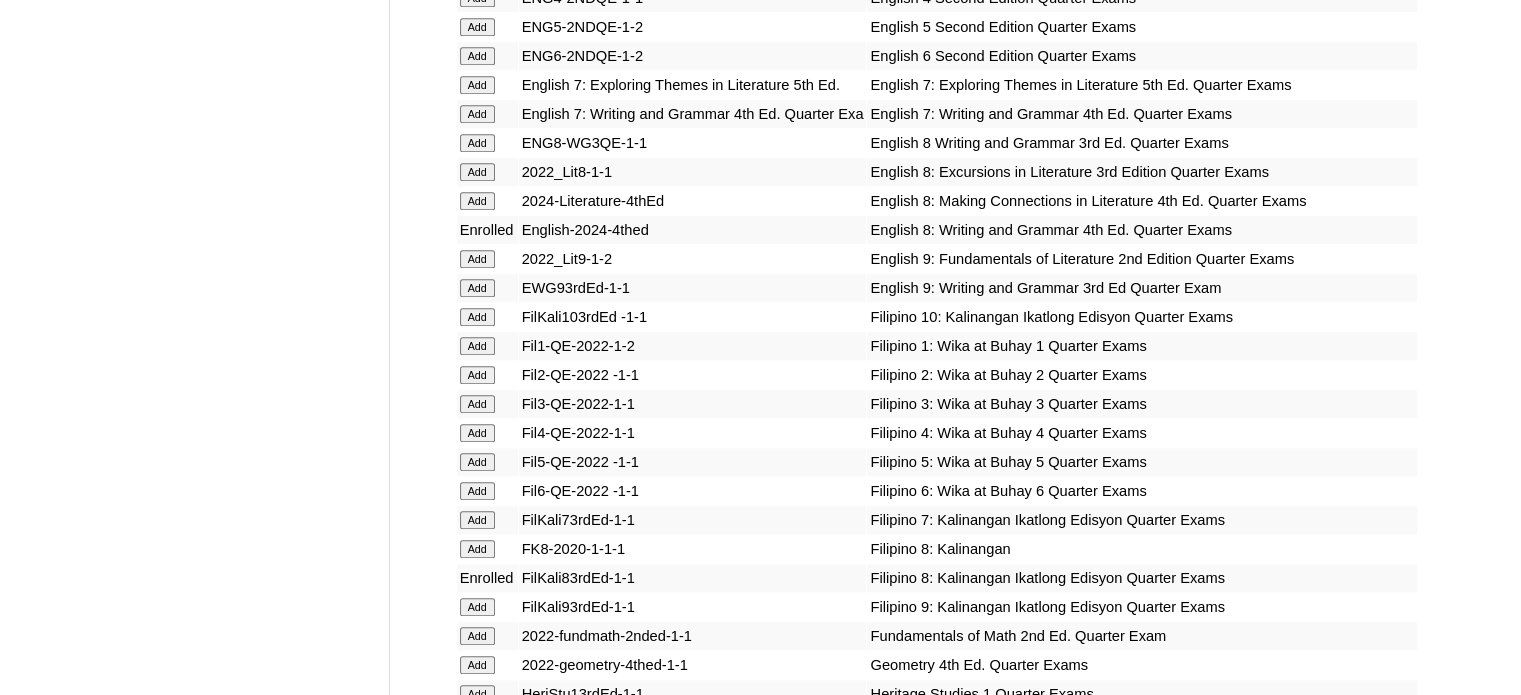 click on "Add" at bounding box center [477, -9054] 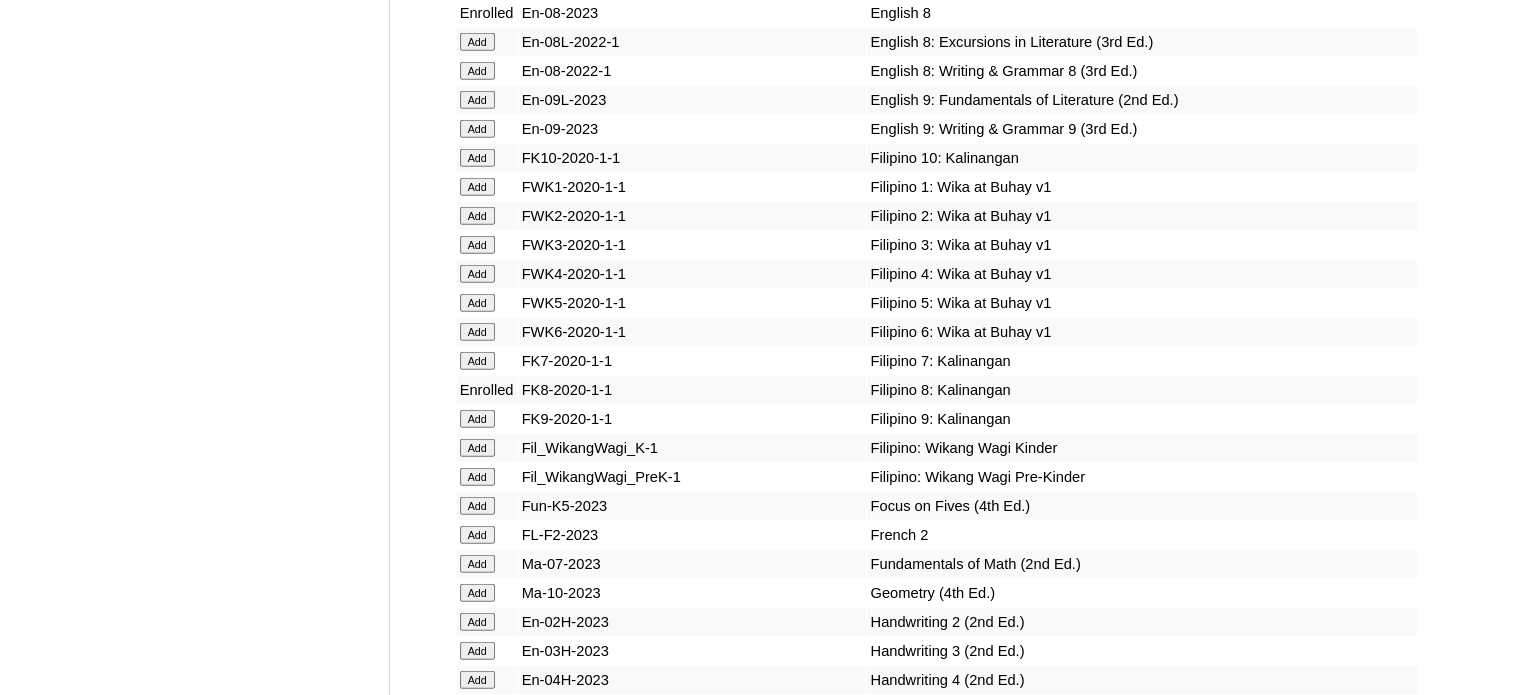 scroll, scrollTop: 13565, scrollLeft: 0, axis: vertical 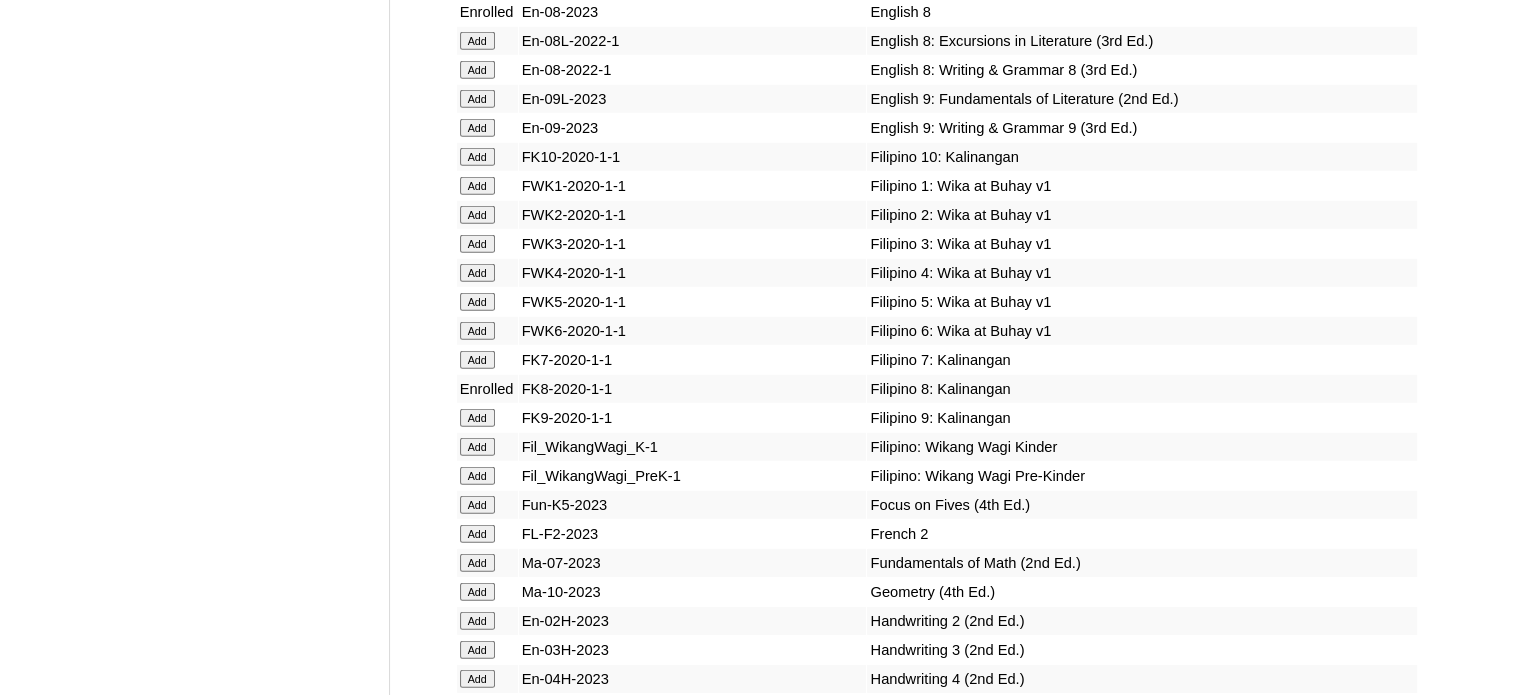 click on "English 9: Fundamentals of Literature (2nd Ed.)" at bounding box center (1141, 99) 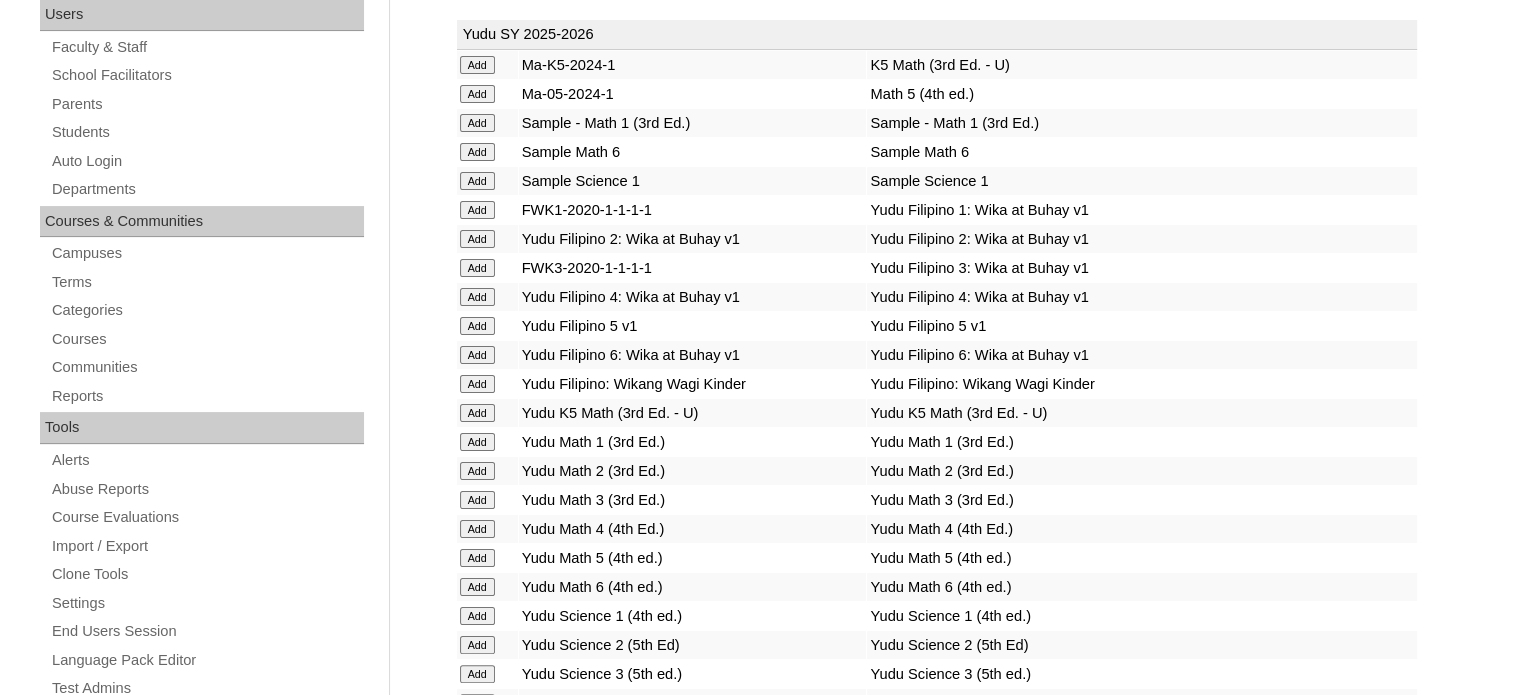 scroll, scrollTop: 0, scrollLeft: 0, axis: both 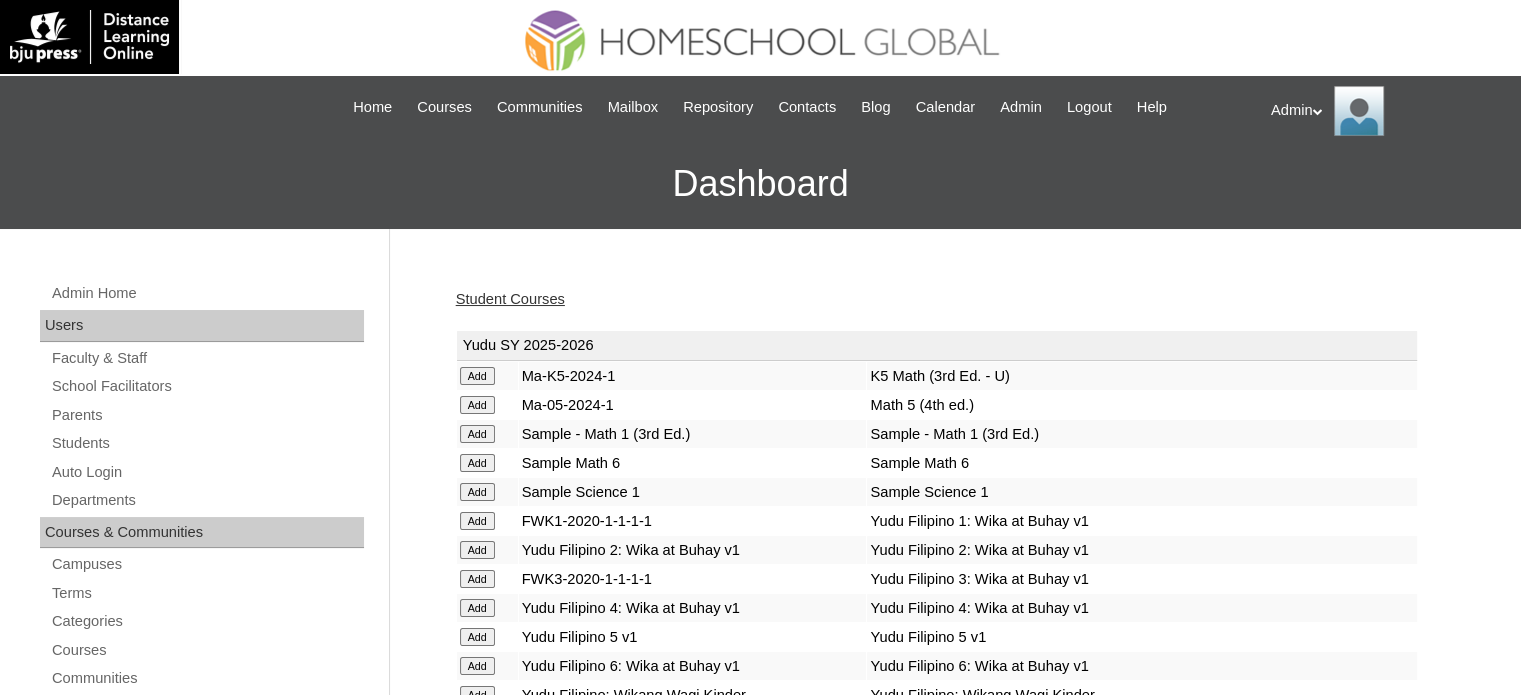 click on "Student Courses" at bounding box center (510, 299) 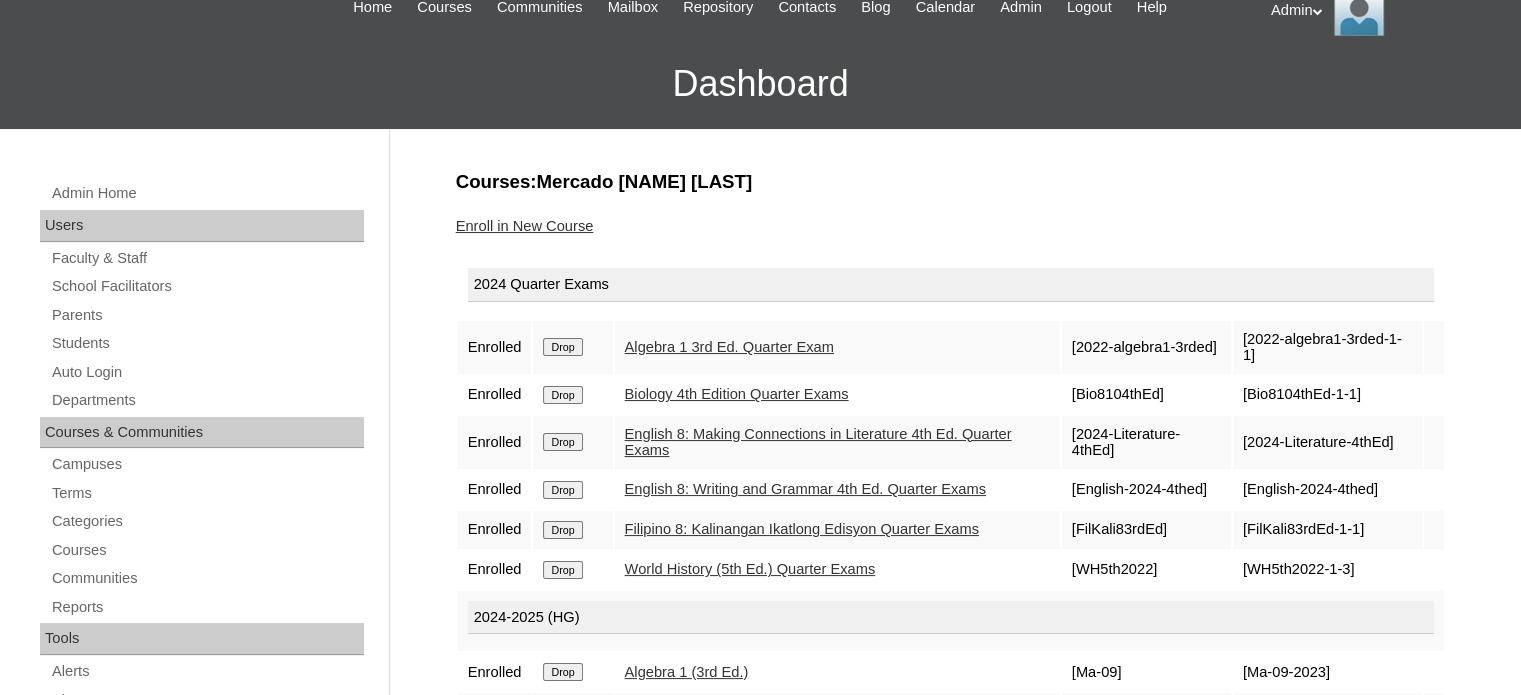scroll, scrollTop: 100, scrollLeft: 0, axis: vertical 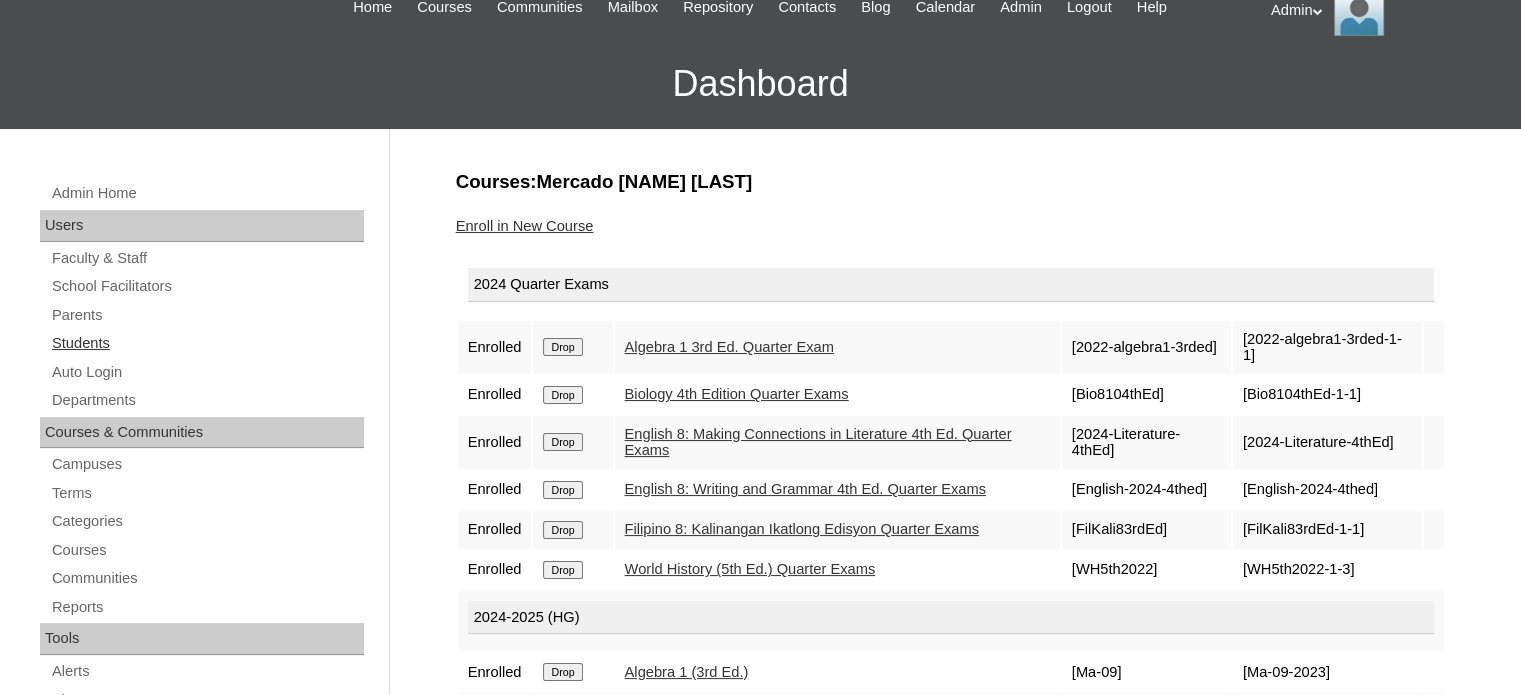 click on "Students" at bounding box center (207, 343) 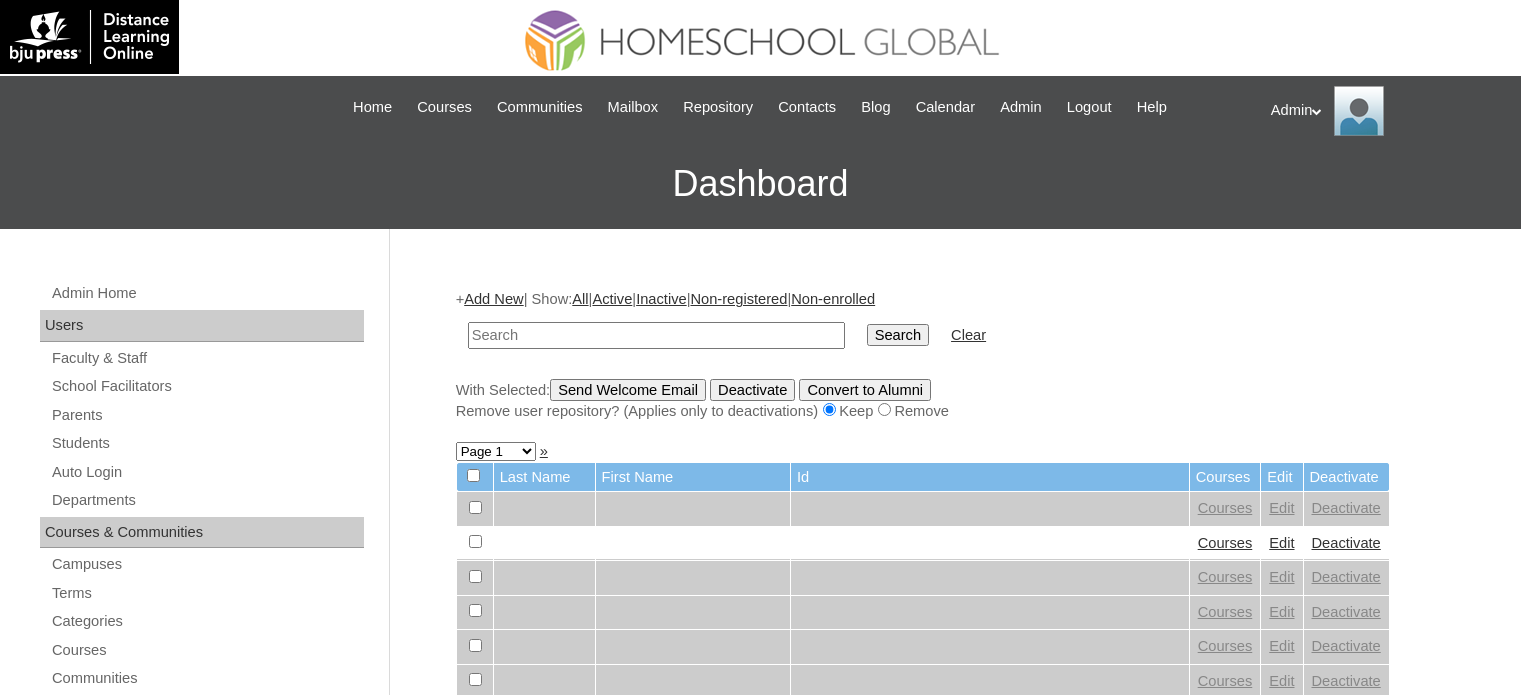 scroll, scrollTop: 0, scrollLeft: 0, axis: both 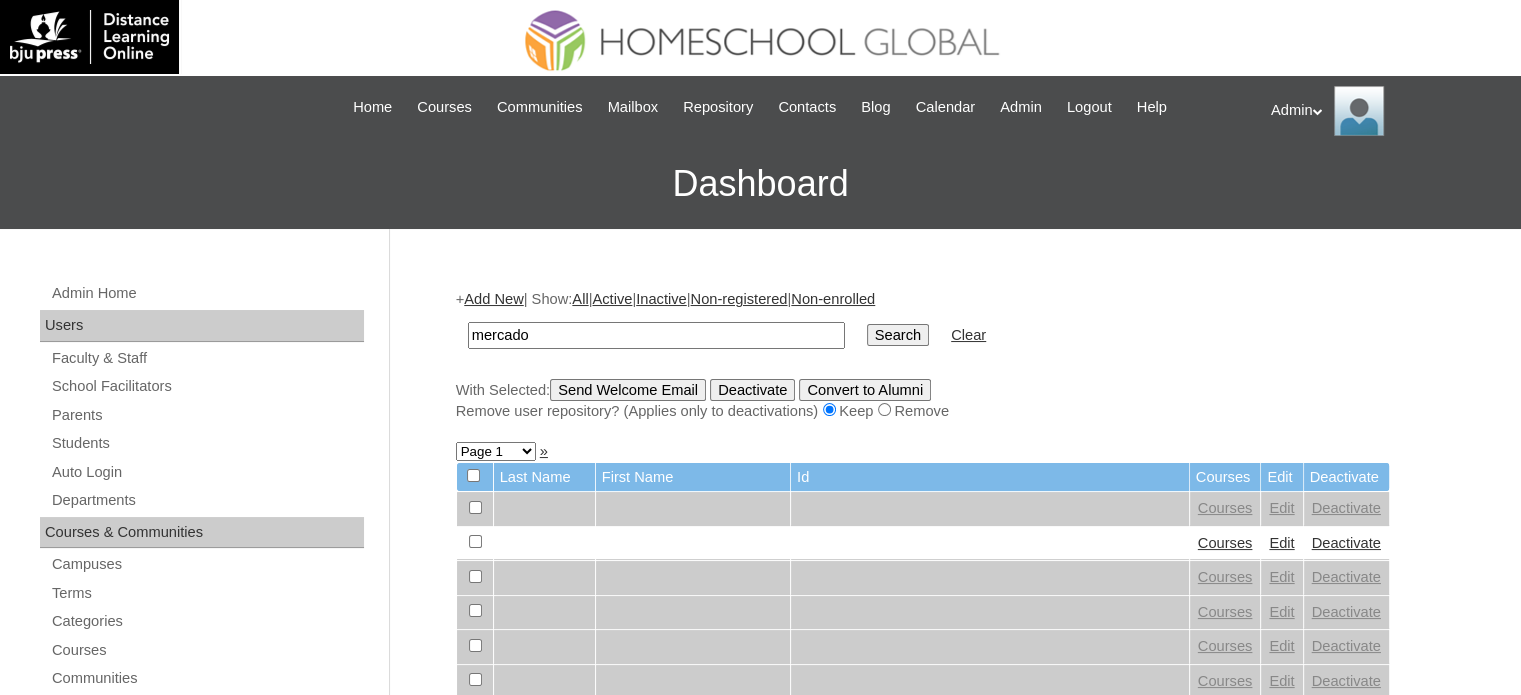 type on "mercado" 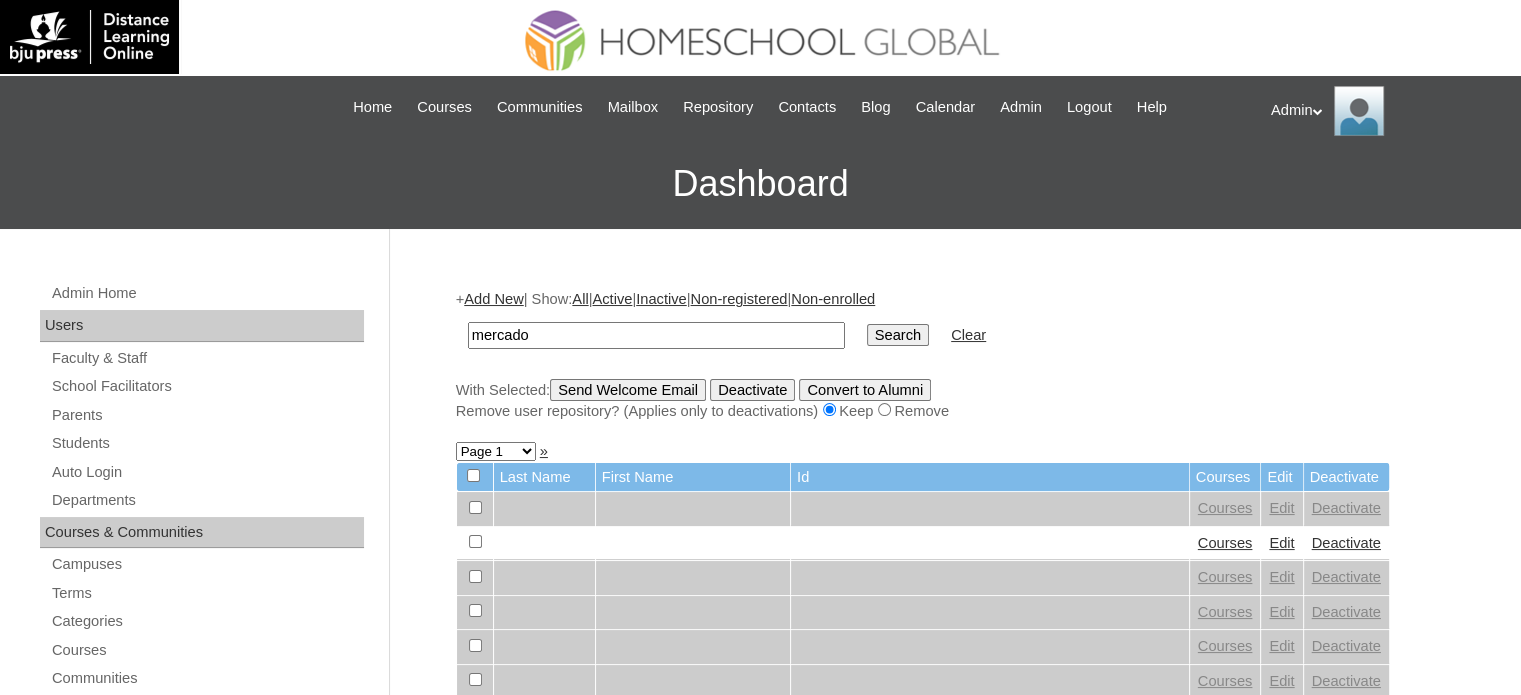 click on "Search" at bounding box center [898, 335] 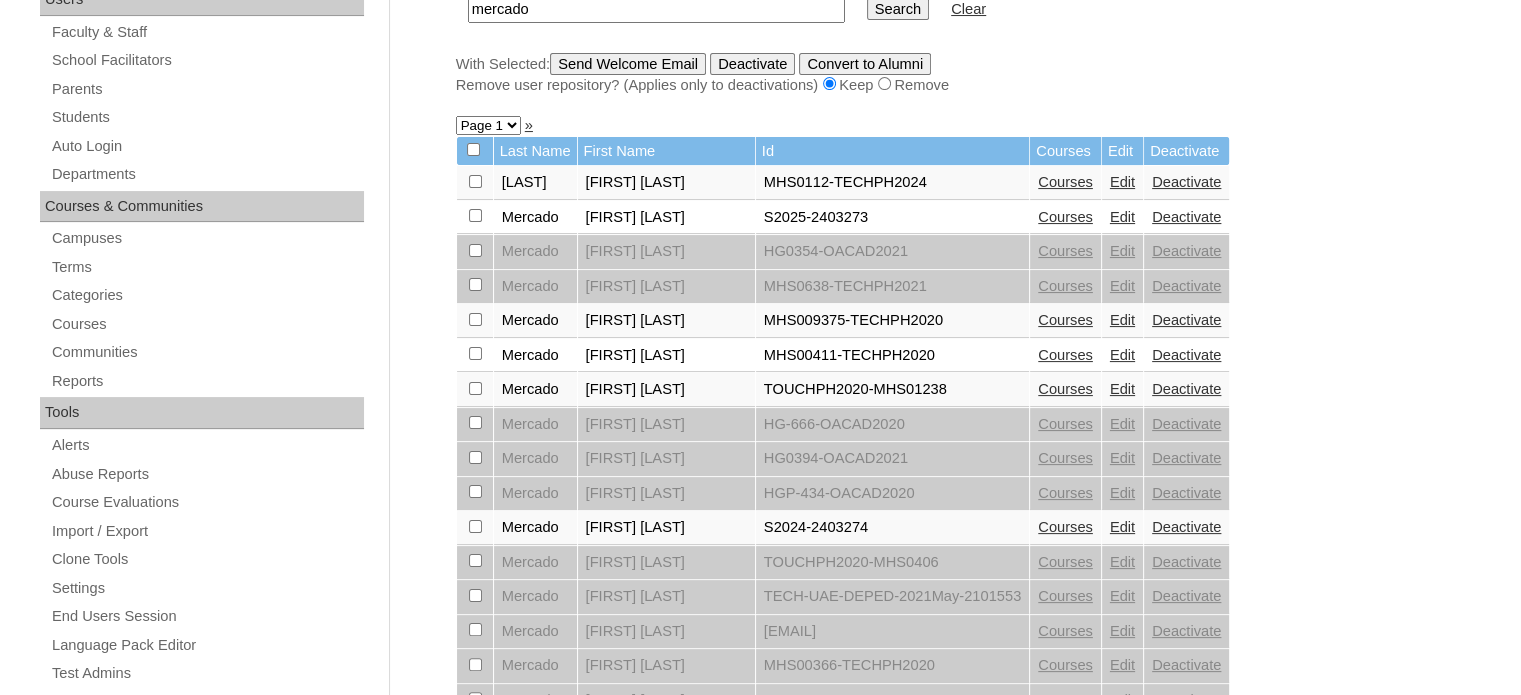 scroll, scrollTop: 328, scrollLeft: 0, axis: vertical 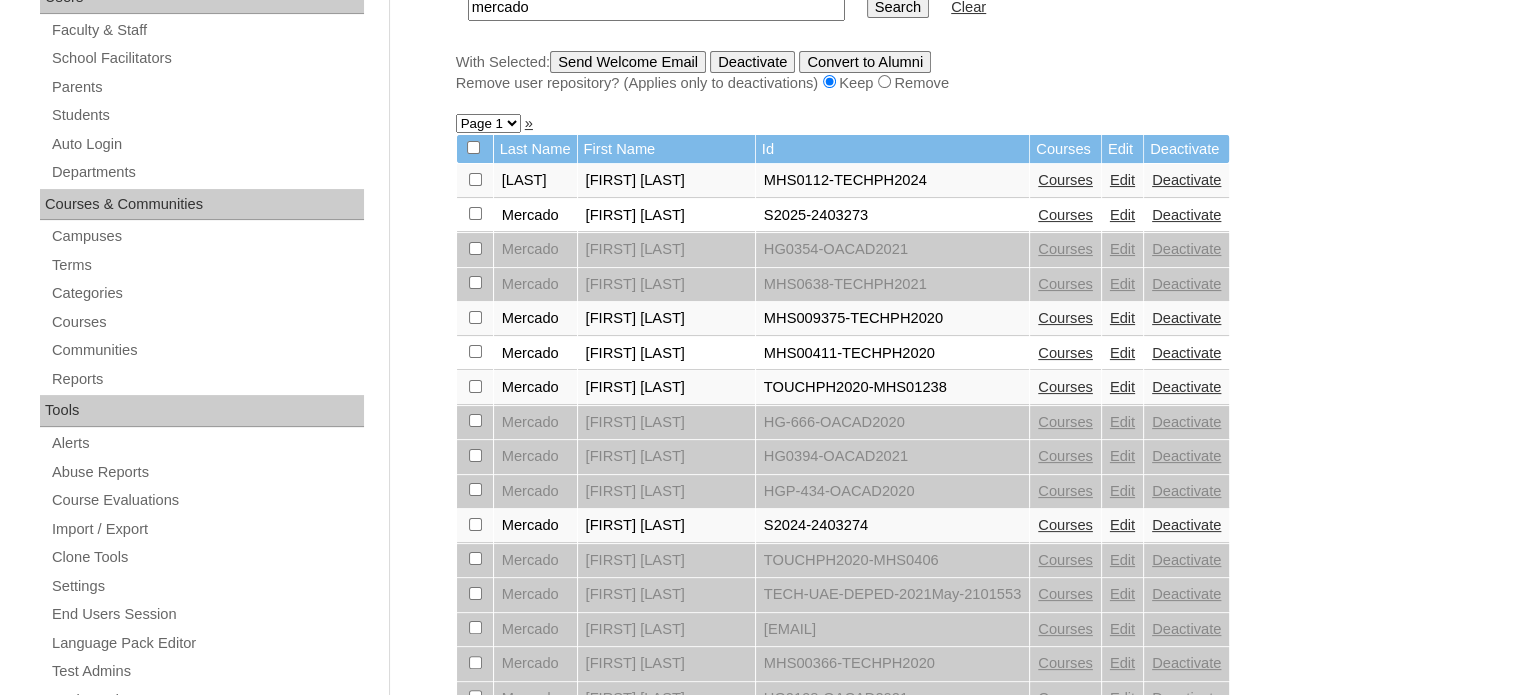 click on "Edit" at bounding box center [1122, 525] 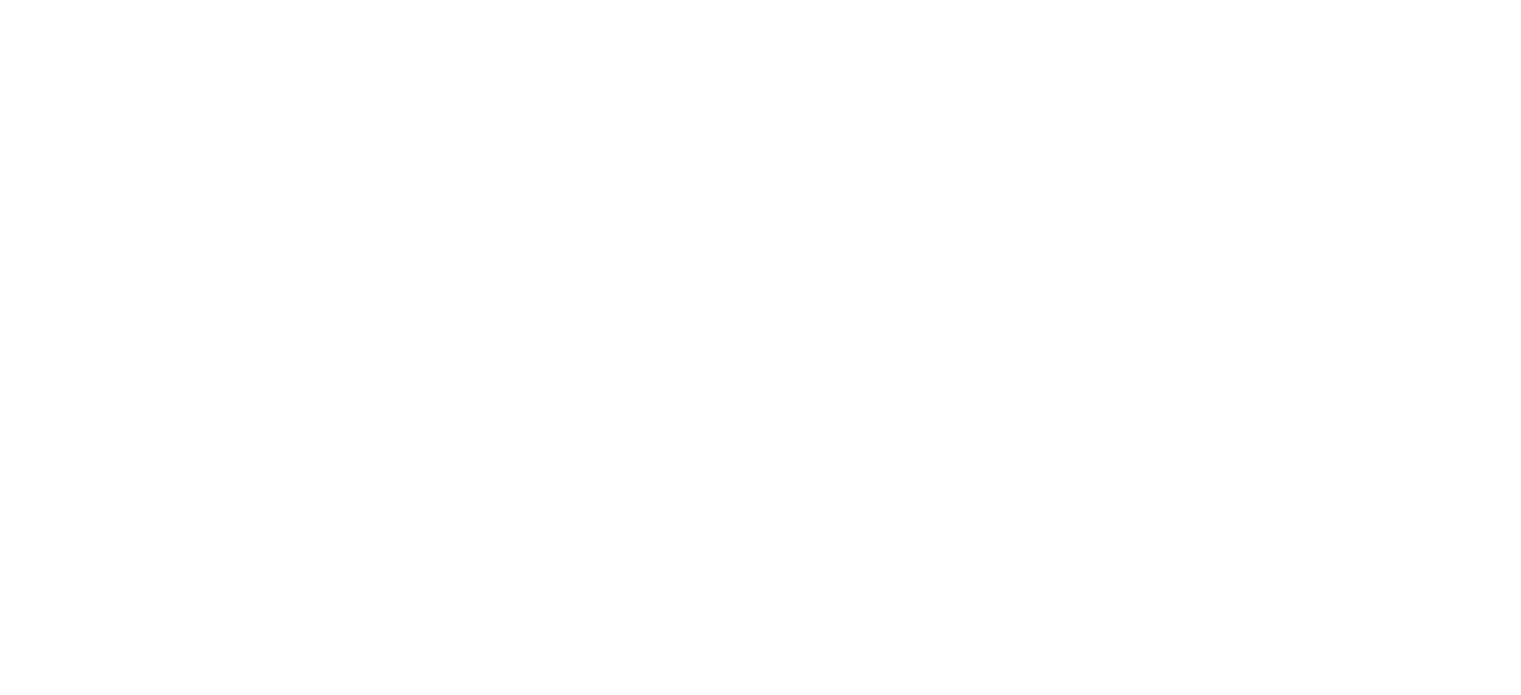 scroll, scrollTop: 0, scrollLeft: 0, axis: both 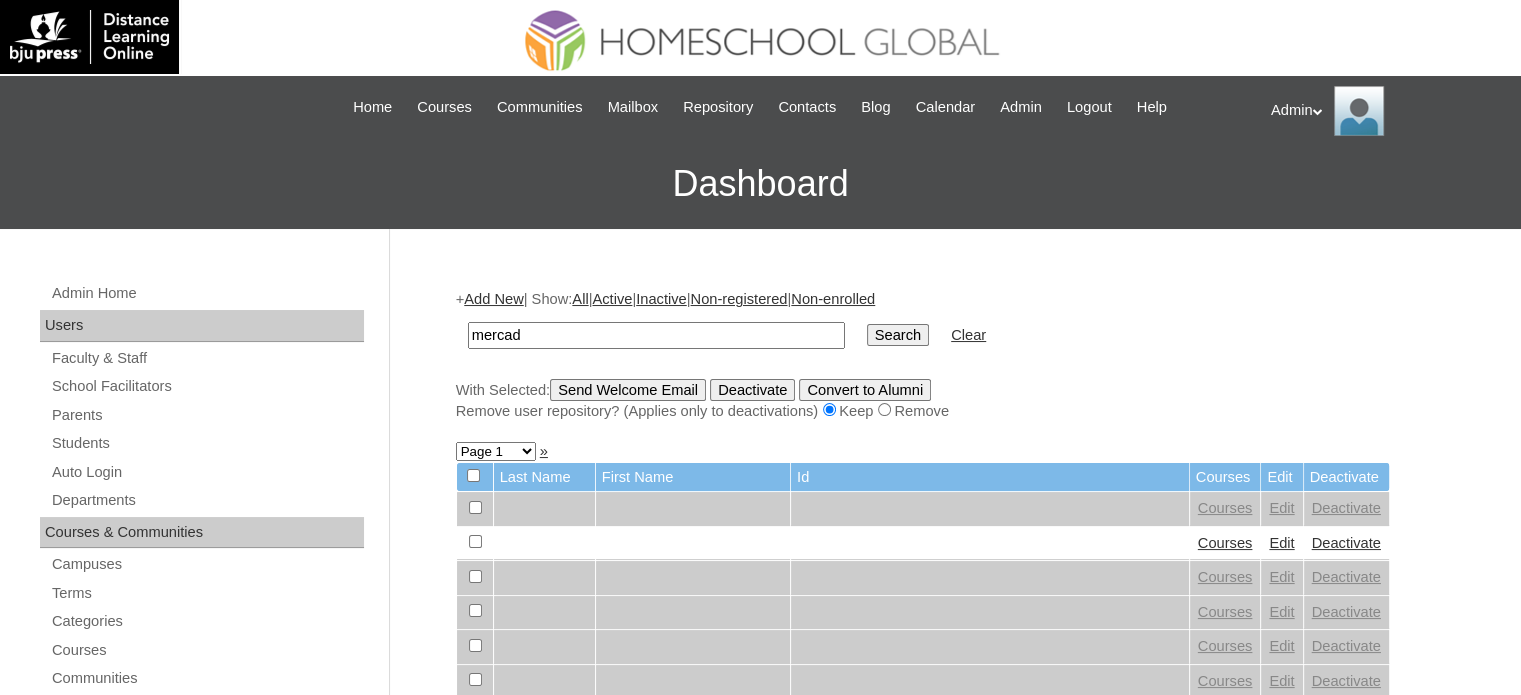 type on "Mercado" 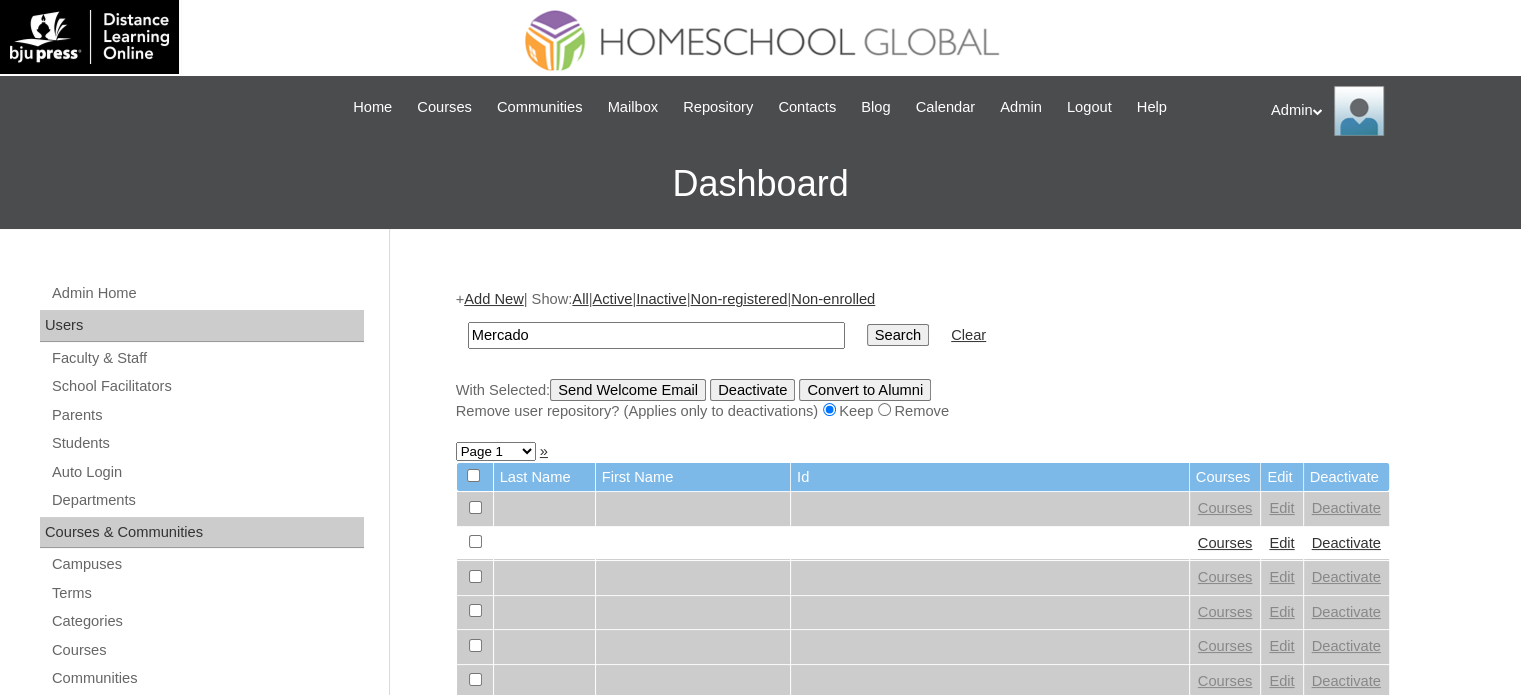 click on "Search" at bounding box center (898, 335) 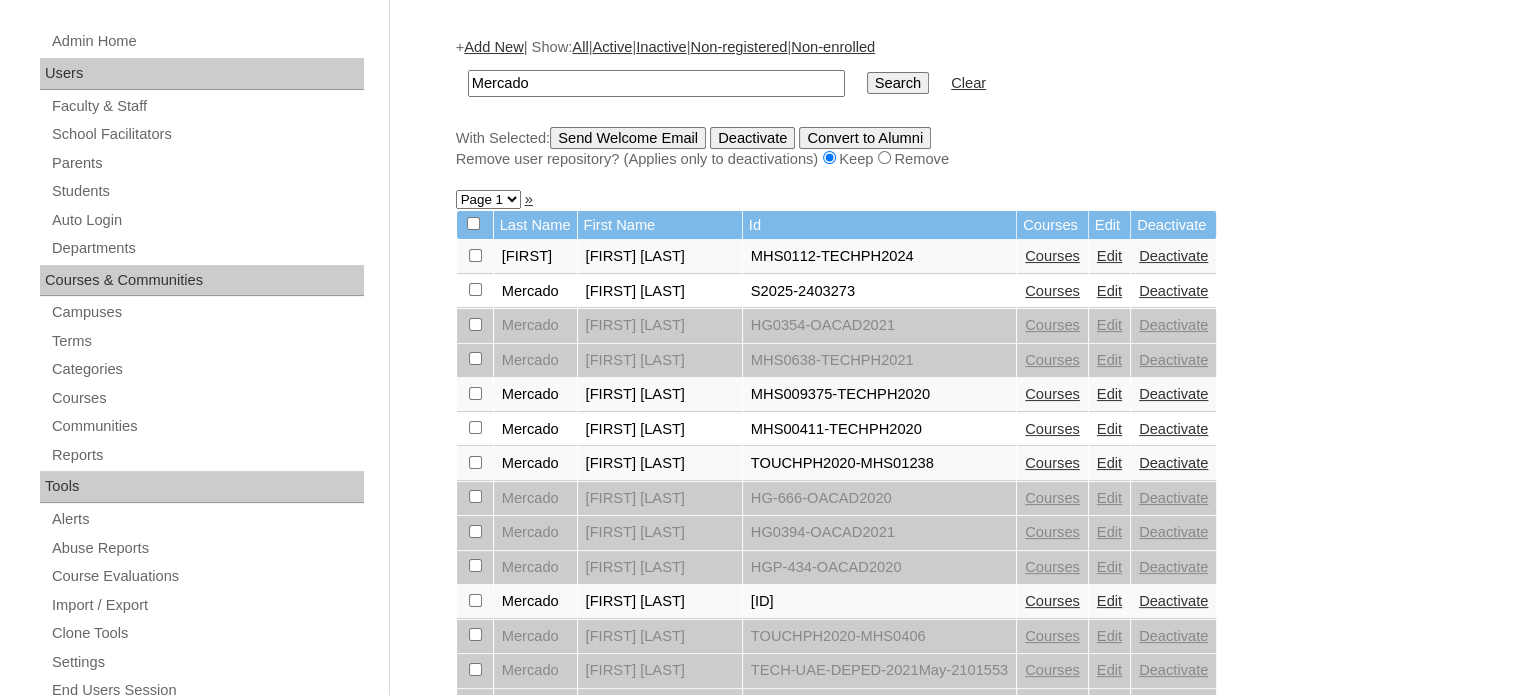 scroll, scrollTop: 254, scrollLeft: 0, axis: vertical 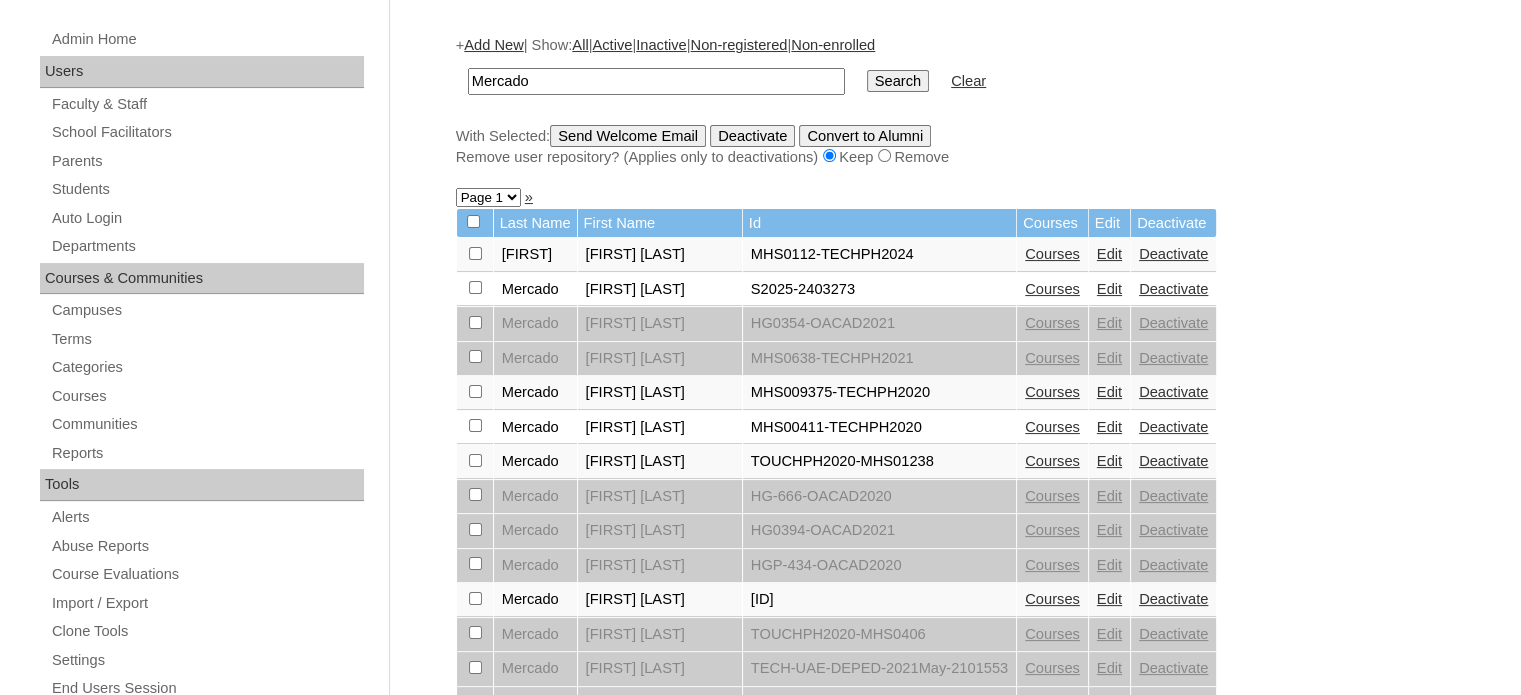 click on "Courses" at bounding box center (1052, 599) 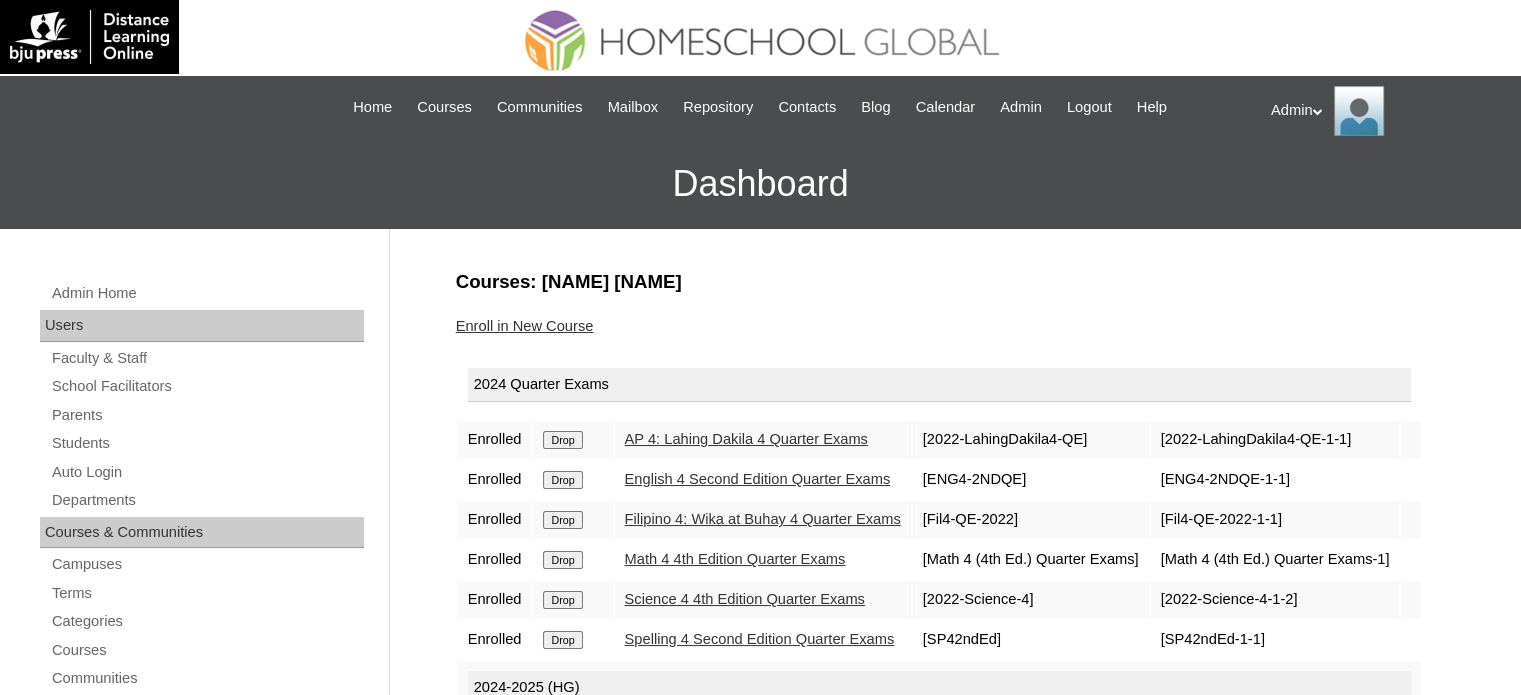 scroll, scrollTop: 148, scrollLeft: 0, axis: vertical 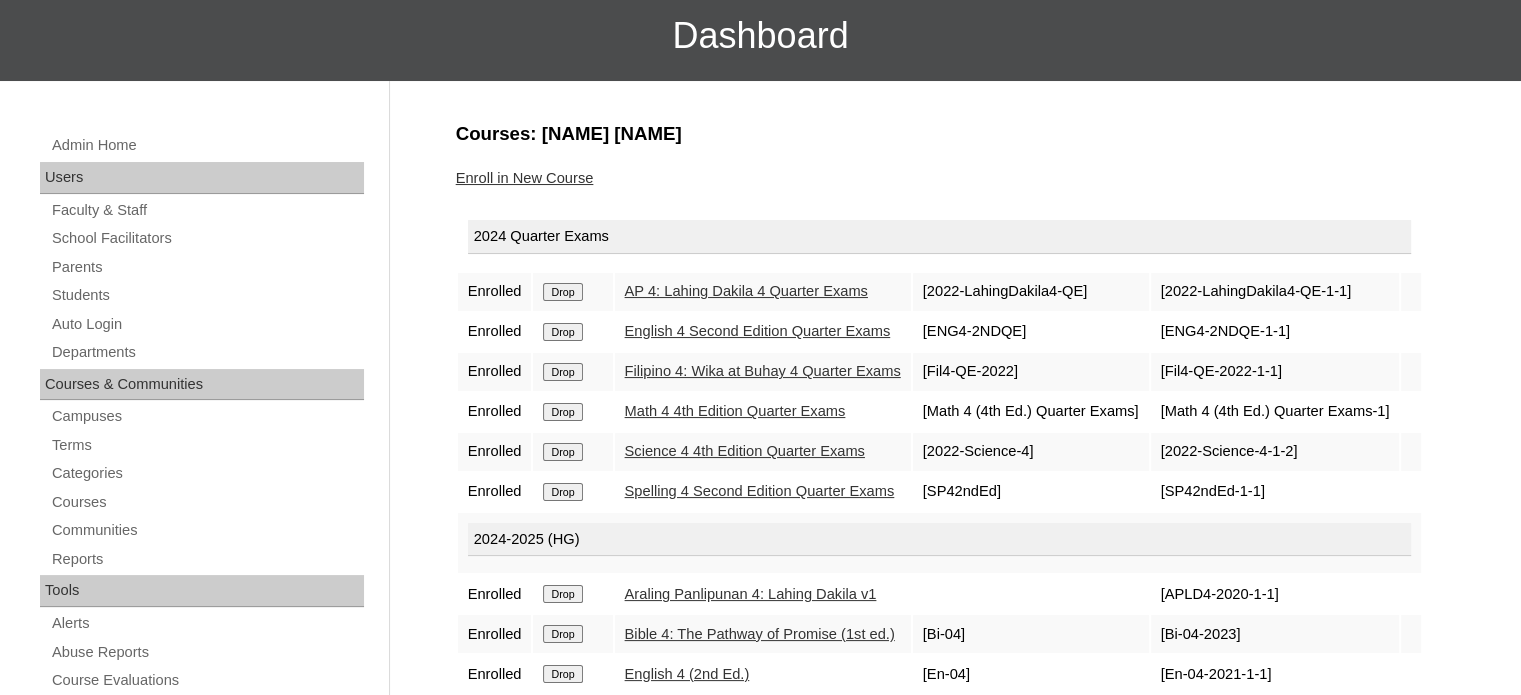 click on "Drop" at bounding box center [562, 292] 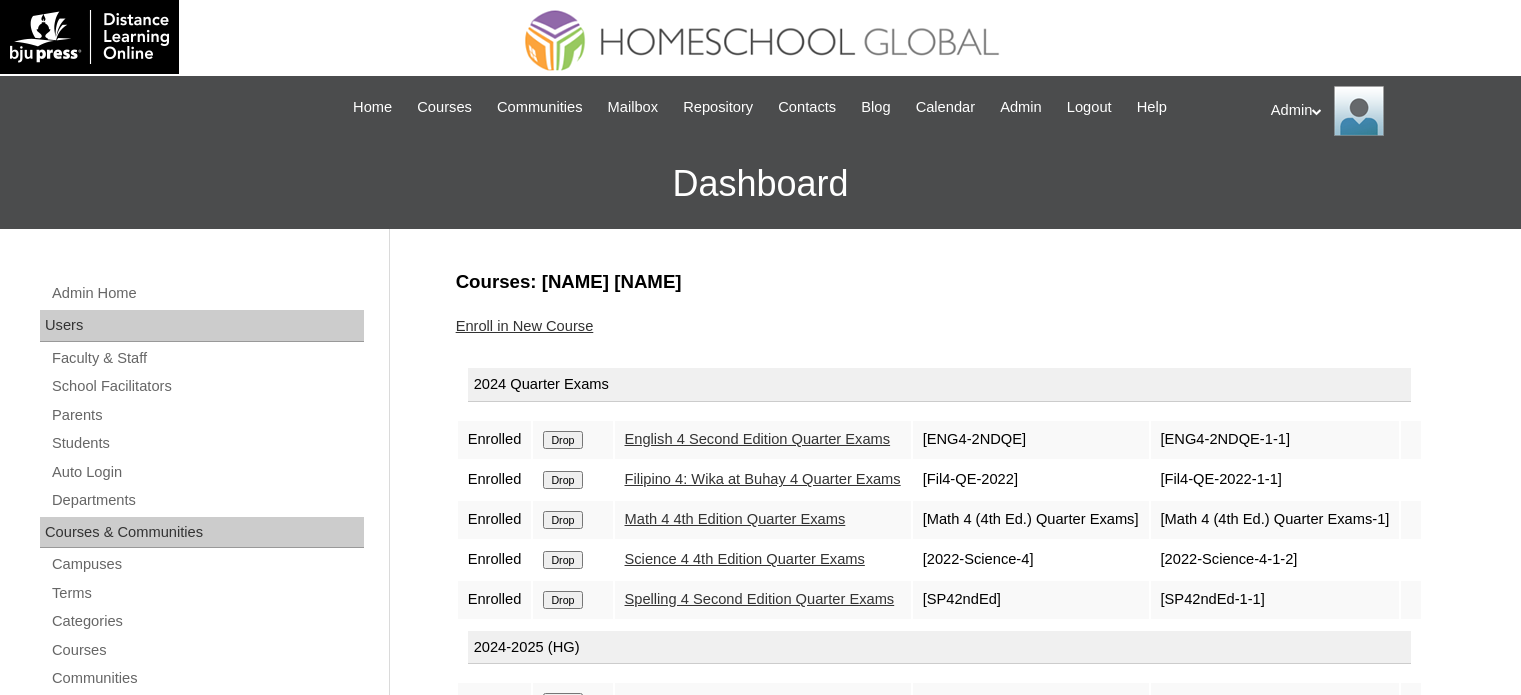 scroll, scrollTop: 0, scrollLeft: 0, axis: both 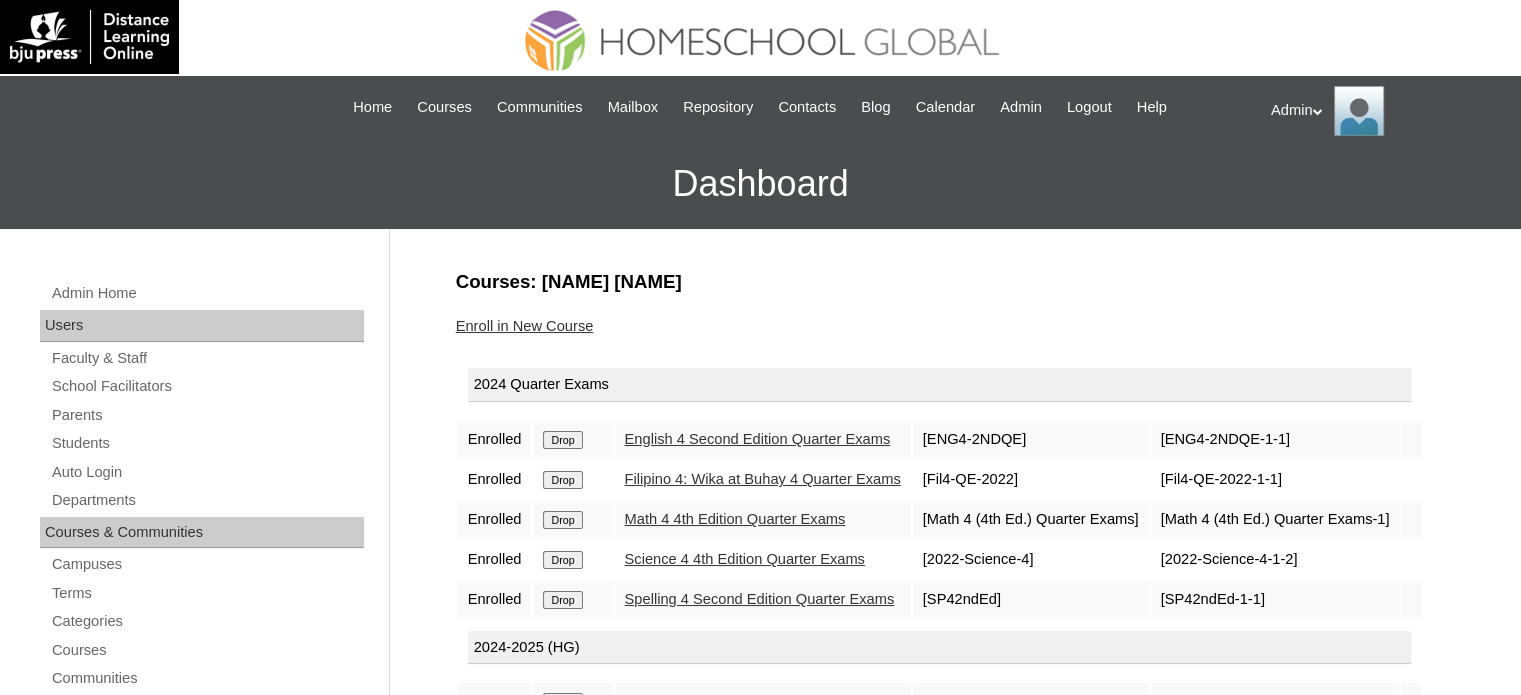 click on "Drop" at bounding box center (562, 440) 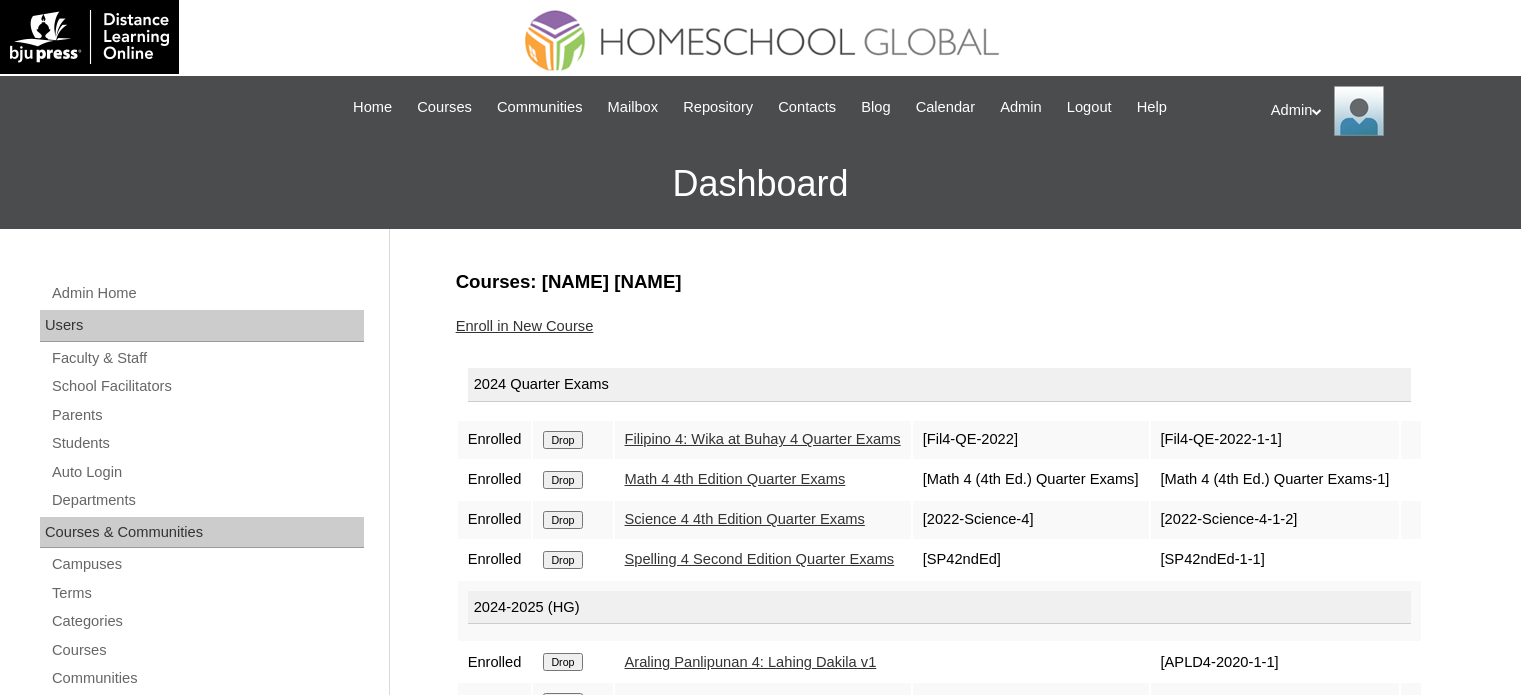 scroll, scrollTop: 0, scrollLeft: 0, axis: both 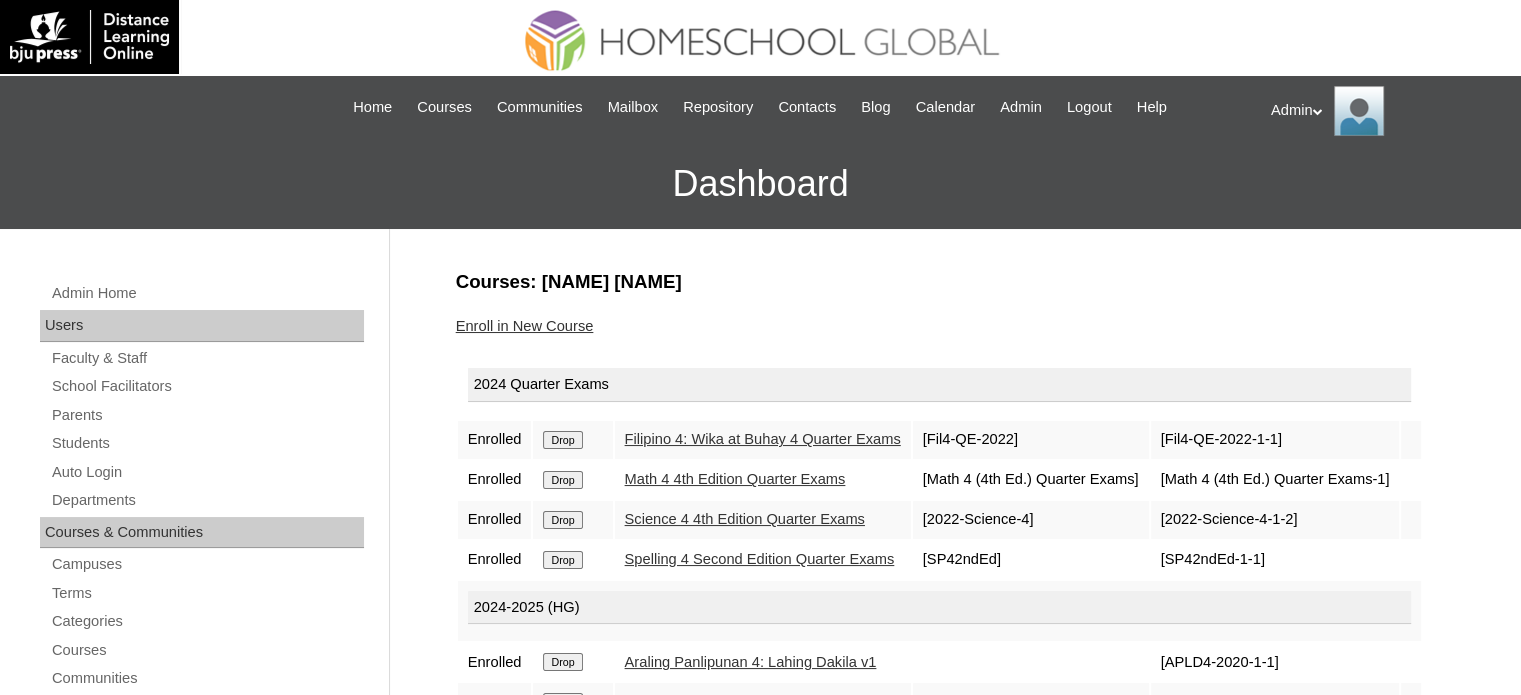 drag, startPoint x: 0, startPoint y: 0, endPoint x: 568, endPoint y: 447, distance: 722.7953 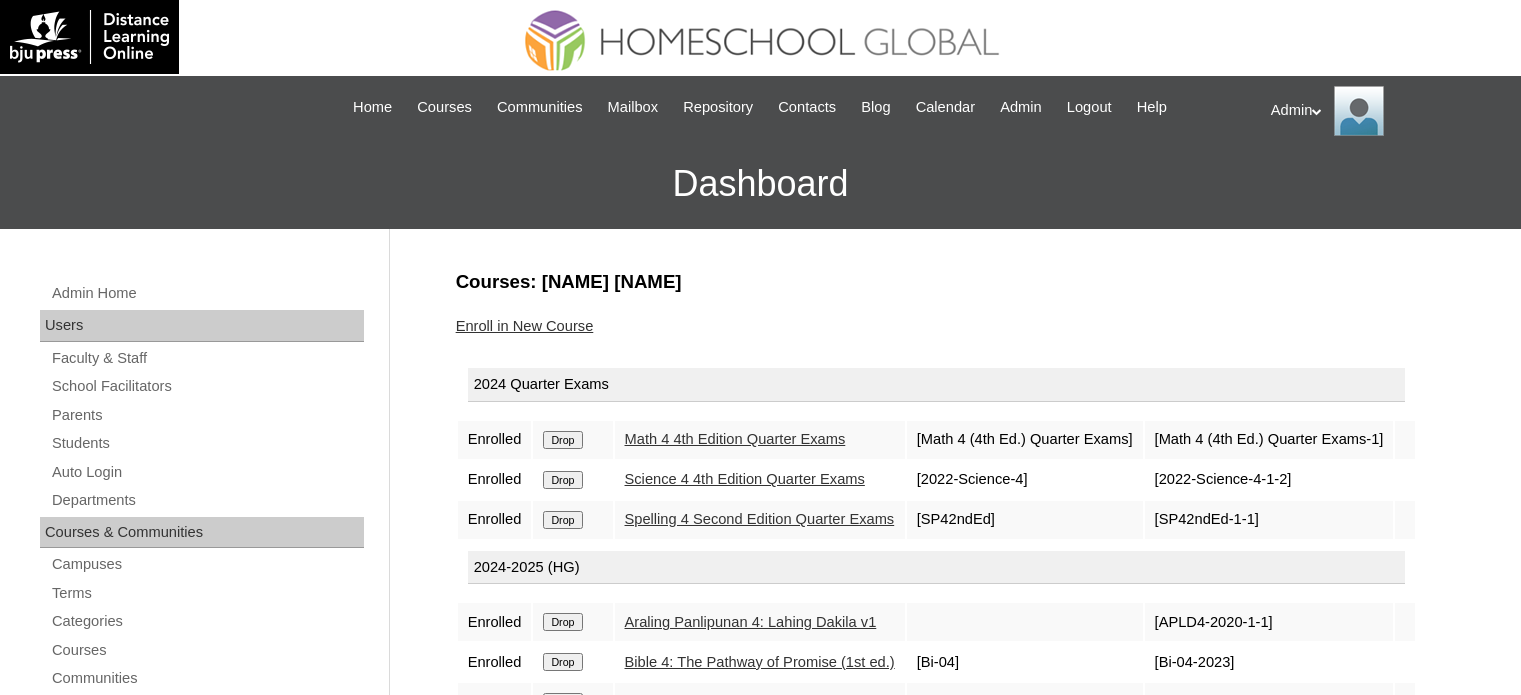 scroll, scrollTop: 0, scrollLeft: 0, axis: both 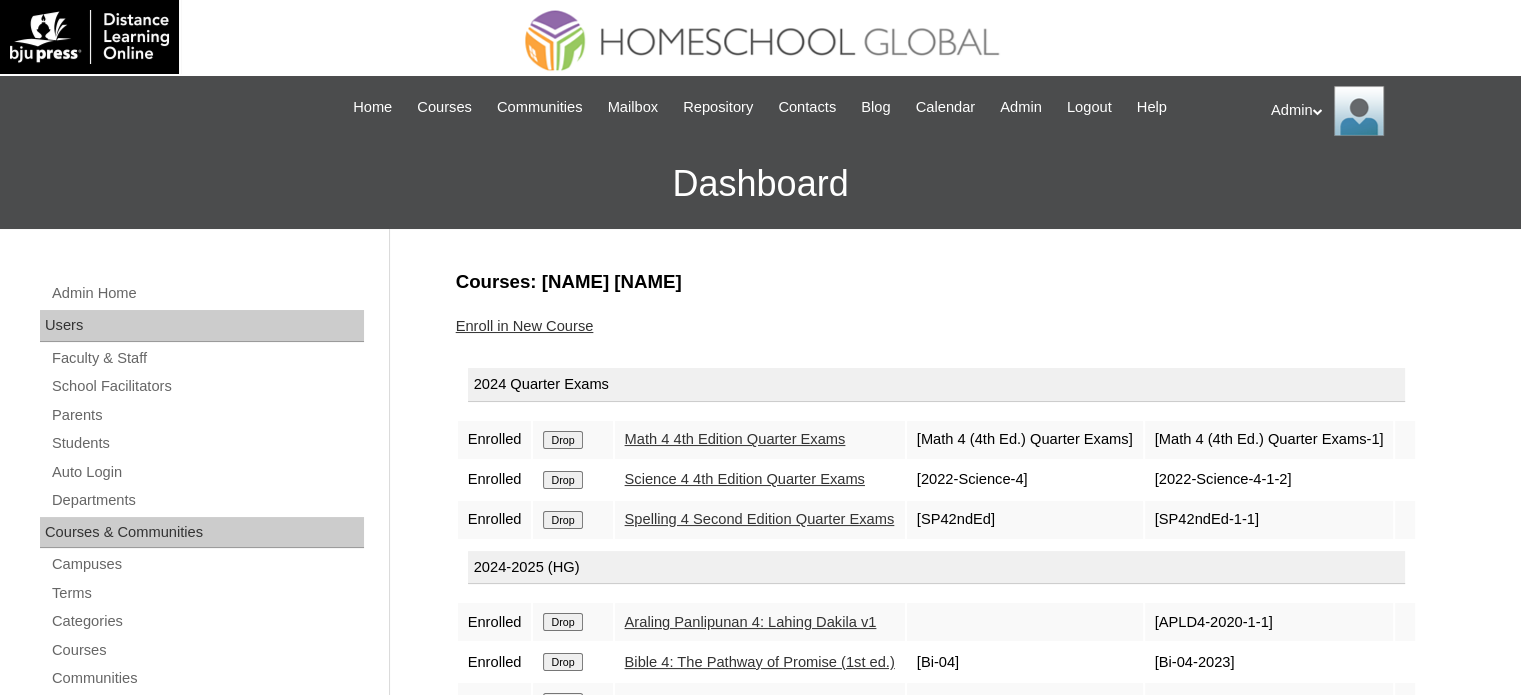 click on "Drop" at bounding box center (562, 440) 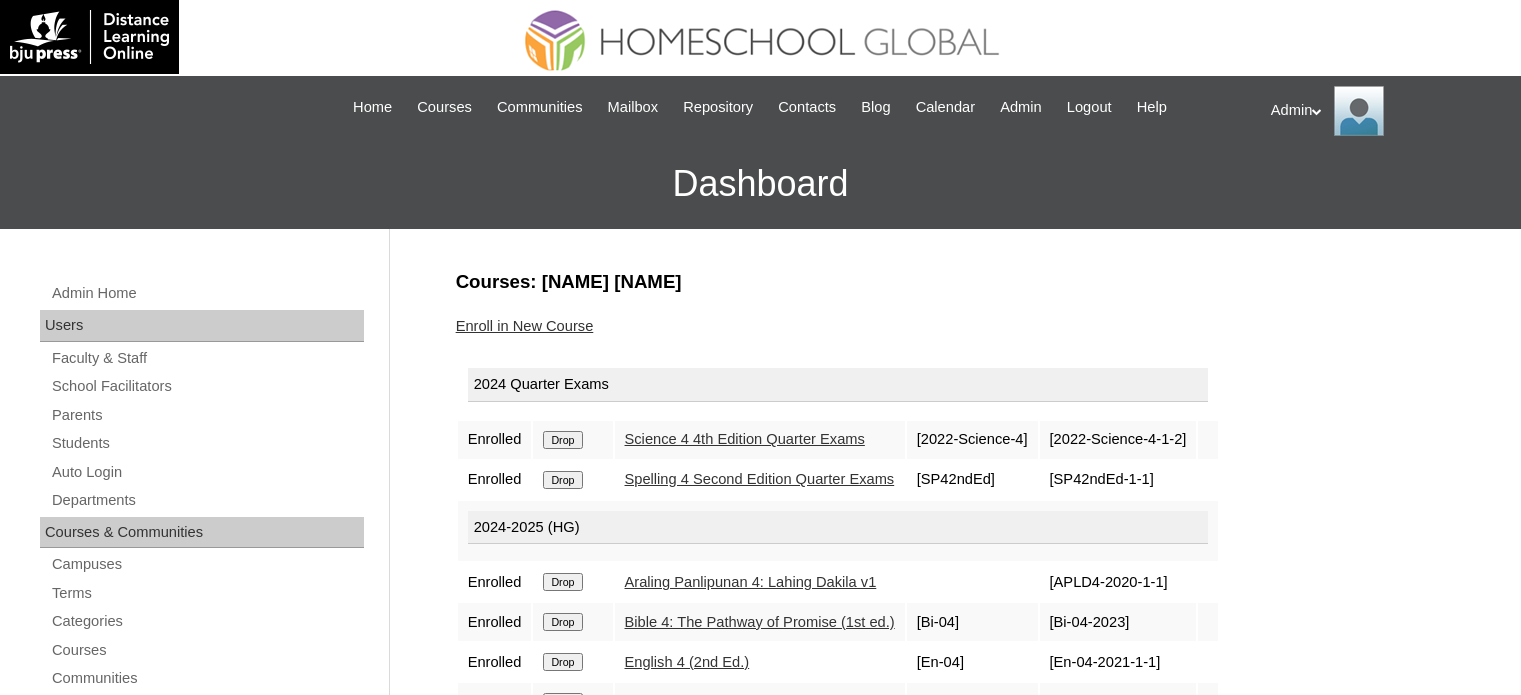 scroll, scrollTop: 0, scrollLeft: 0, axis: both 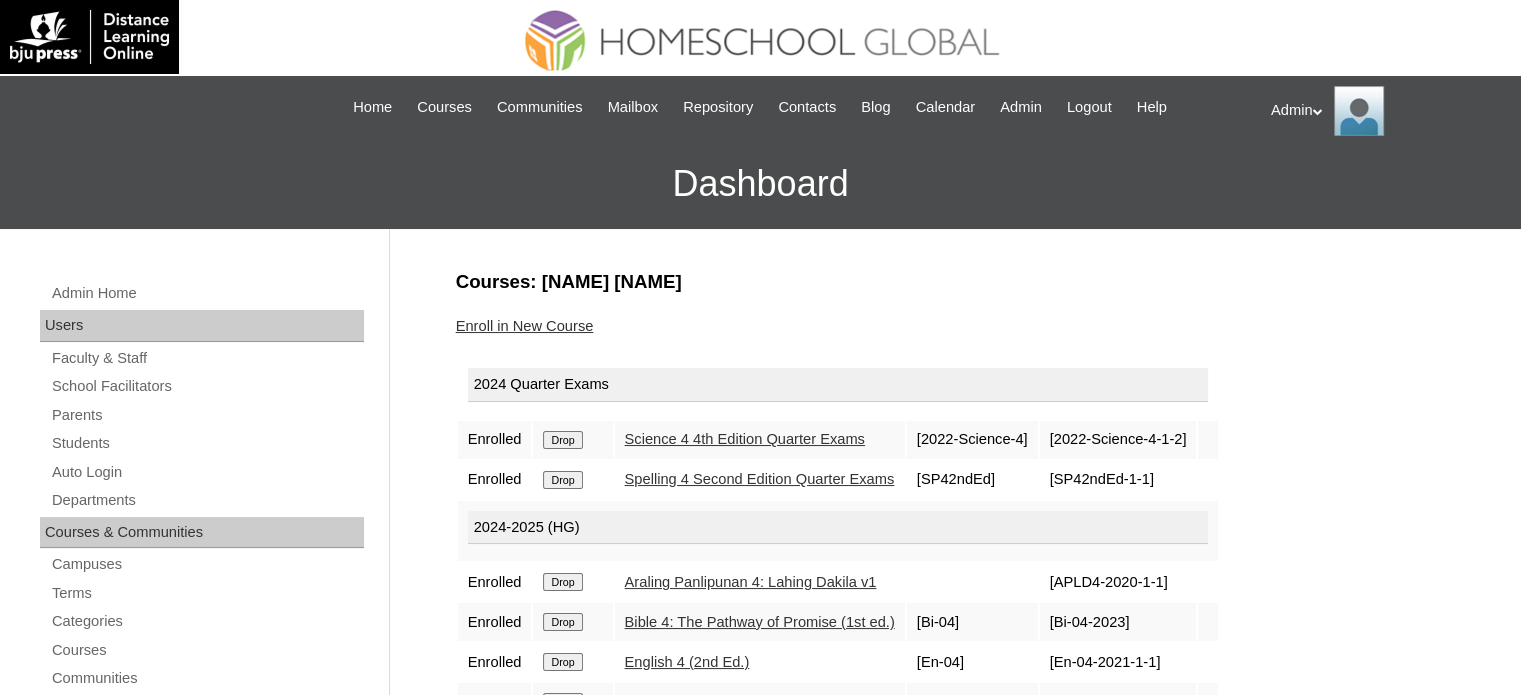 click on "Drop" at bounding box center (572, 440) 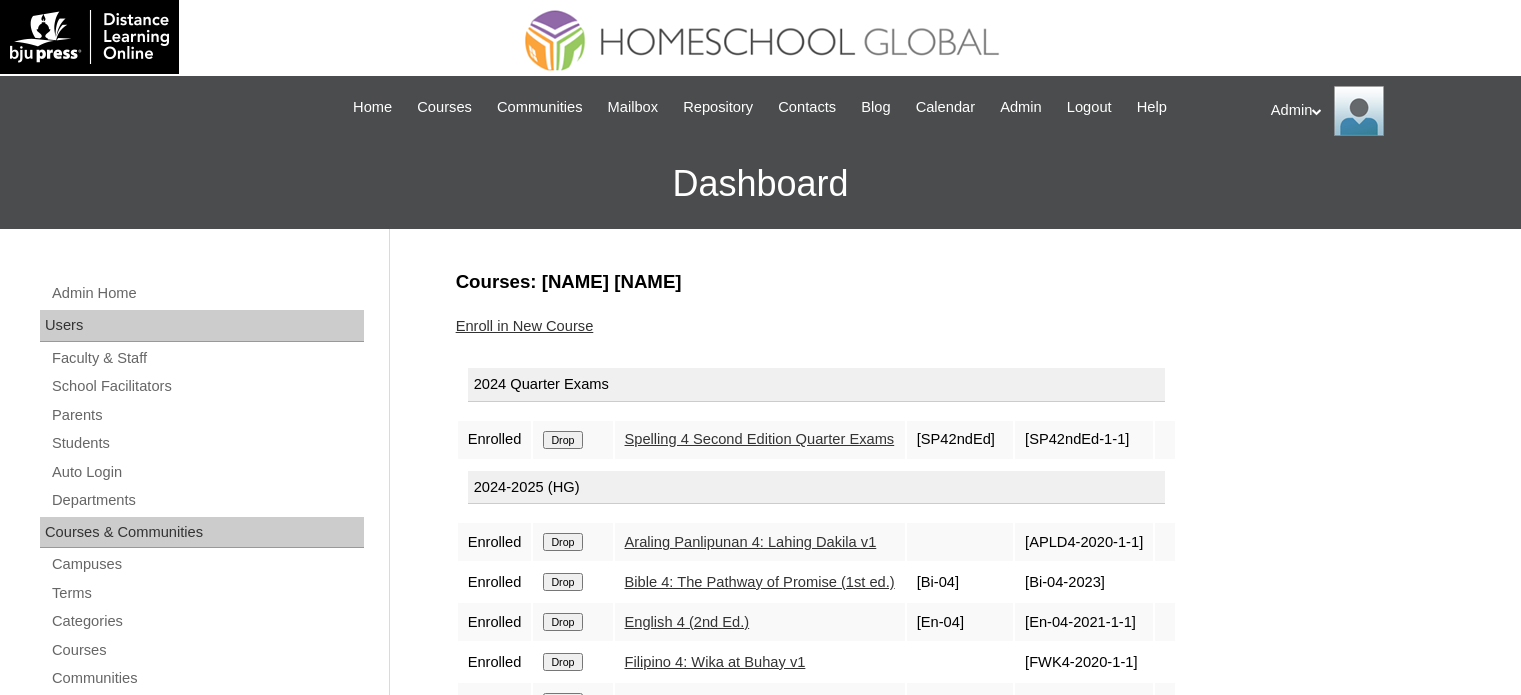 scroll, scrollTop: 0, scrollLeft: 0, axis: both 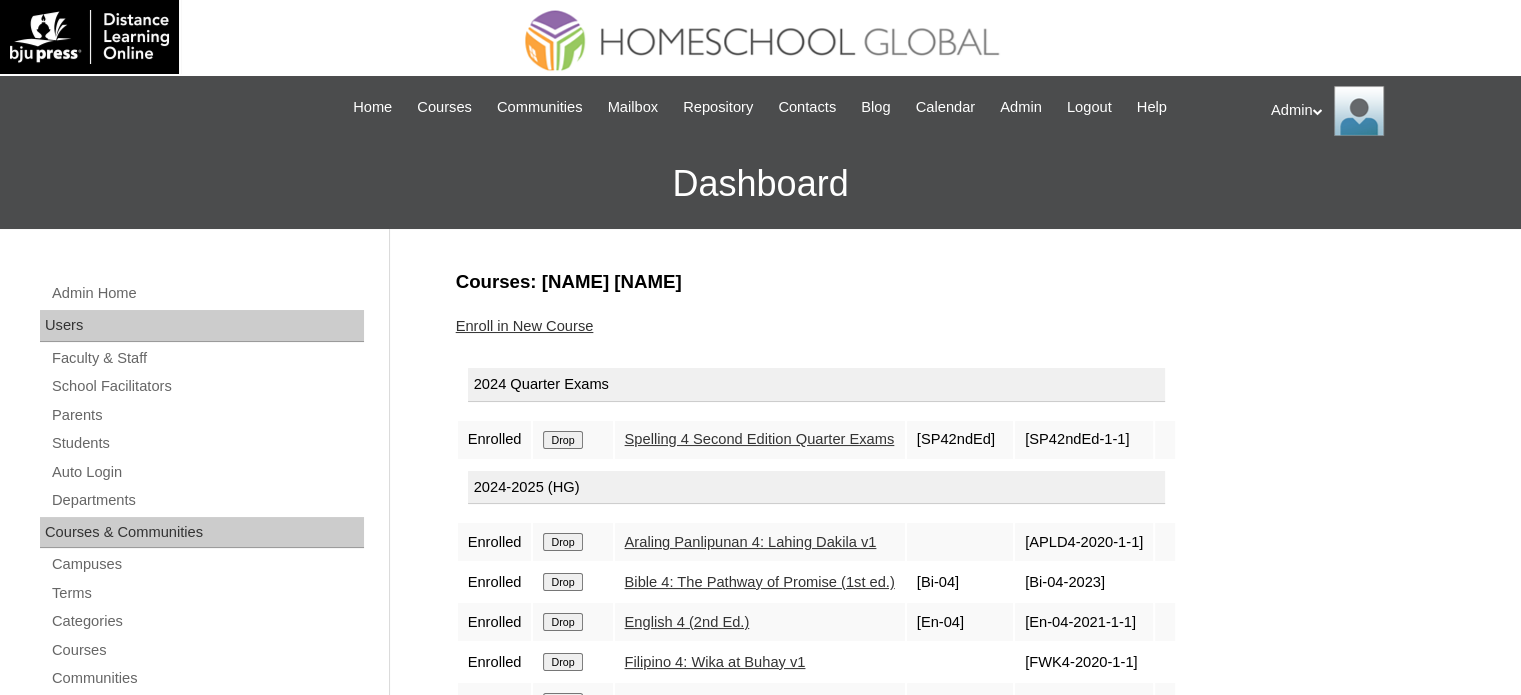 click on "Drop" at bounding box center (562, 440) 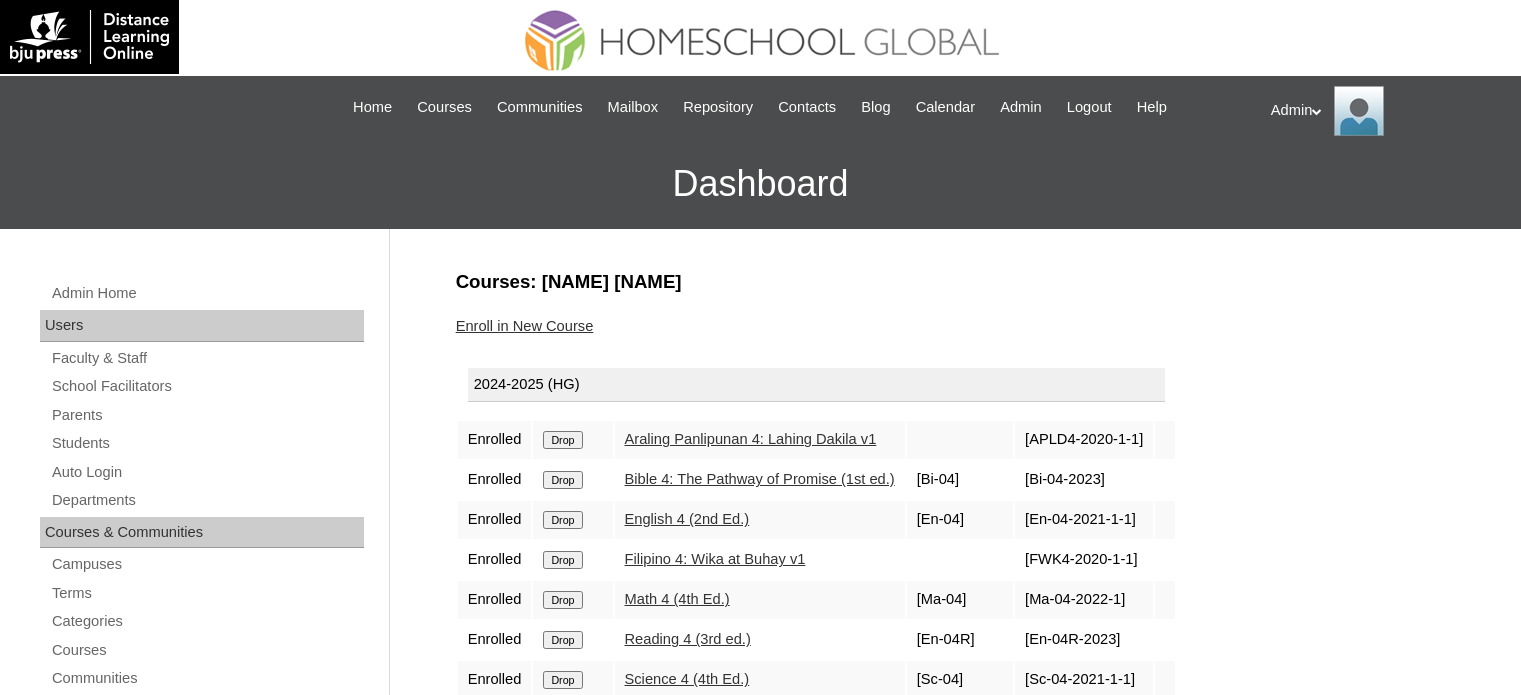 scroll, scrollTop: 0, scrollLeft: 0, axis: both 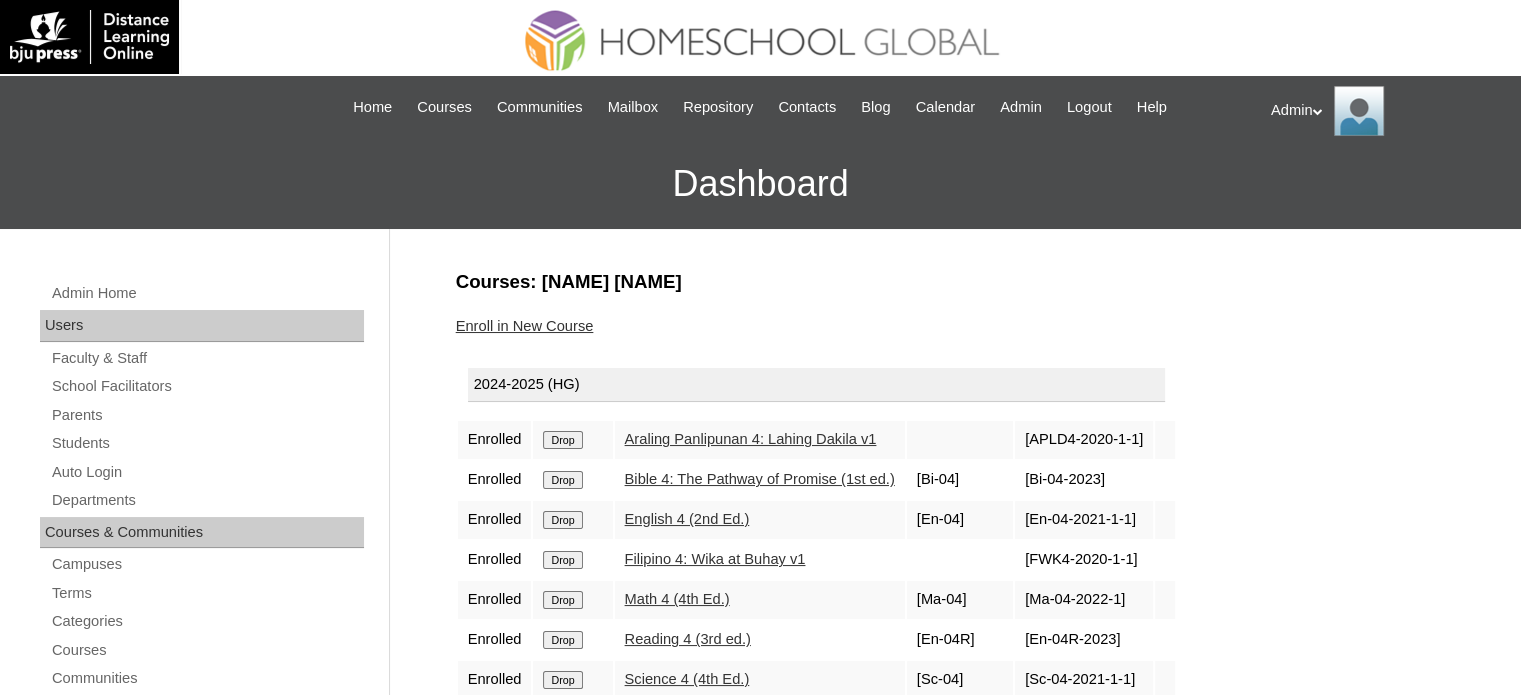 click on "Drop" at bounding box center [562, 440] 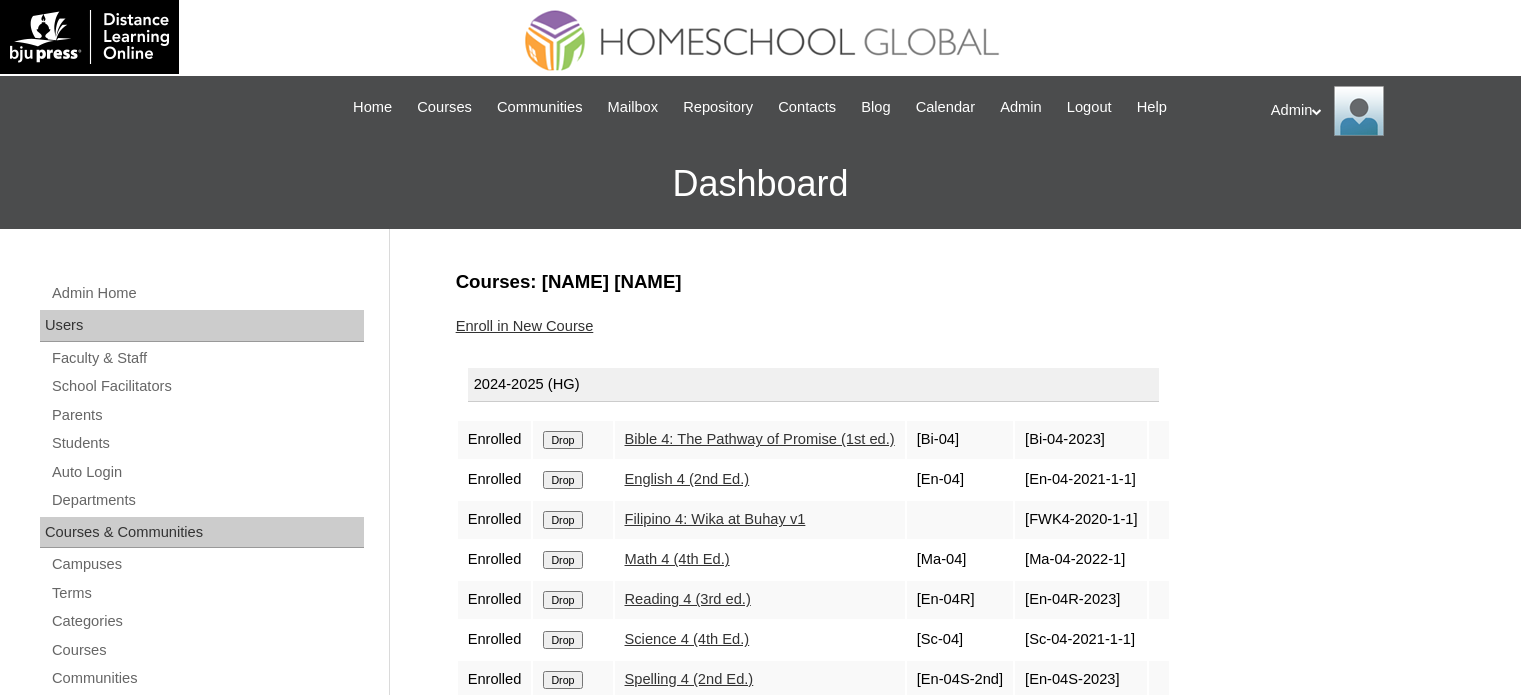 scroll, scrollTop: 0, scrollLeft: 0, axis: both 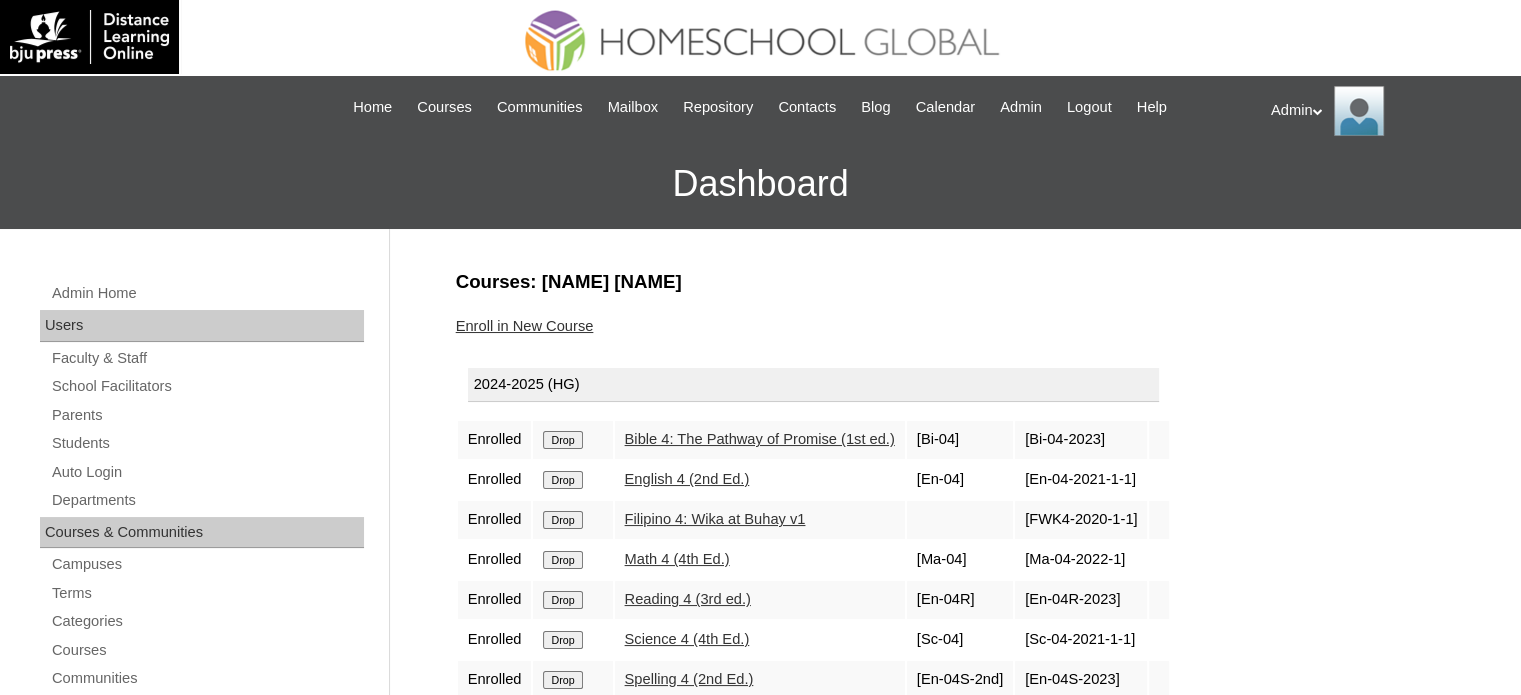 click on "Drop" at bounding box center [562, 440] 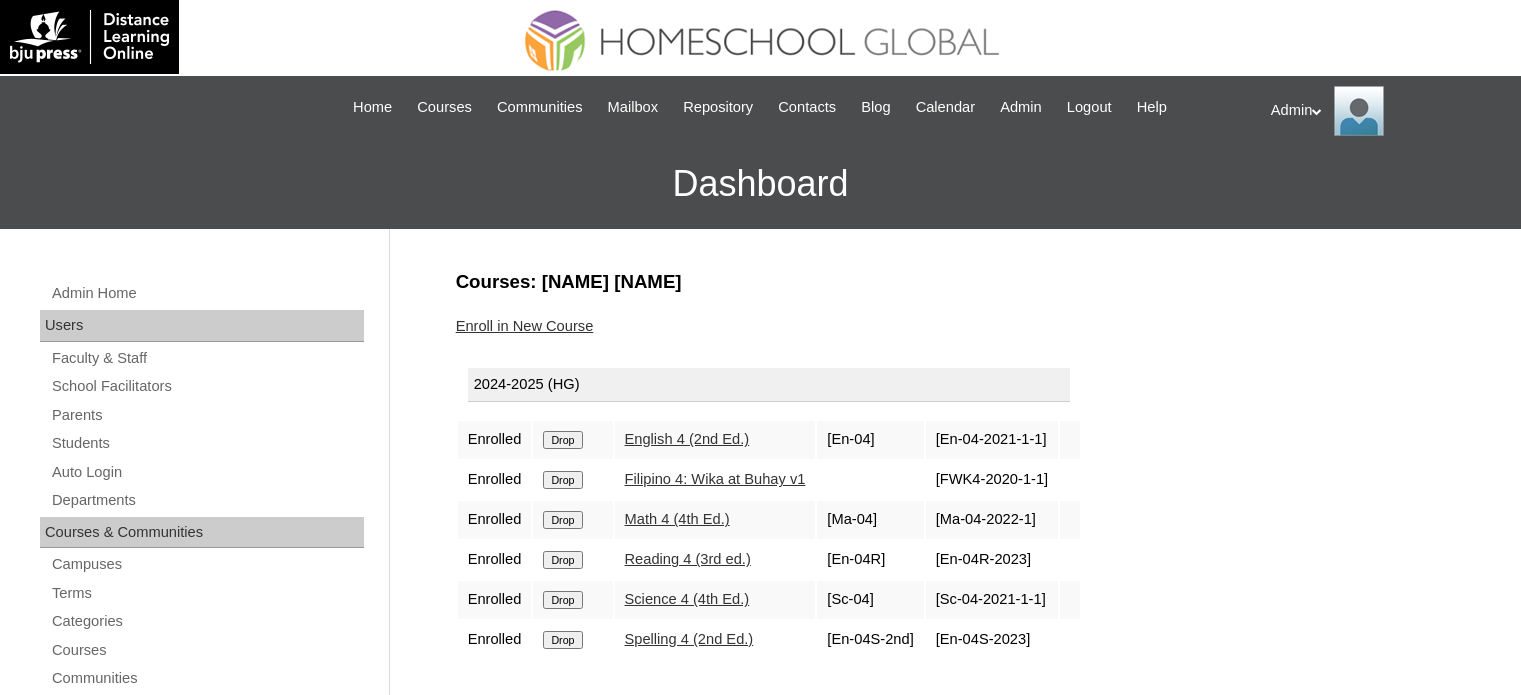 scroll, scrollTop: 0, scrollLeft: 0, axis: both 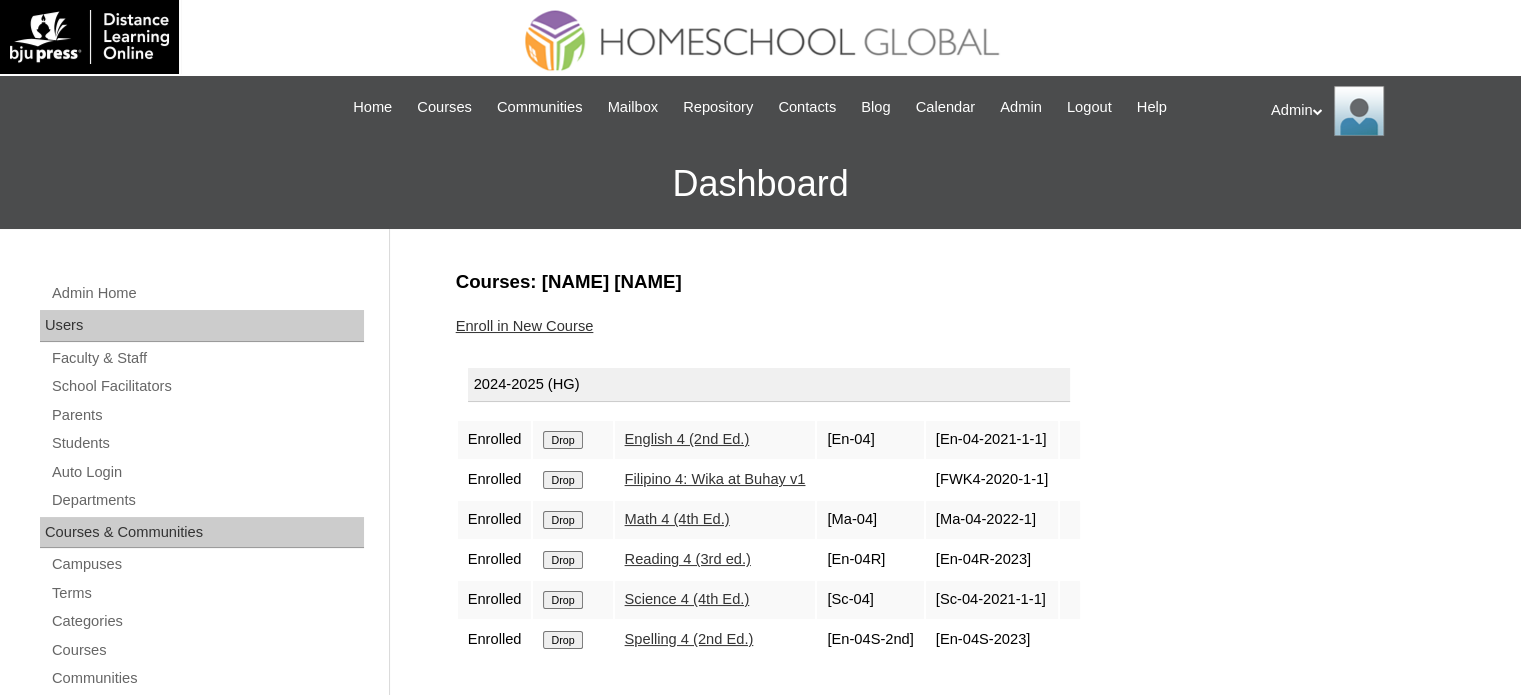 click on "Drop" at bounding box center [562, 440] 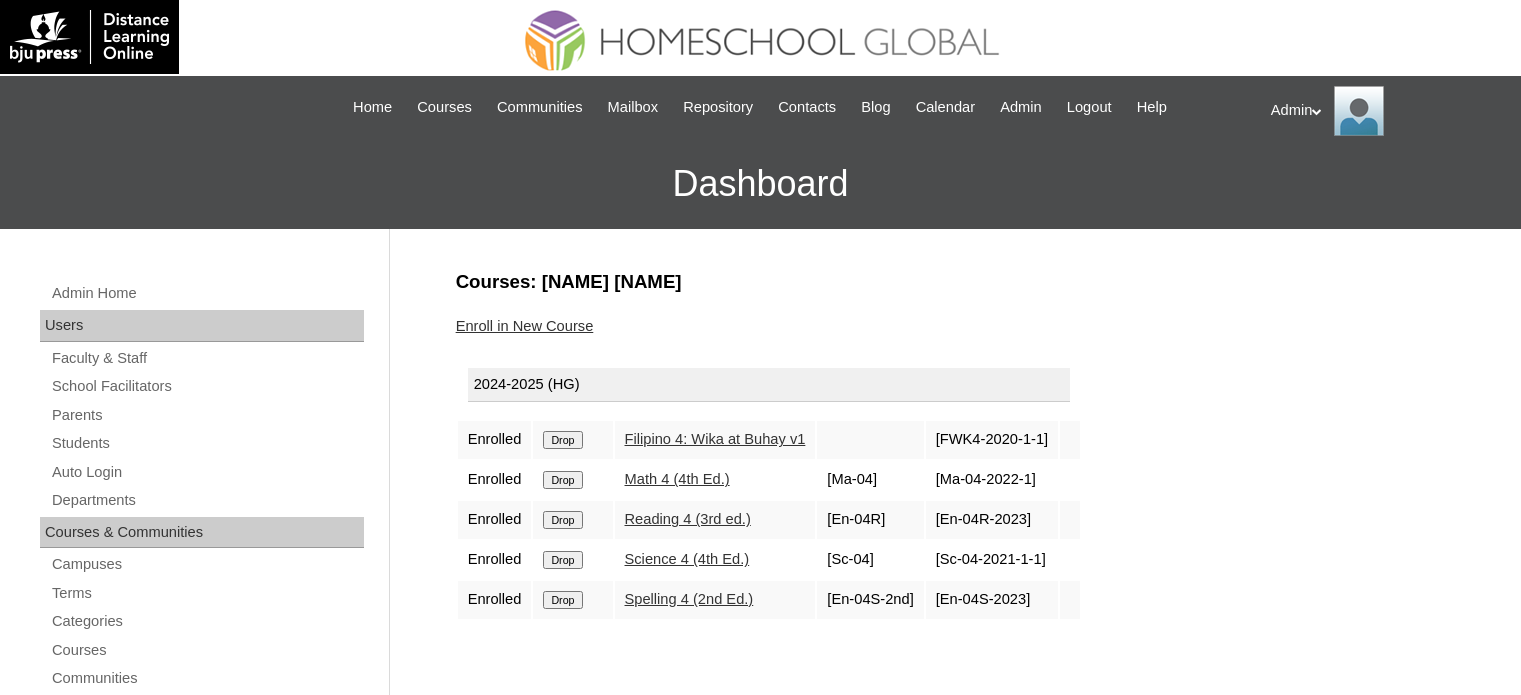 scroll, scrollTop: 0, scrollLeft: 0, axis: both 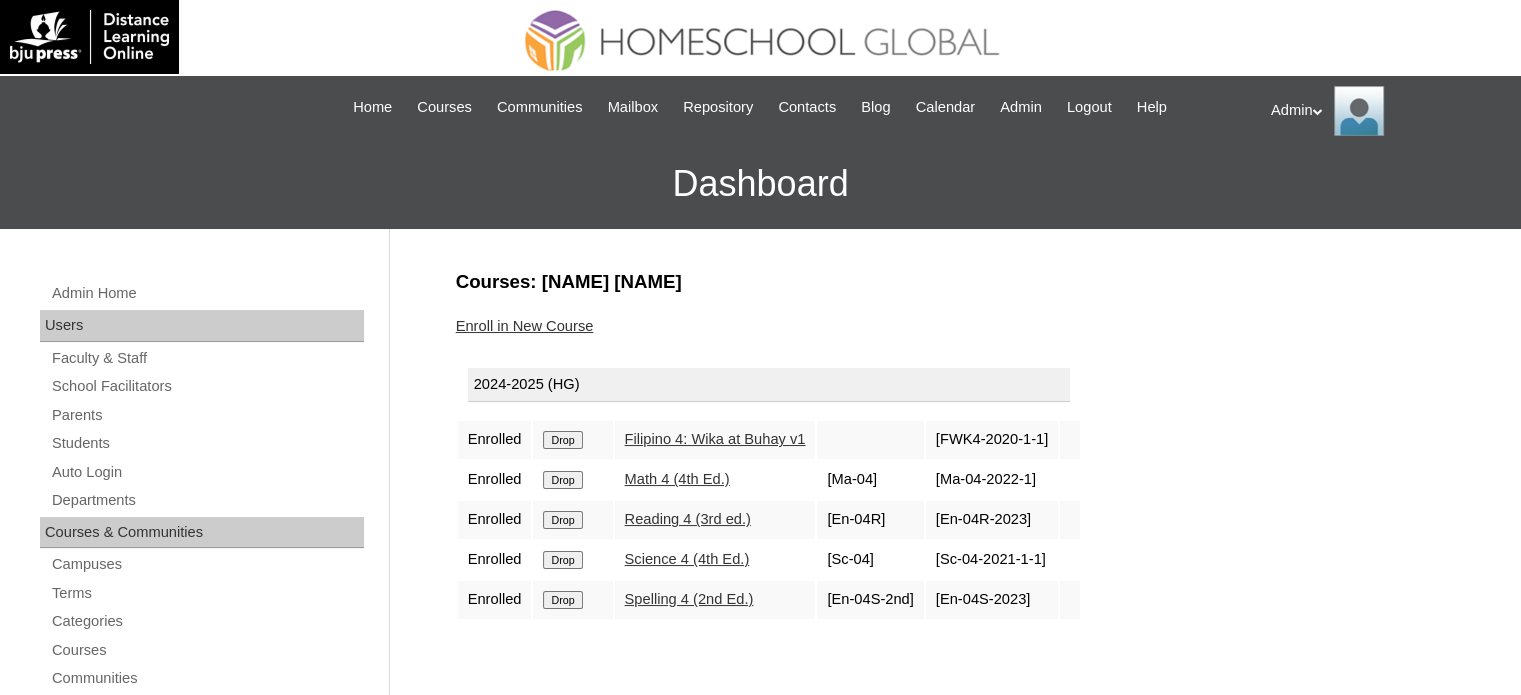 click on "Drop" at bounding box center [562, 440] 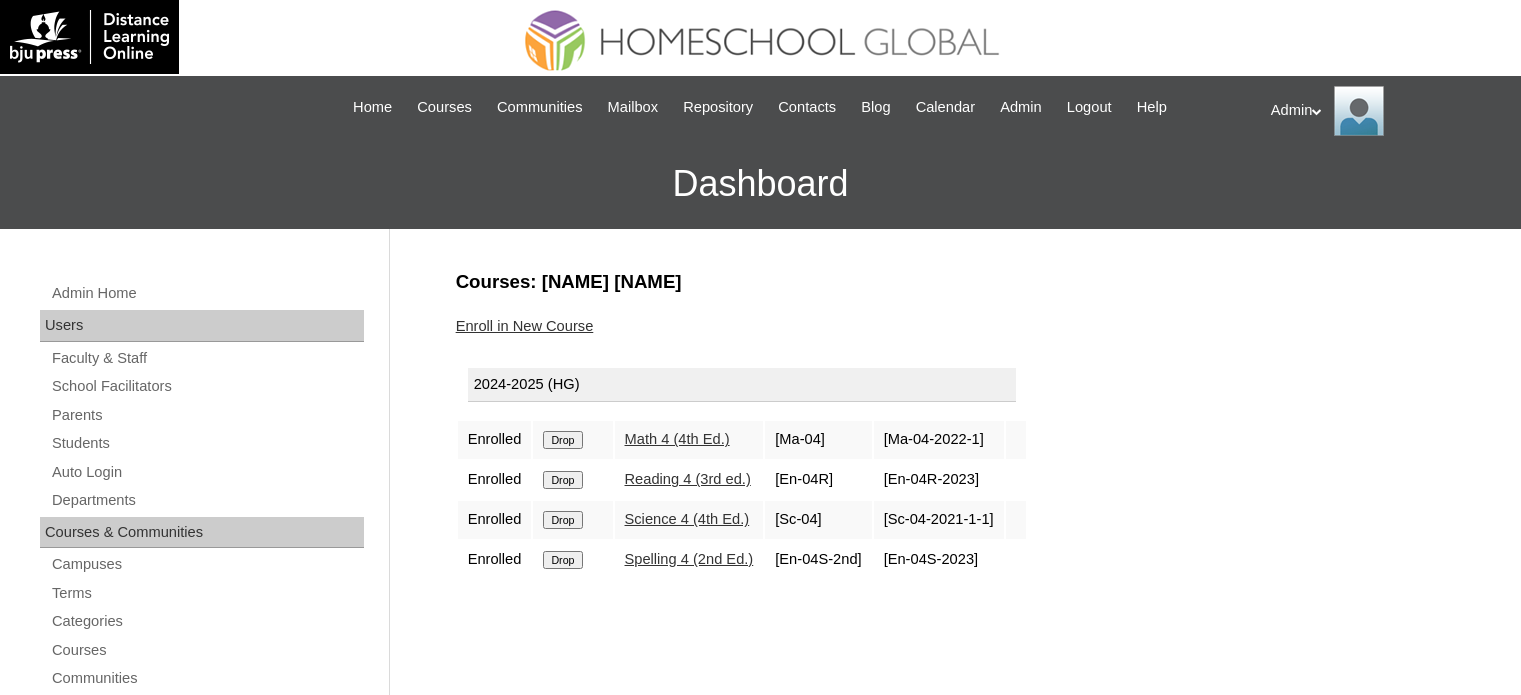 scroll, scrollTop: 0, scrollLeft: 0, axis: both 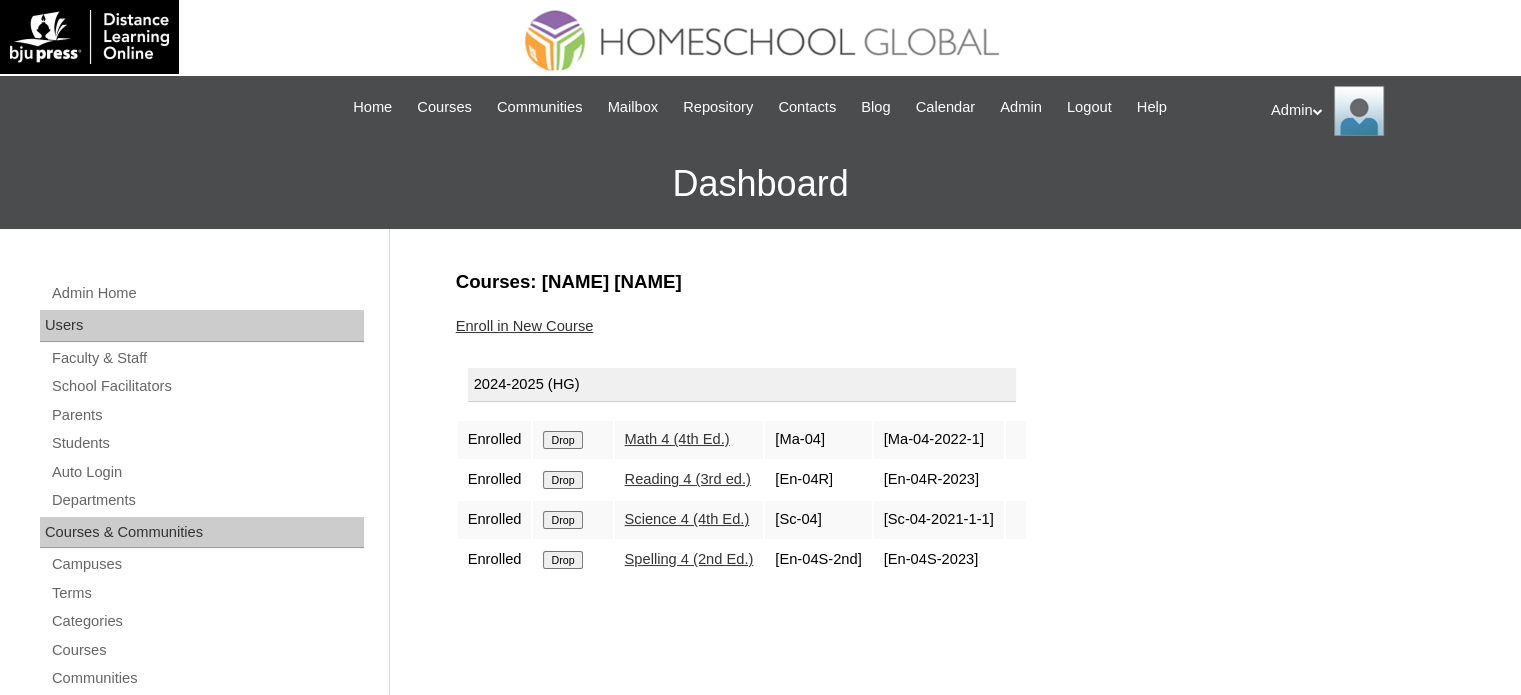 click on "Drop" at bounding box center (562, 440) 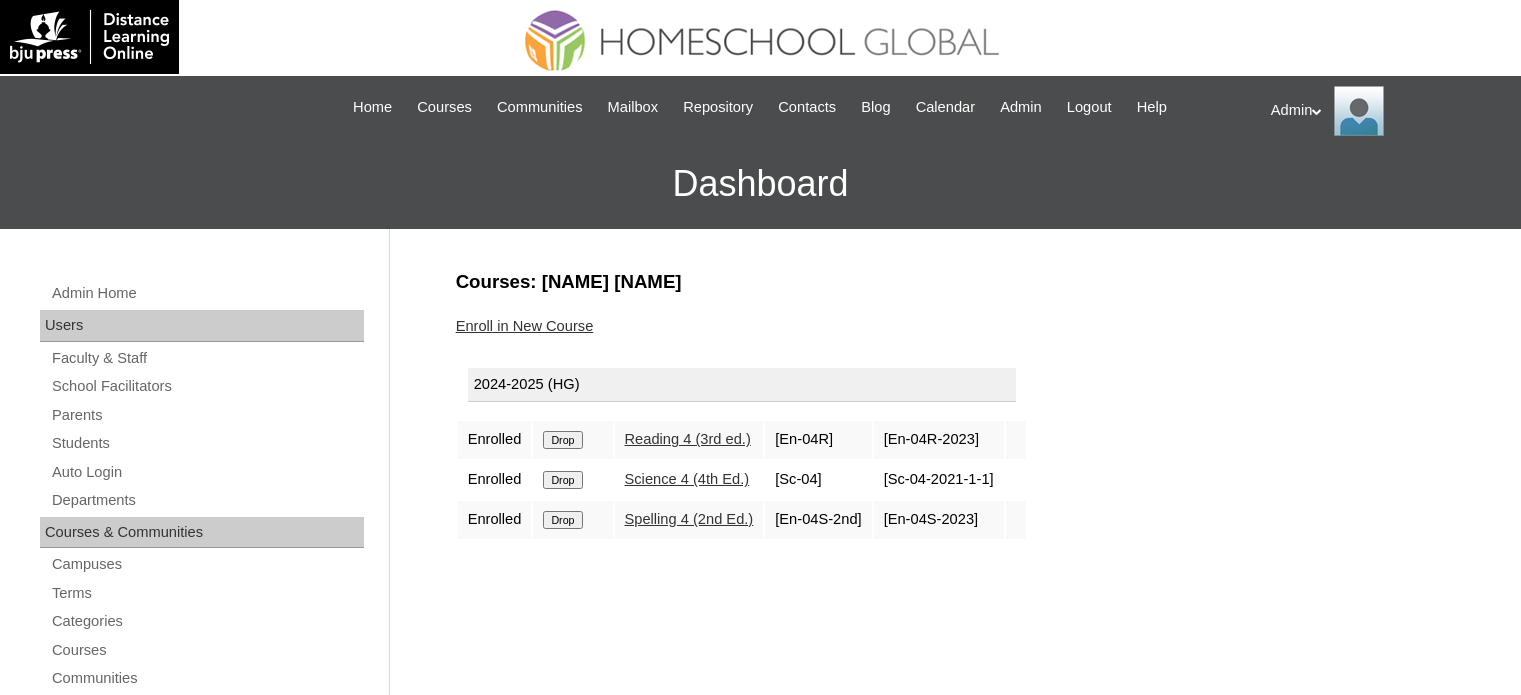 scroll, scrollTop: 0, scrollLeft: 0, axis: both 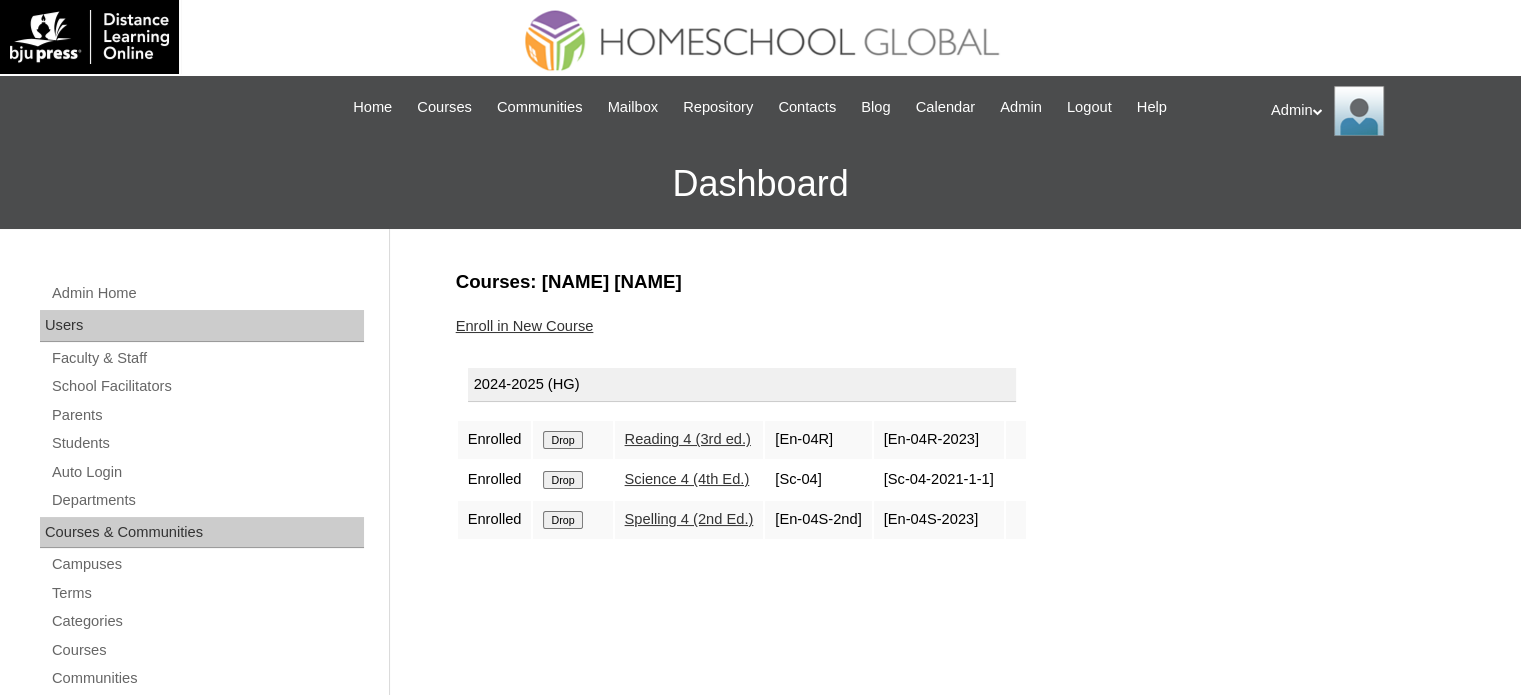 click on "Drop" at bounding box center [562, 440] 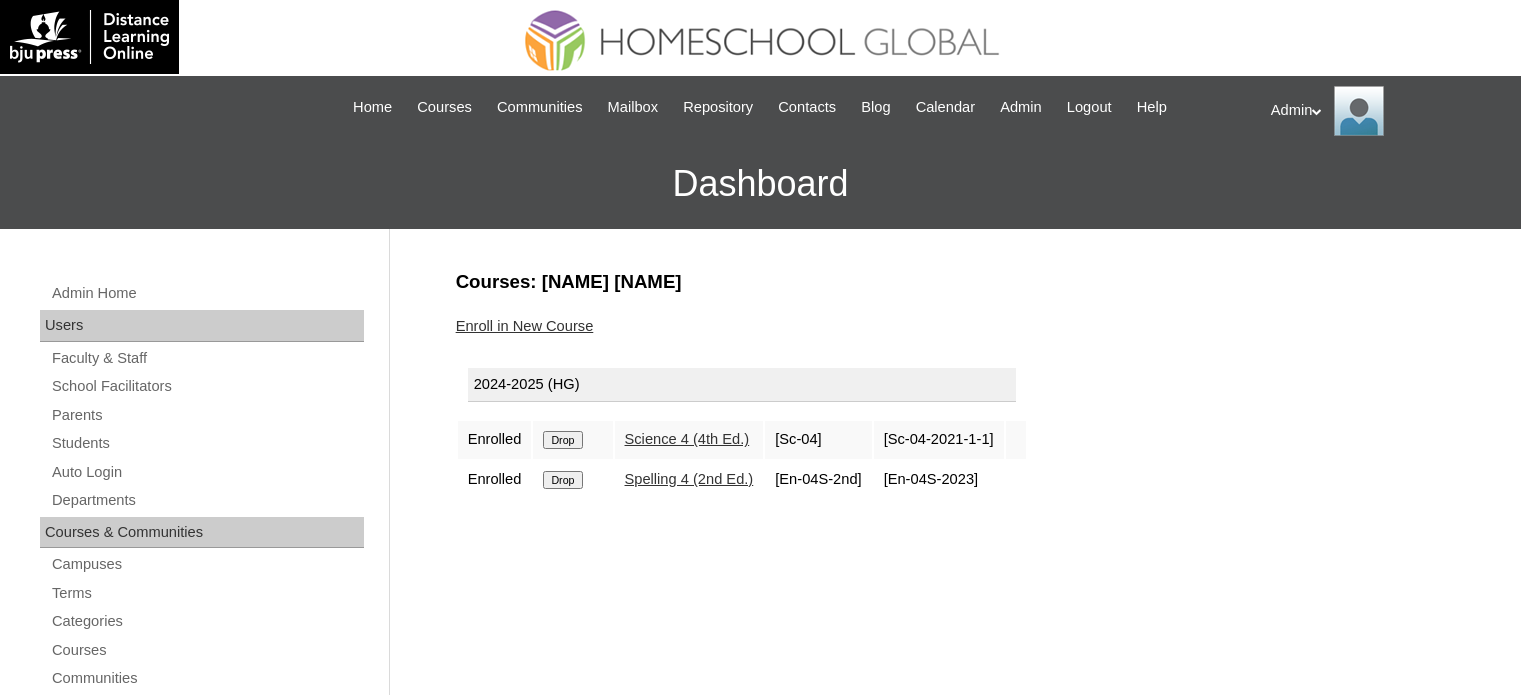 scroll, scrollTop: 0, scrollLeft: 0, axis: both 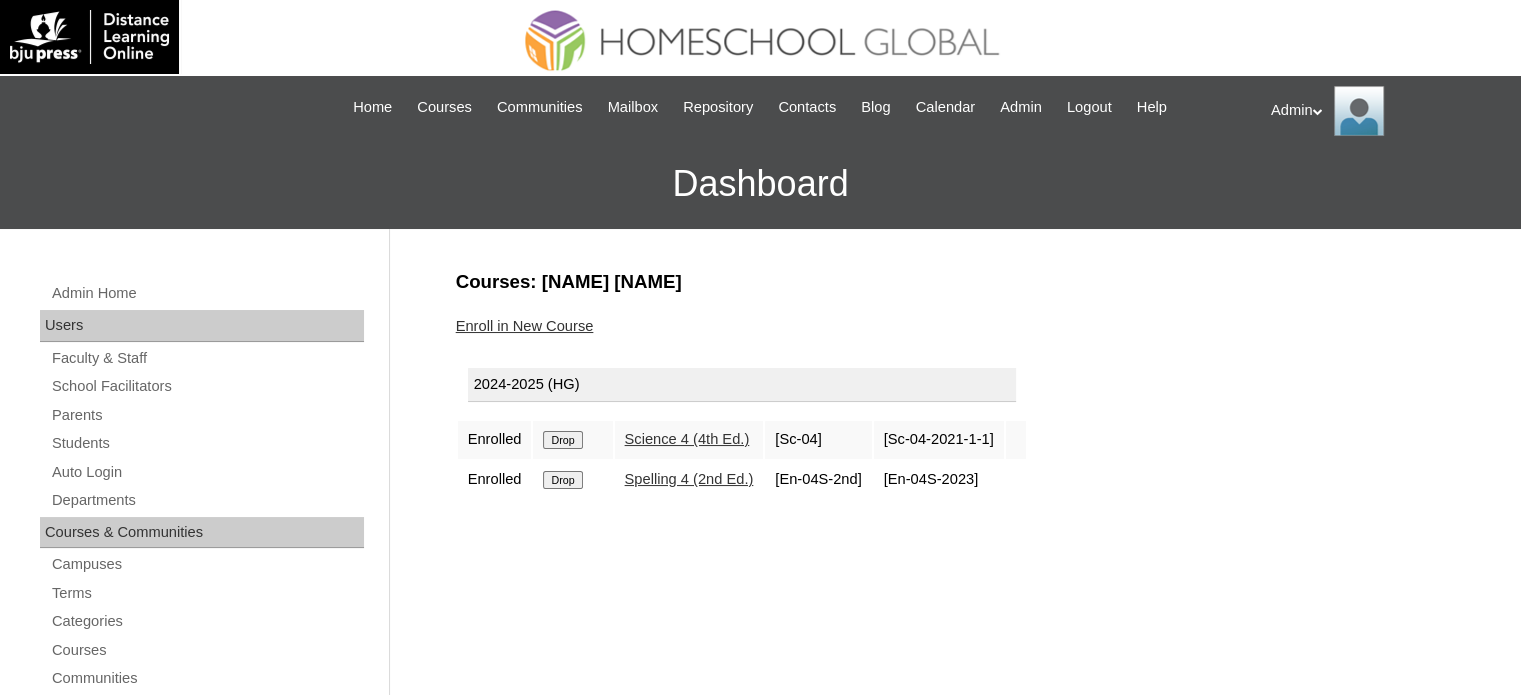 click on "Drop" at bounding box center [562, 440] 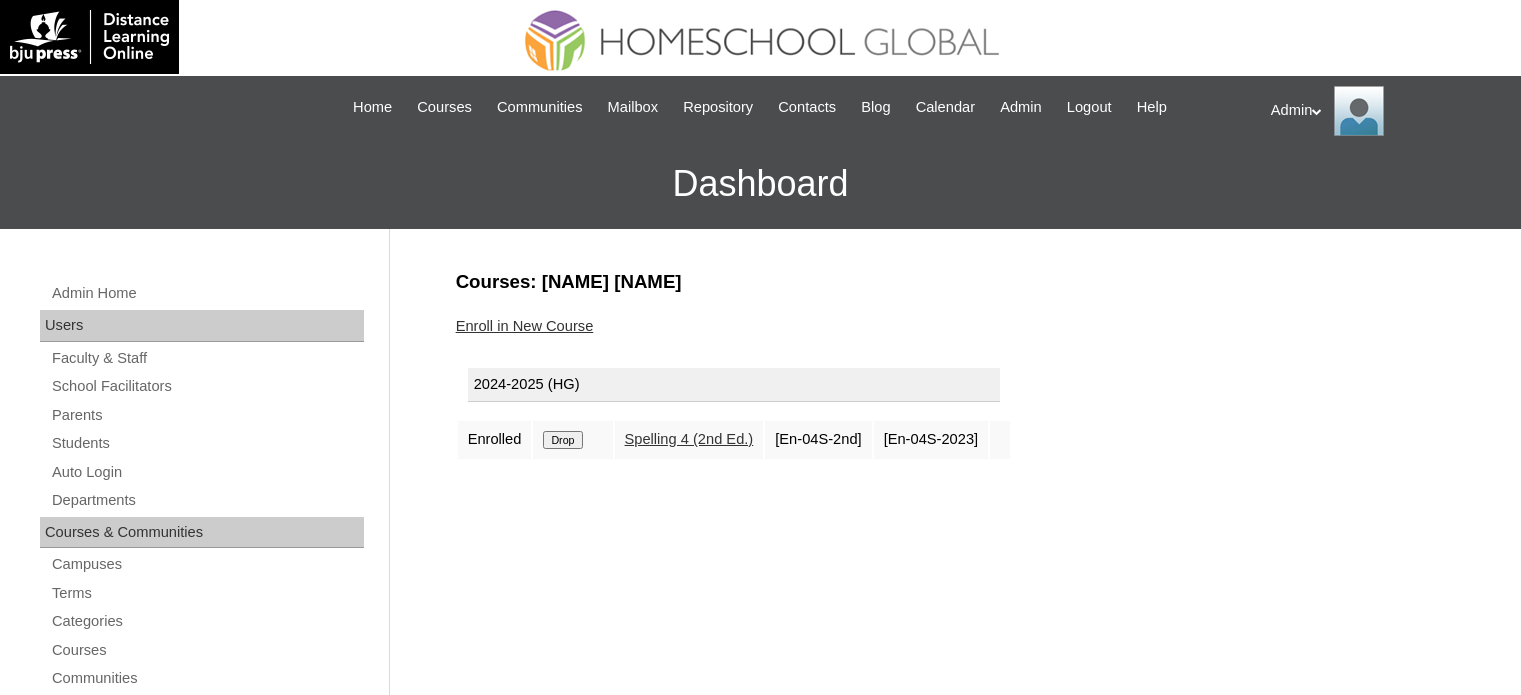 scroll, scrollTop: 0, scrollLeft: 0, axis: both 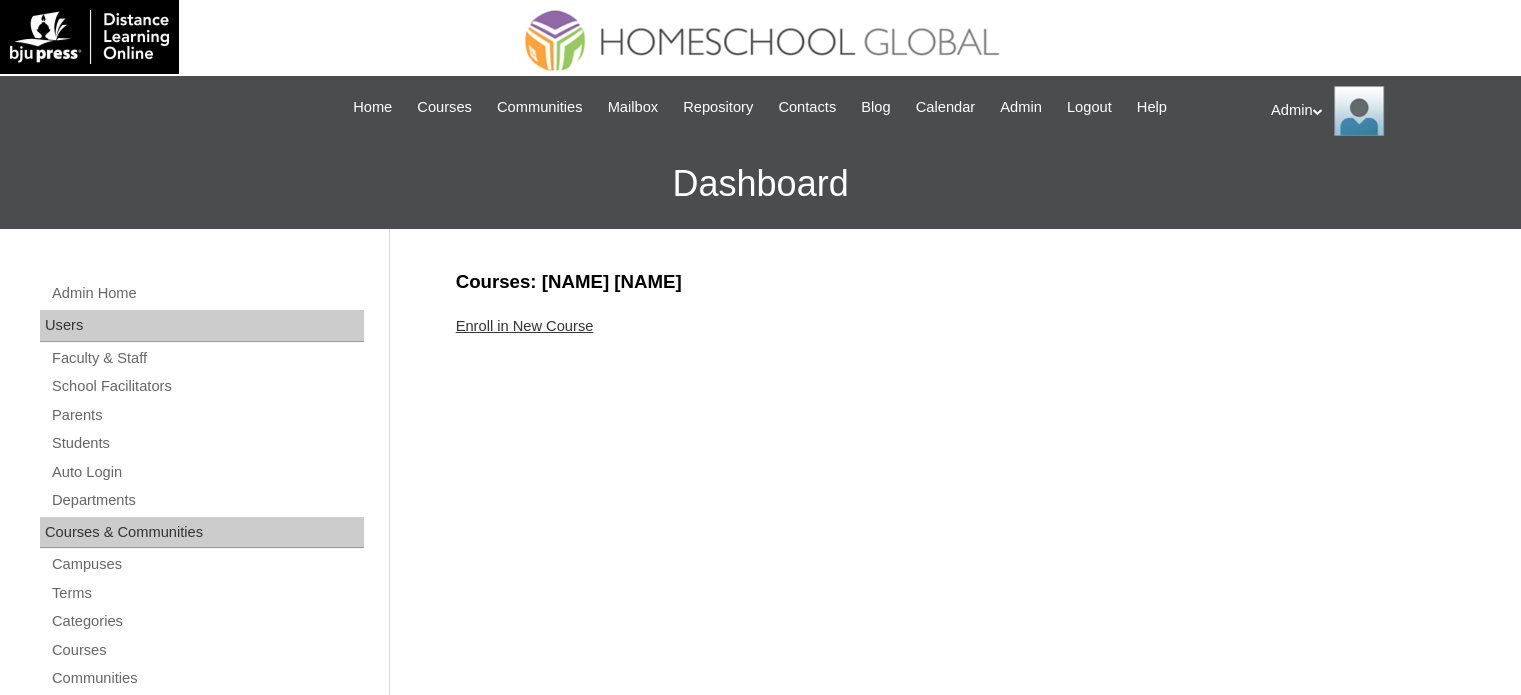 click on "Enroll in New Course" at bounding box center [525, 326] 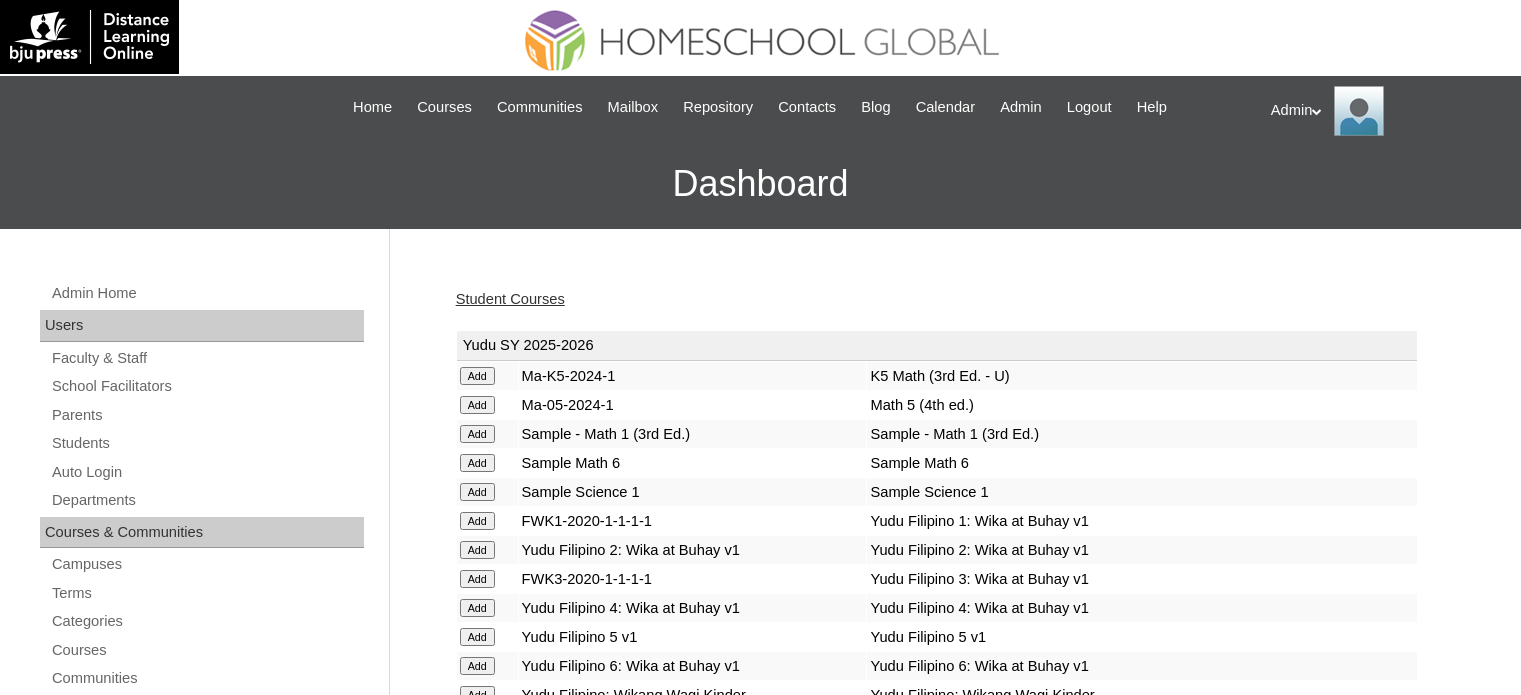 scroll, scrollTop: 0, scrollLeft: 0, axis: both 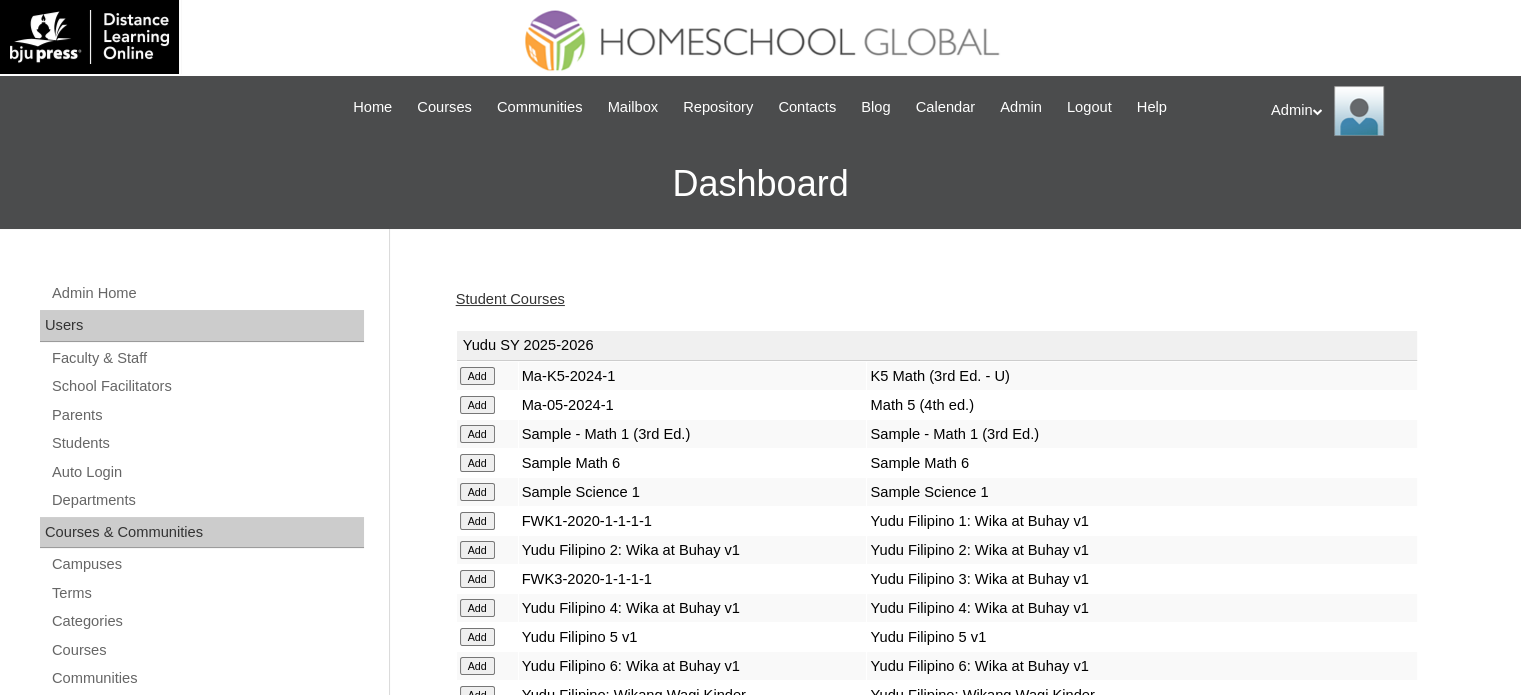 click on "Student Courses" at bounding box center (510, 299) 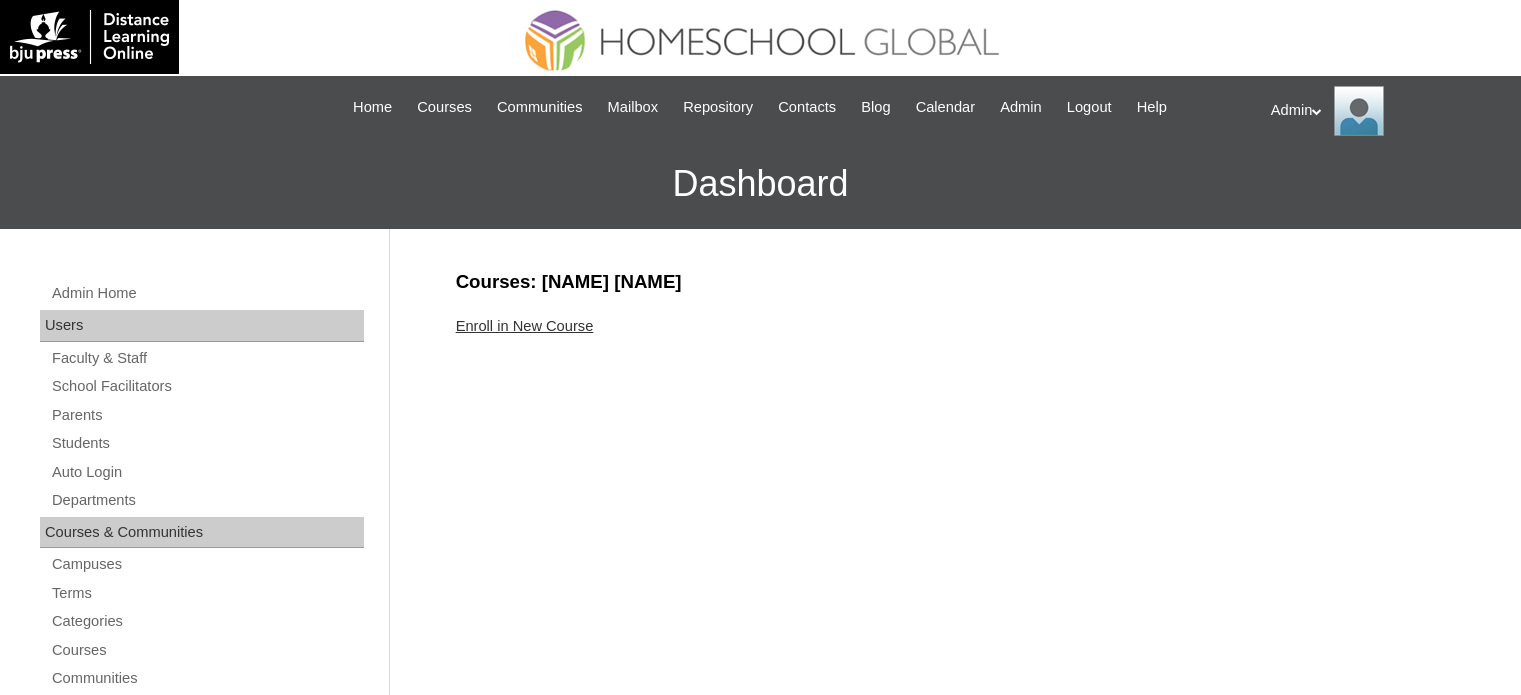 scroll, scrollTop: 0, scrollLeft: 0, axis: both 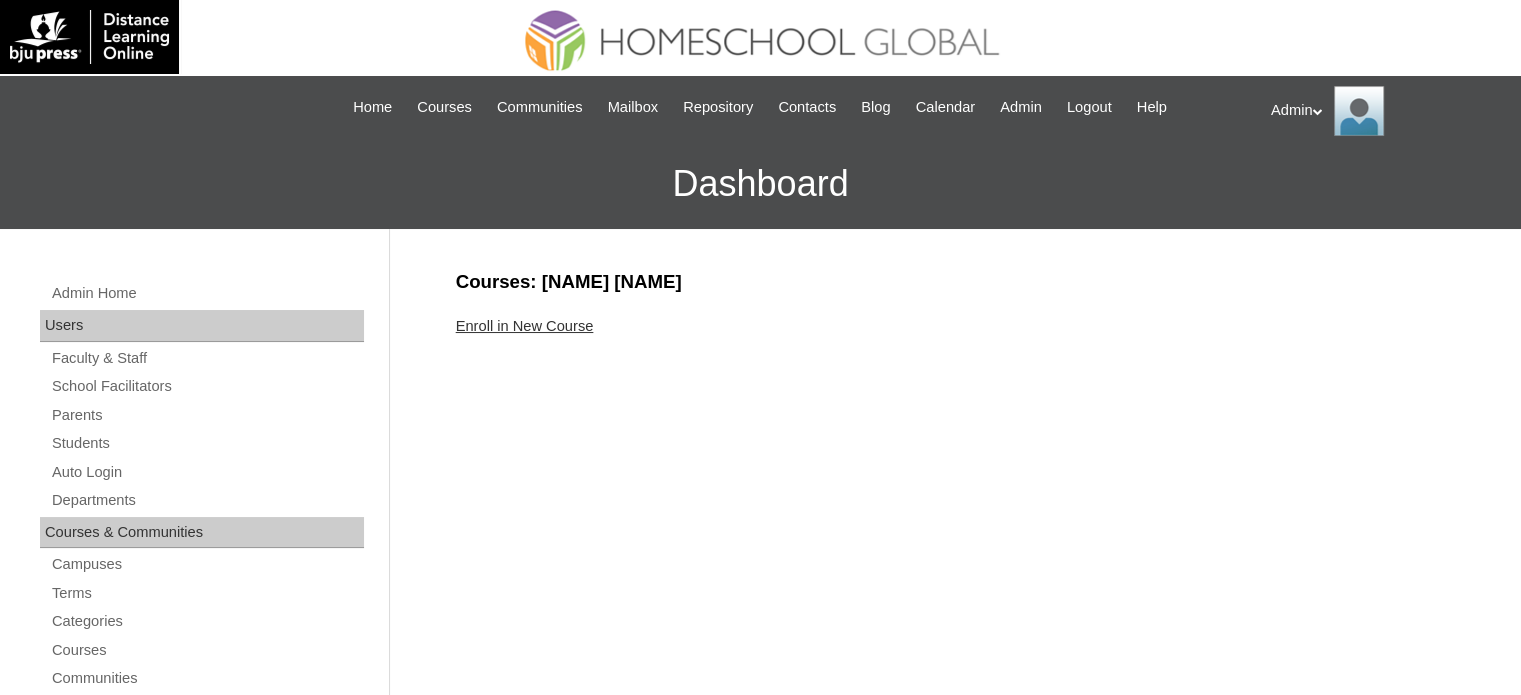 click on "Enroll in New Course" at bounding box center [525, 326] 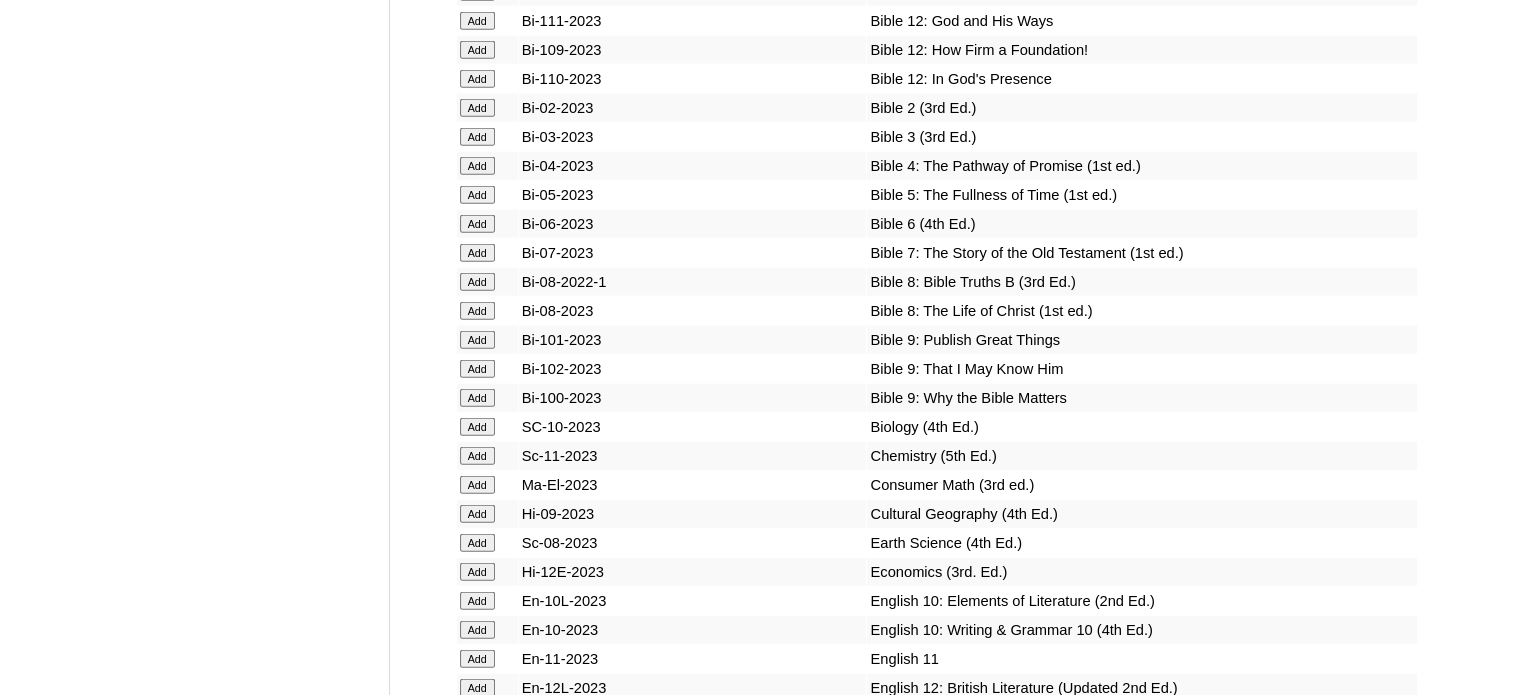 scroll, scrollTop: 19190, scrollLeft: 0, axis: vertical 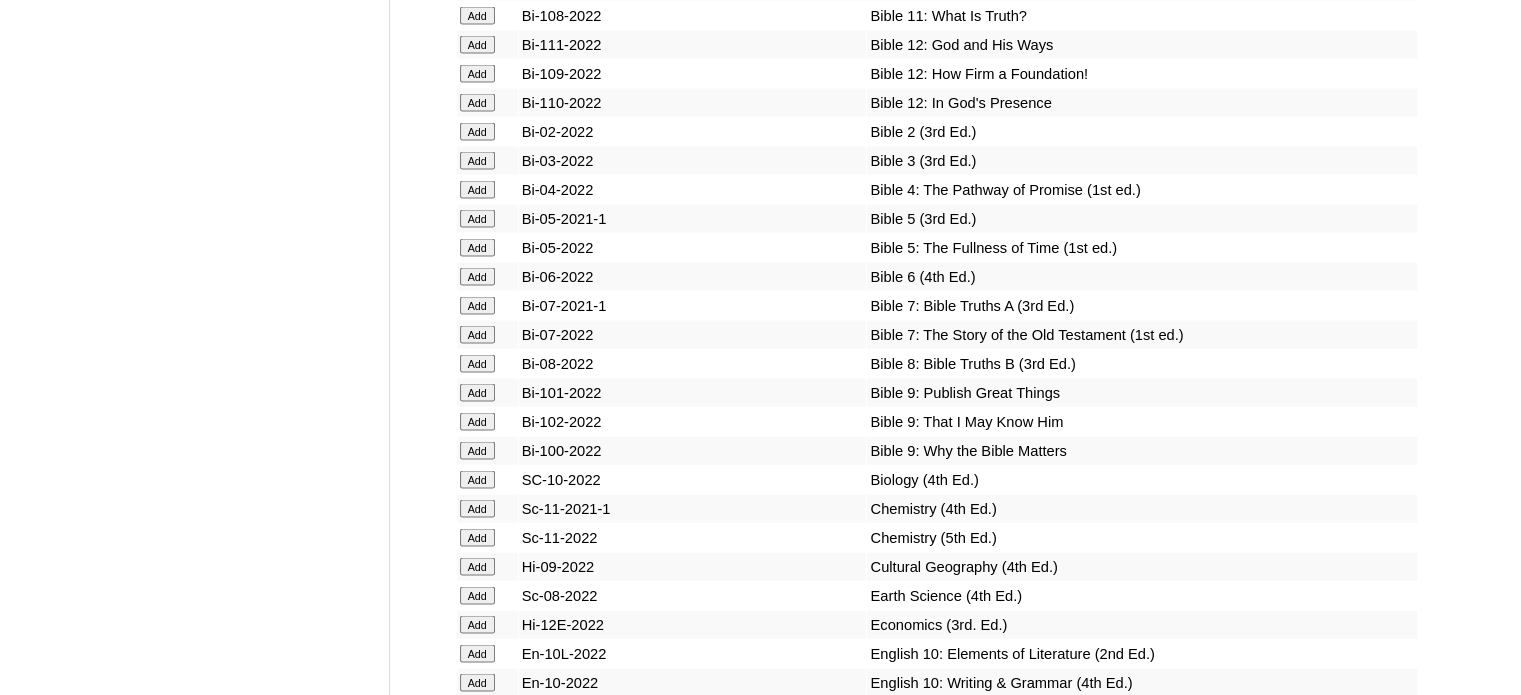 click on "Add" at bounding box center [477, -18814] 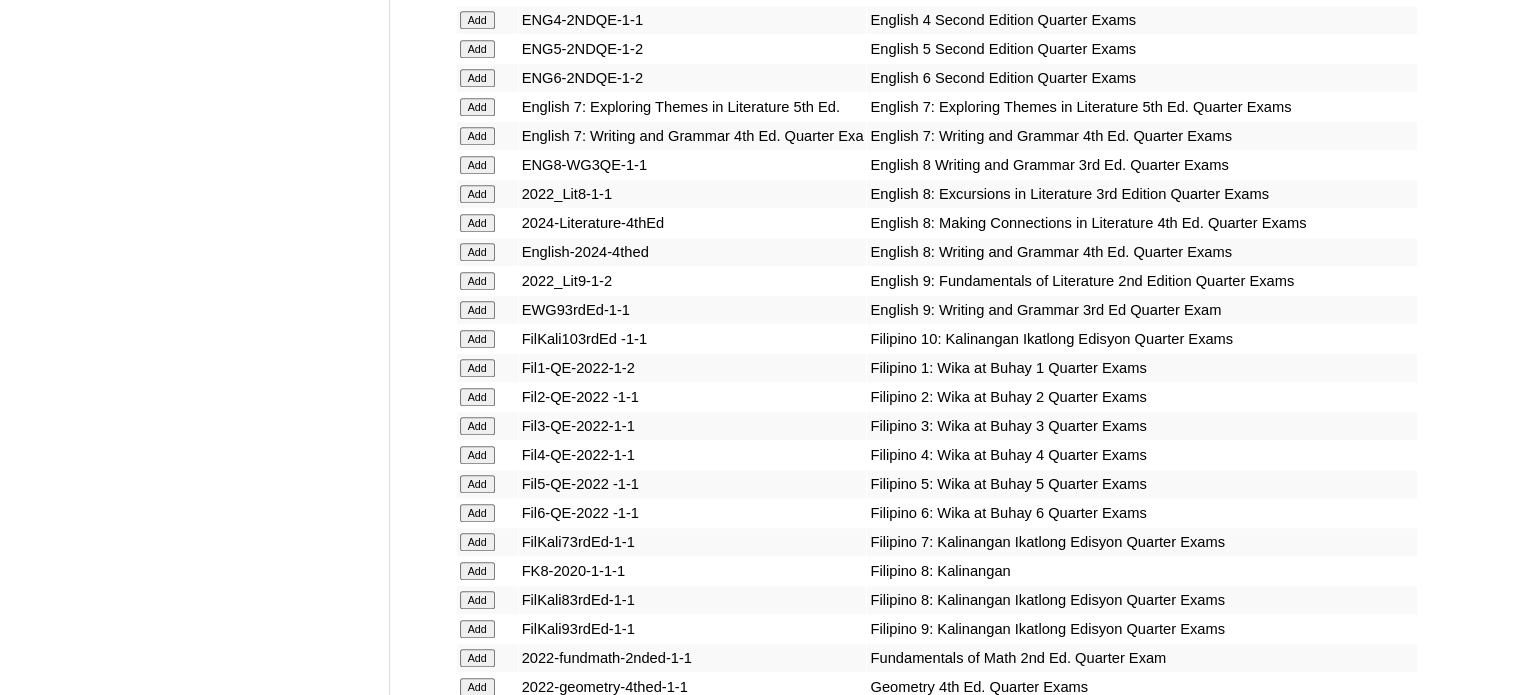 scroll, scrollTop: 9435, scrollLeft: 0, axis: vertical 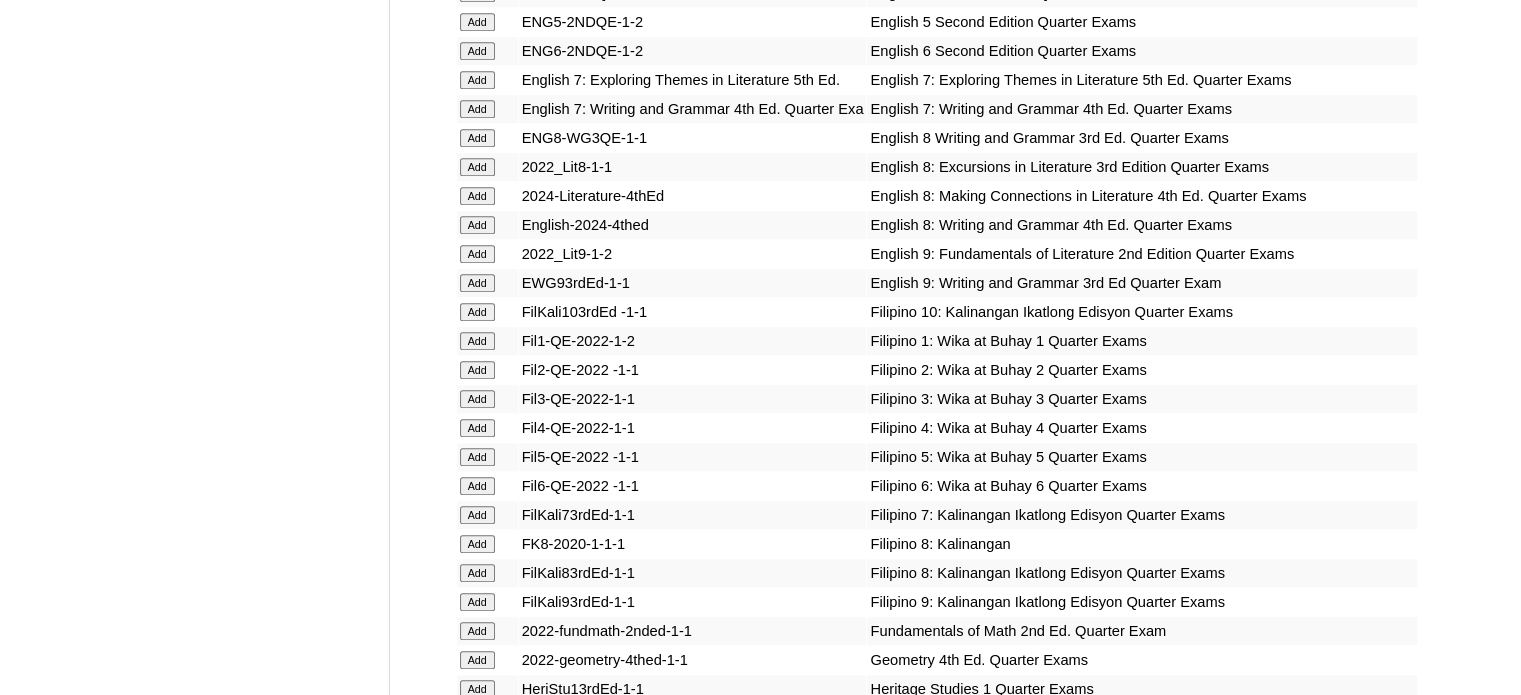click on "Add" at bounding box center [477, -9059] 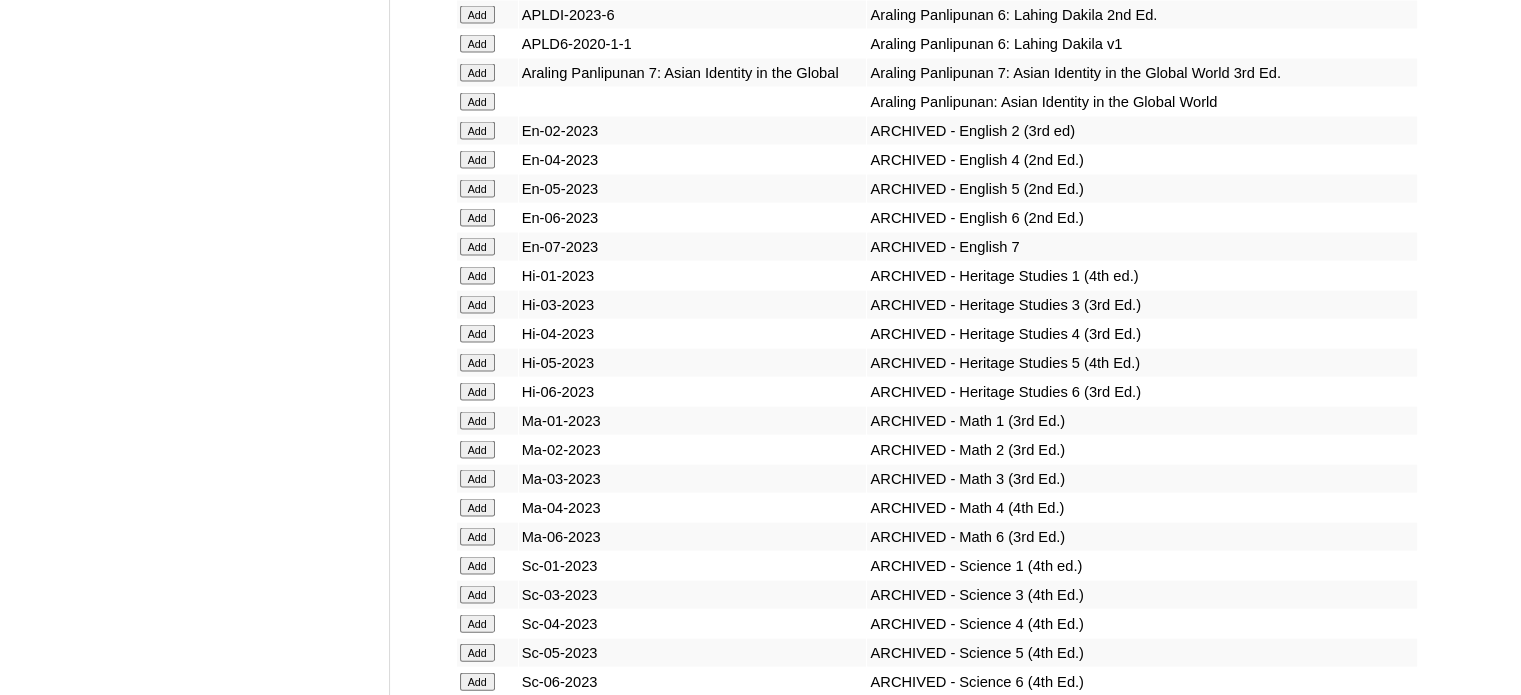 scroll, scrollTop: 13290, scrollLeft: 0, axis: vertical 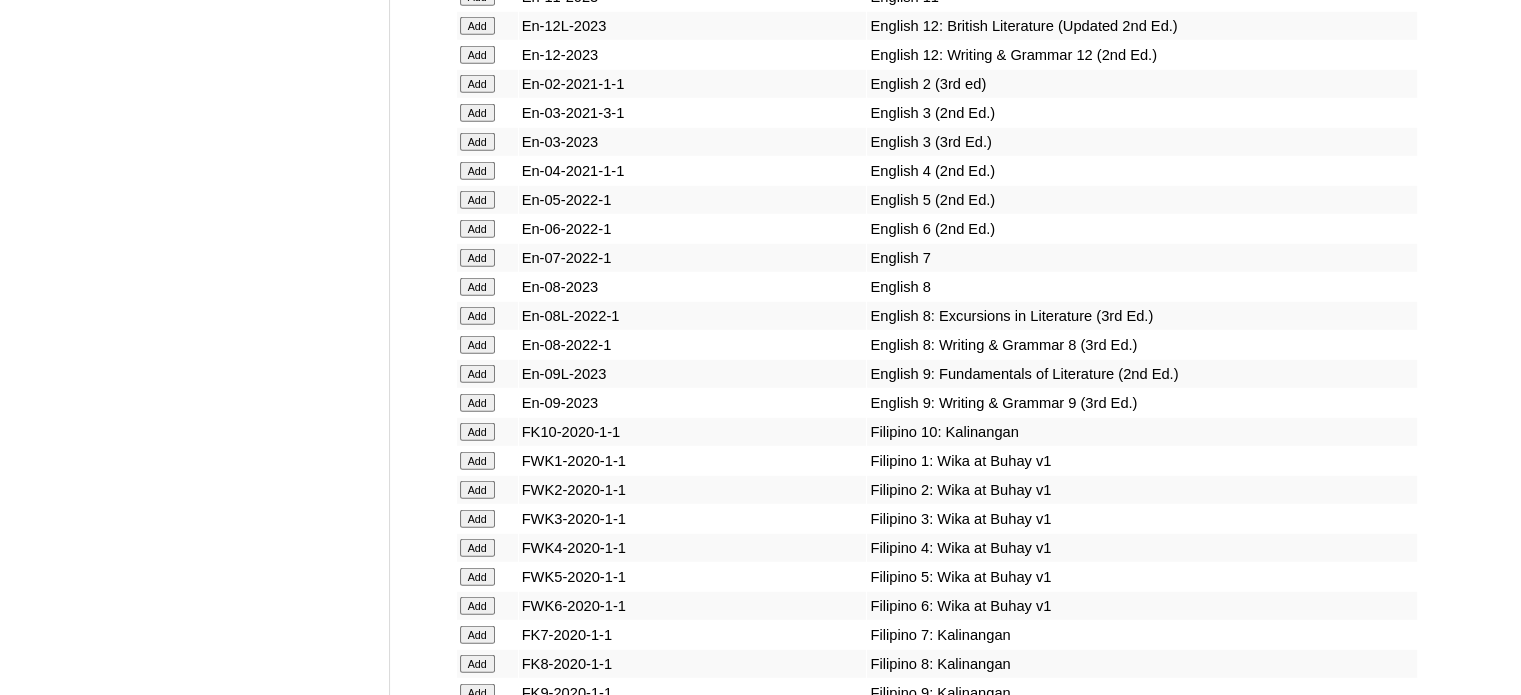 click on "Add" at bounding box center [477, -12914] 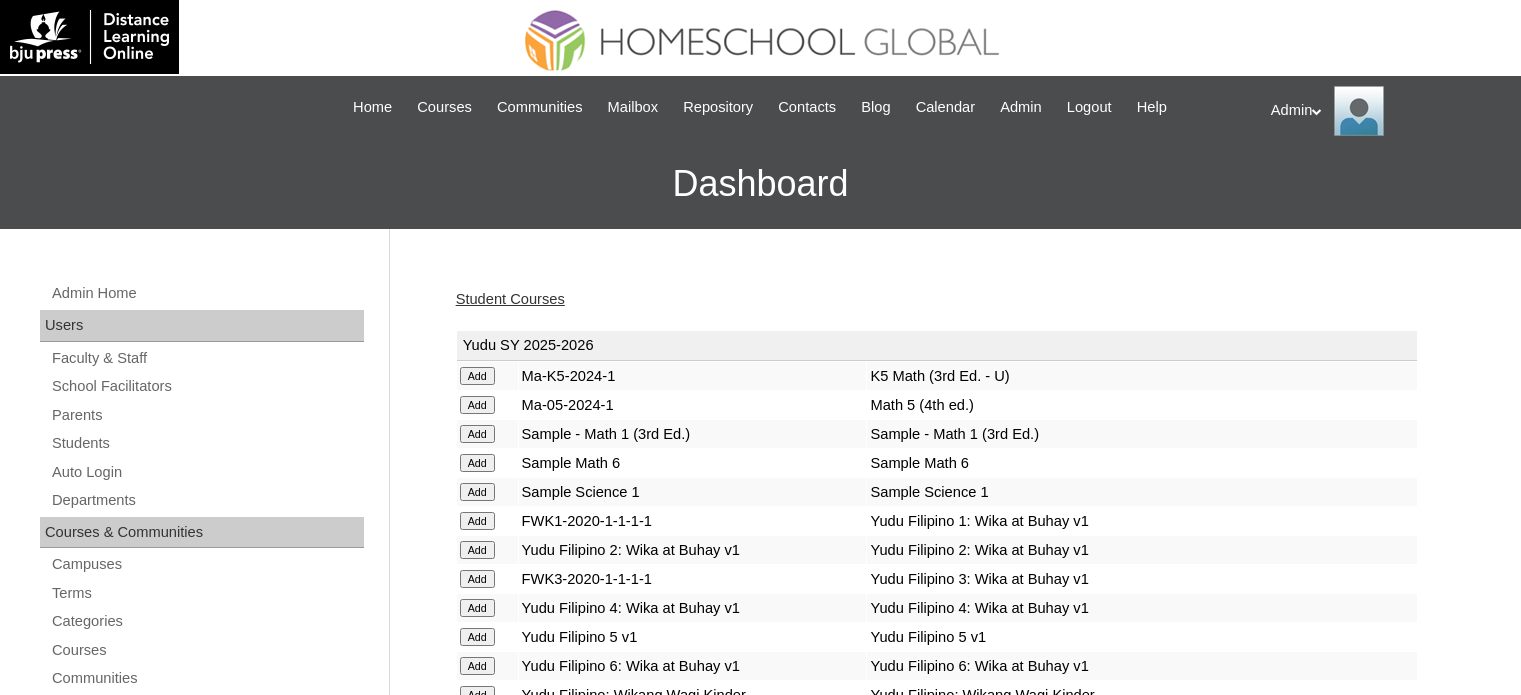 click on "Yudu SY 2025-2026" at bounding box center [937, 346] 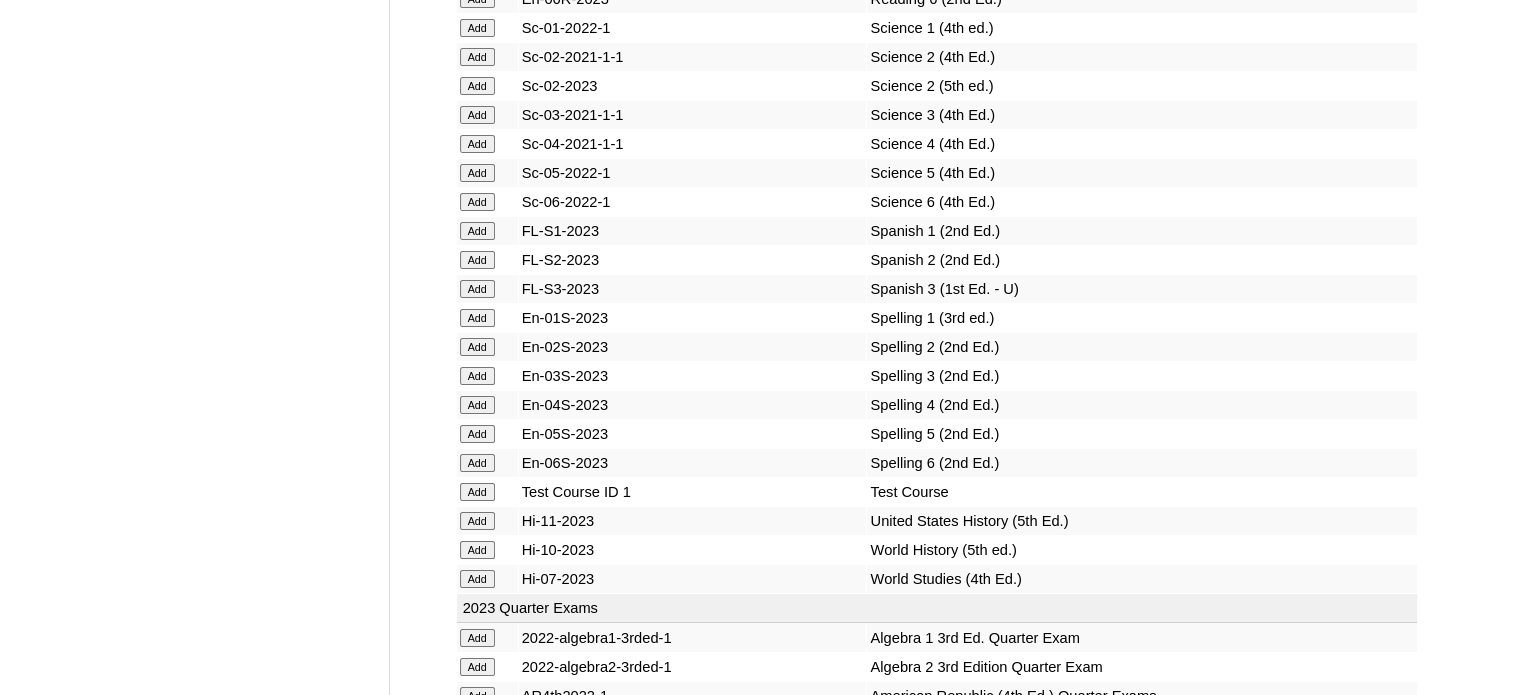 scroll, scrollTop: 15114, scrollLeft: 0, axis: vertical 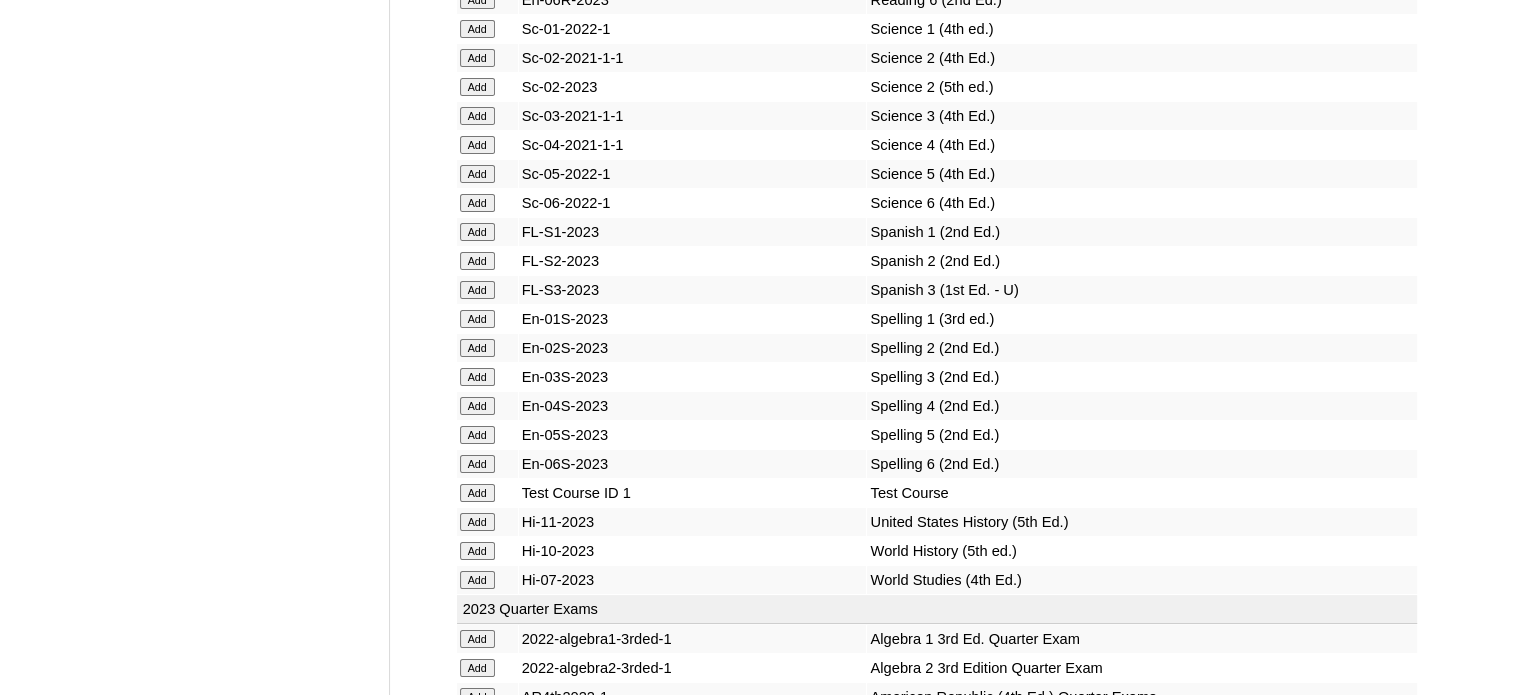 click on "Add" at bounding box center (477, -14738) 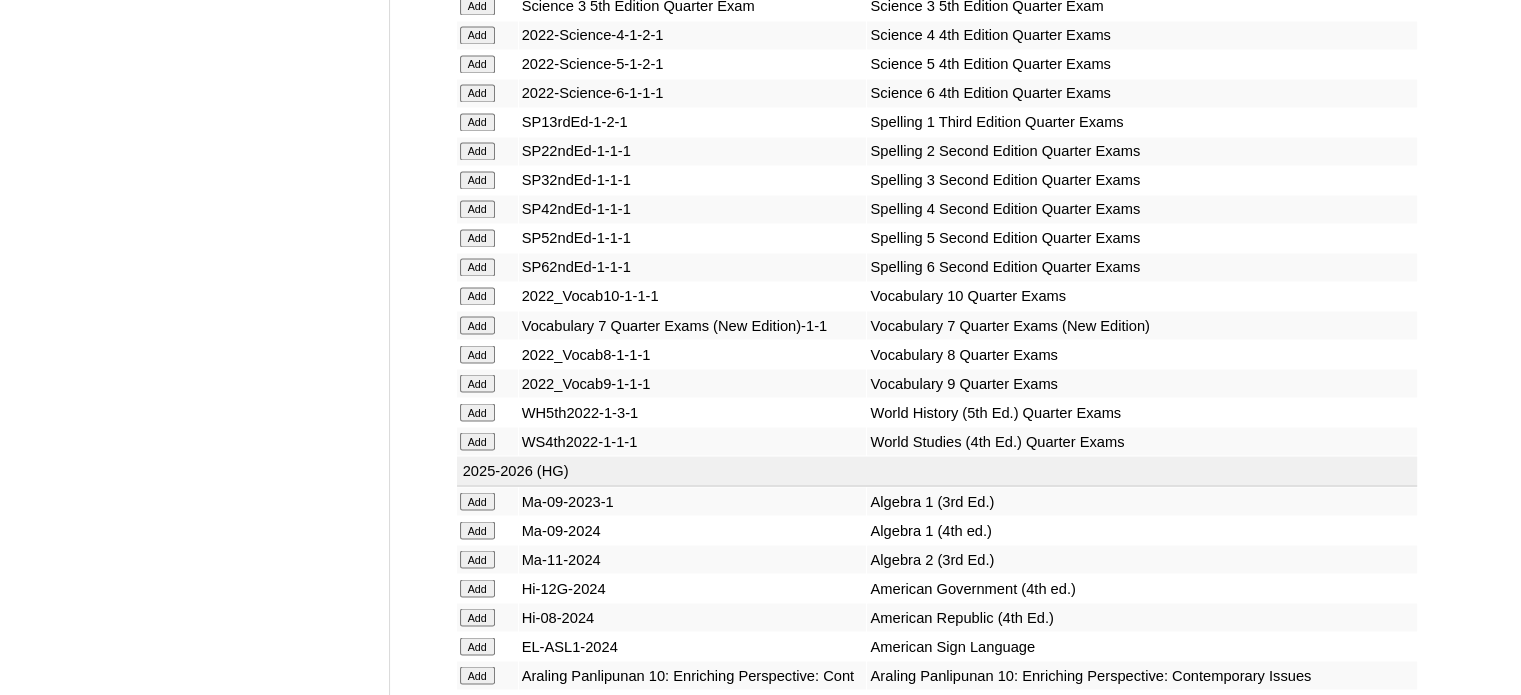 scroll, scrollTop: 10812, scrollLeft: 0, axis: vertical 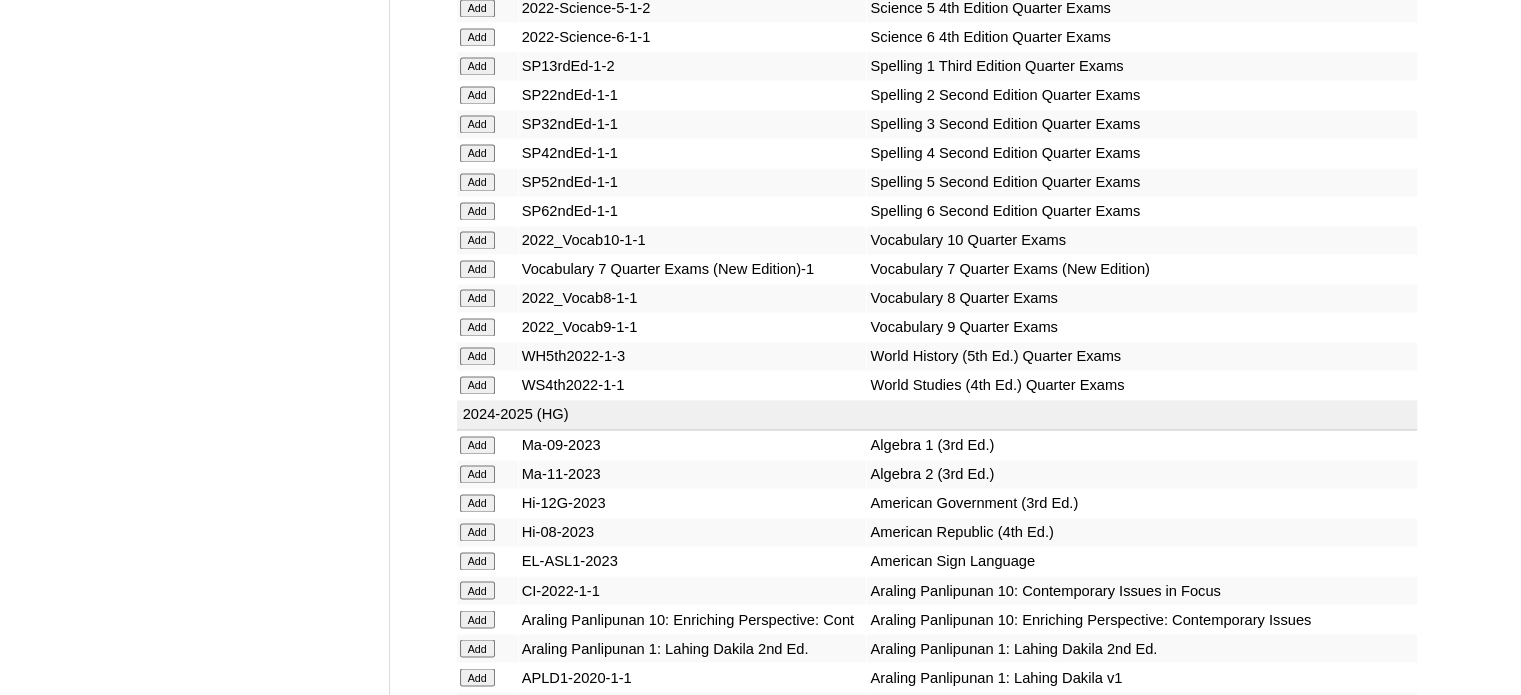 click on "Add" at bounding box center [477, -10436] 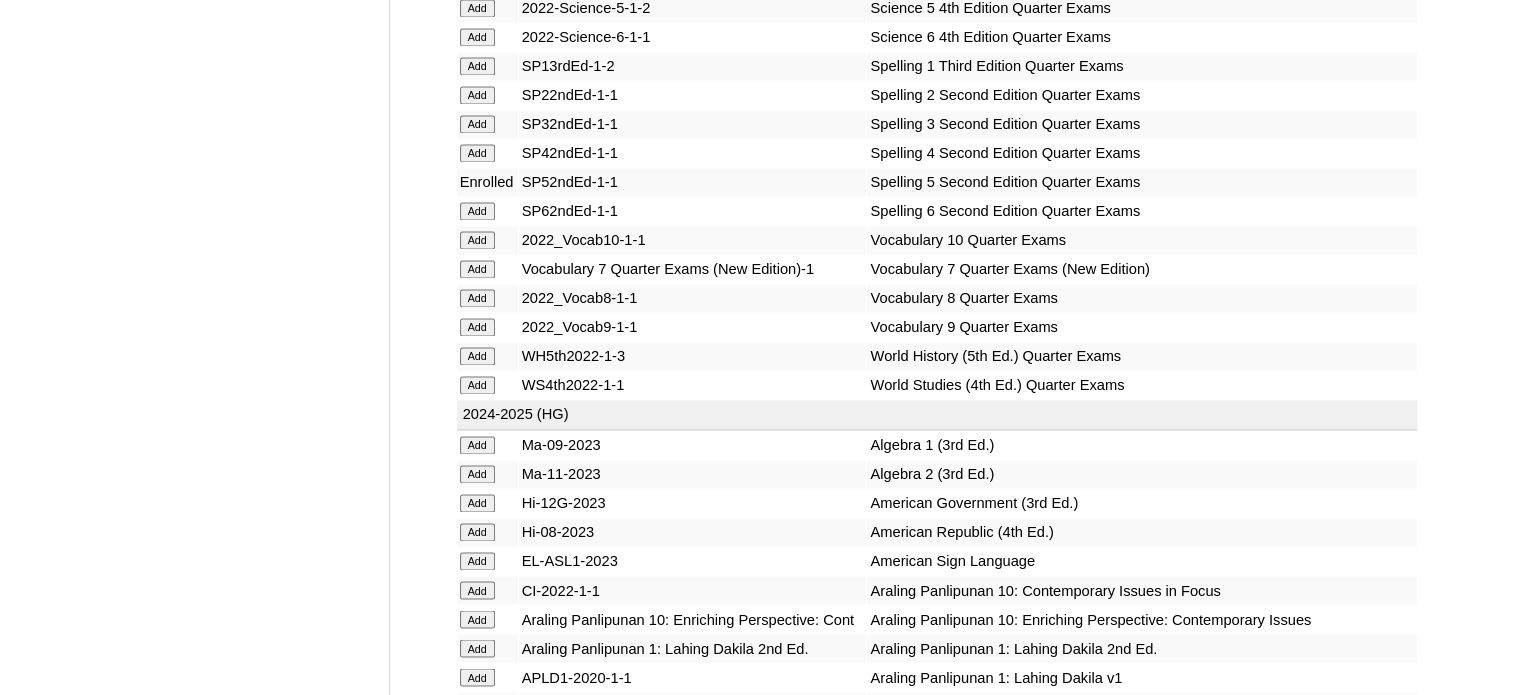 scroll, scrollTop: 15335, scrollLeft: 0, axis: vertical 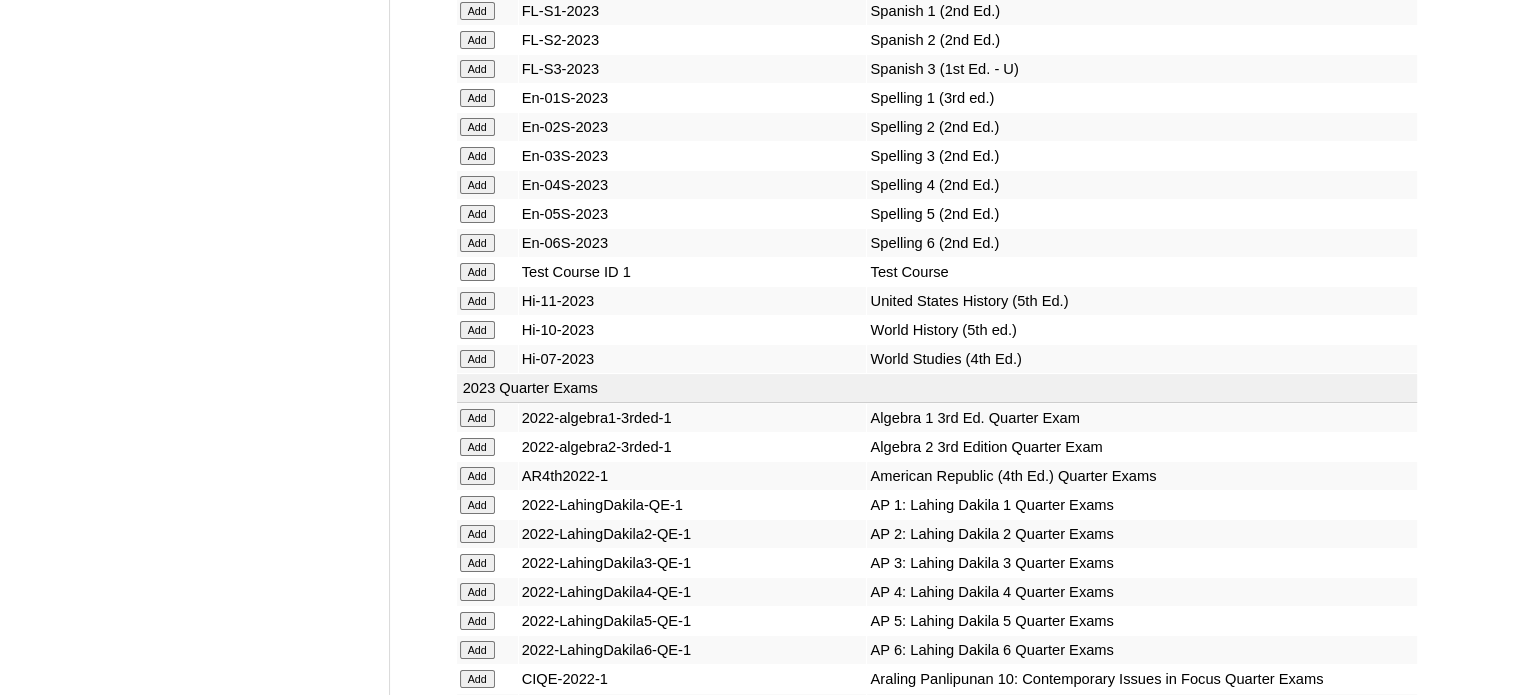 click on "Add" at bounding box center [477, -14959] 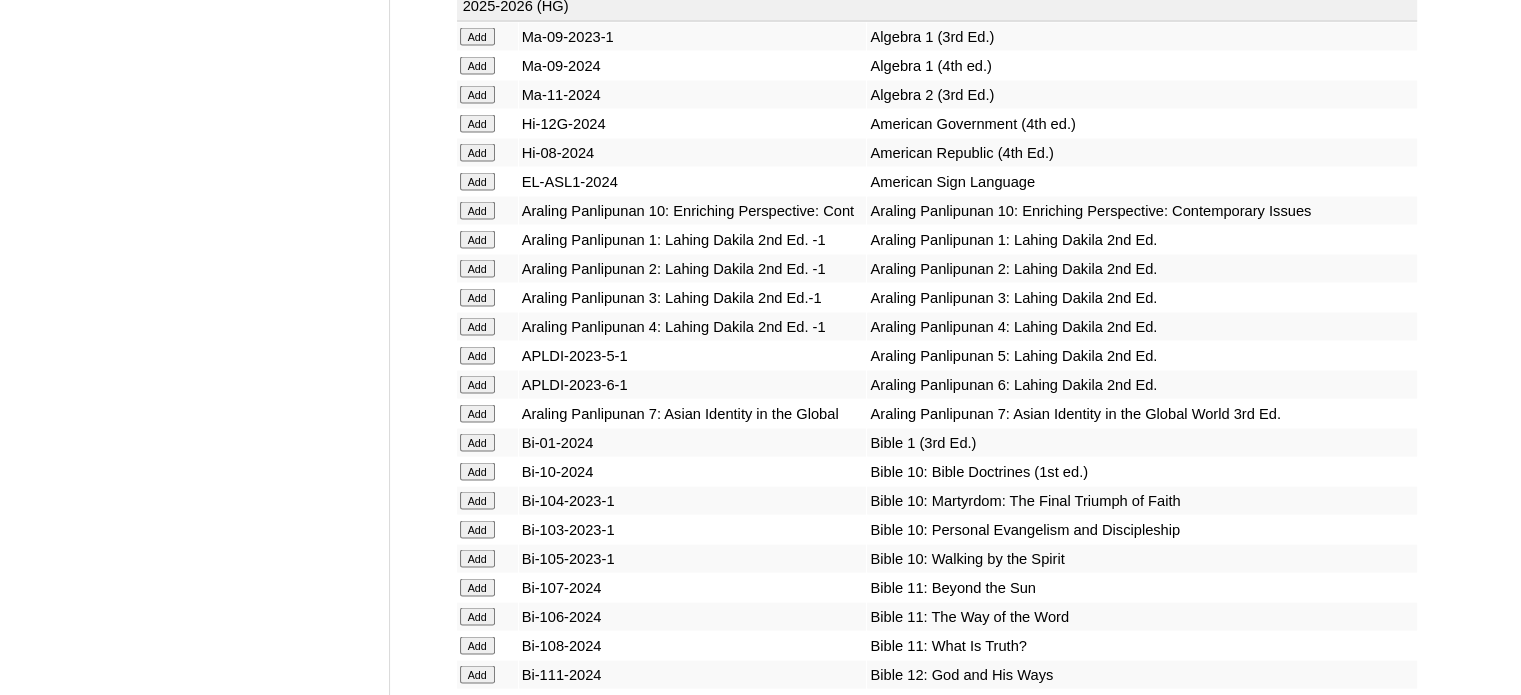 scroll, scrollTop: 10294, scrollLeft: 0, axis: vertical 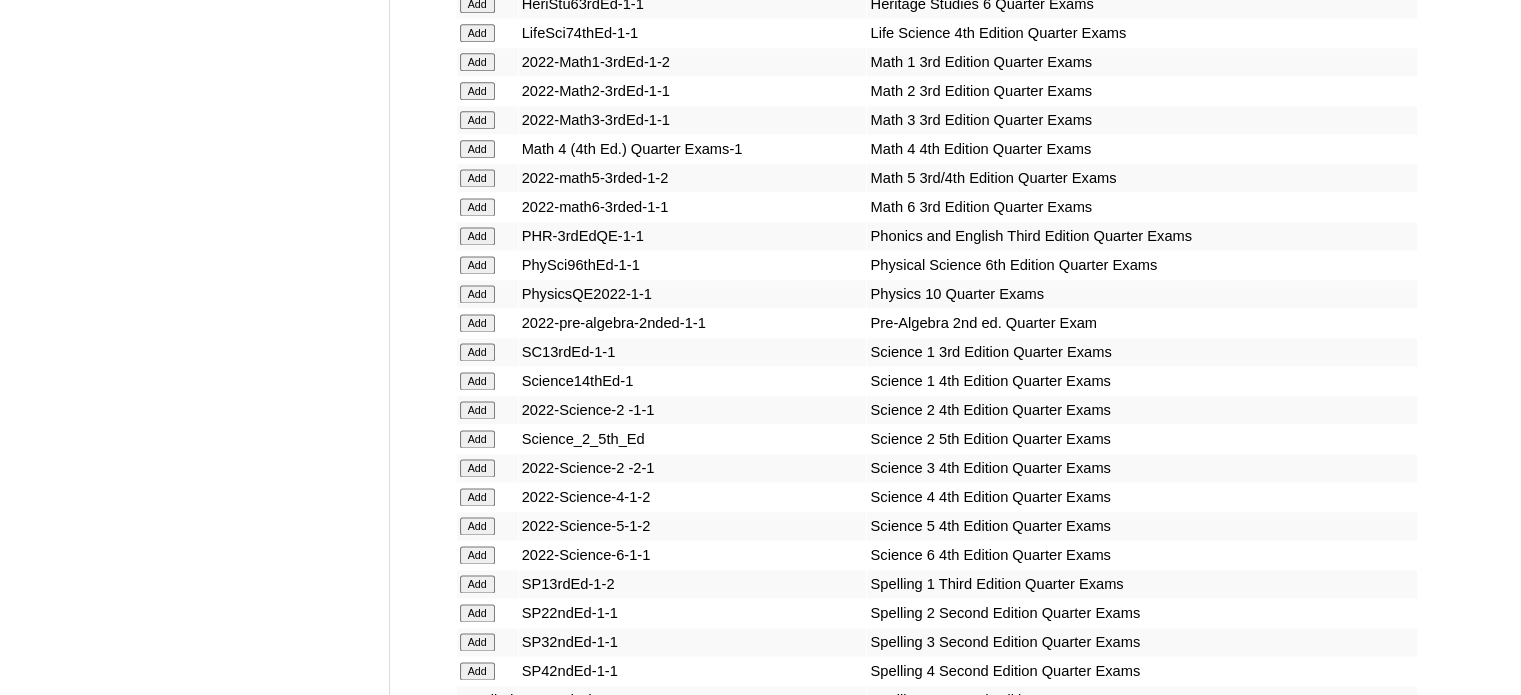 click on "Add" at bounding box center [477, -9918] 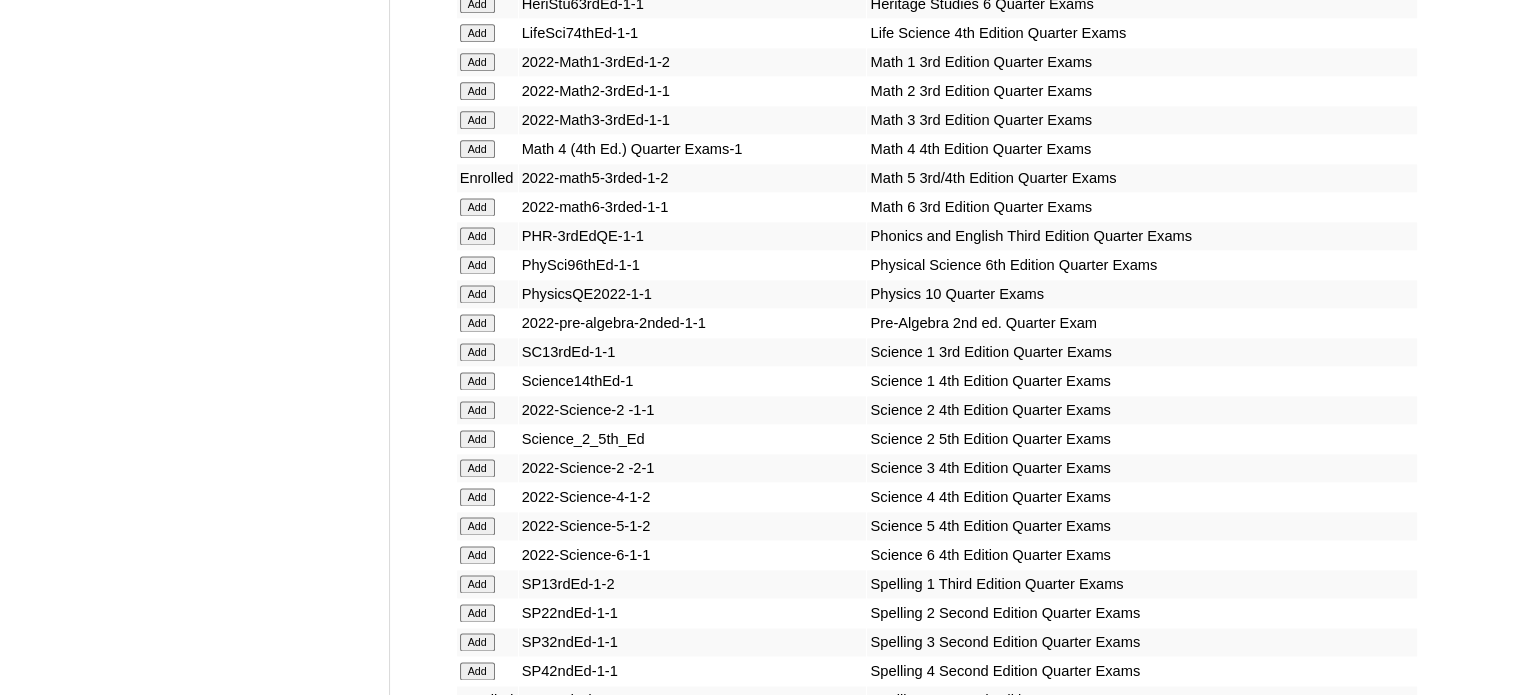 scroll, scrollTop: 14557, scrollLeft: 0, axis: vertical 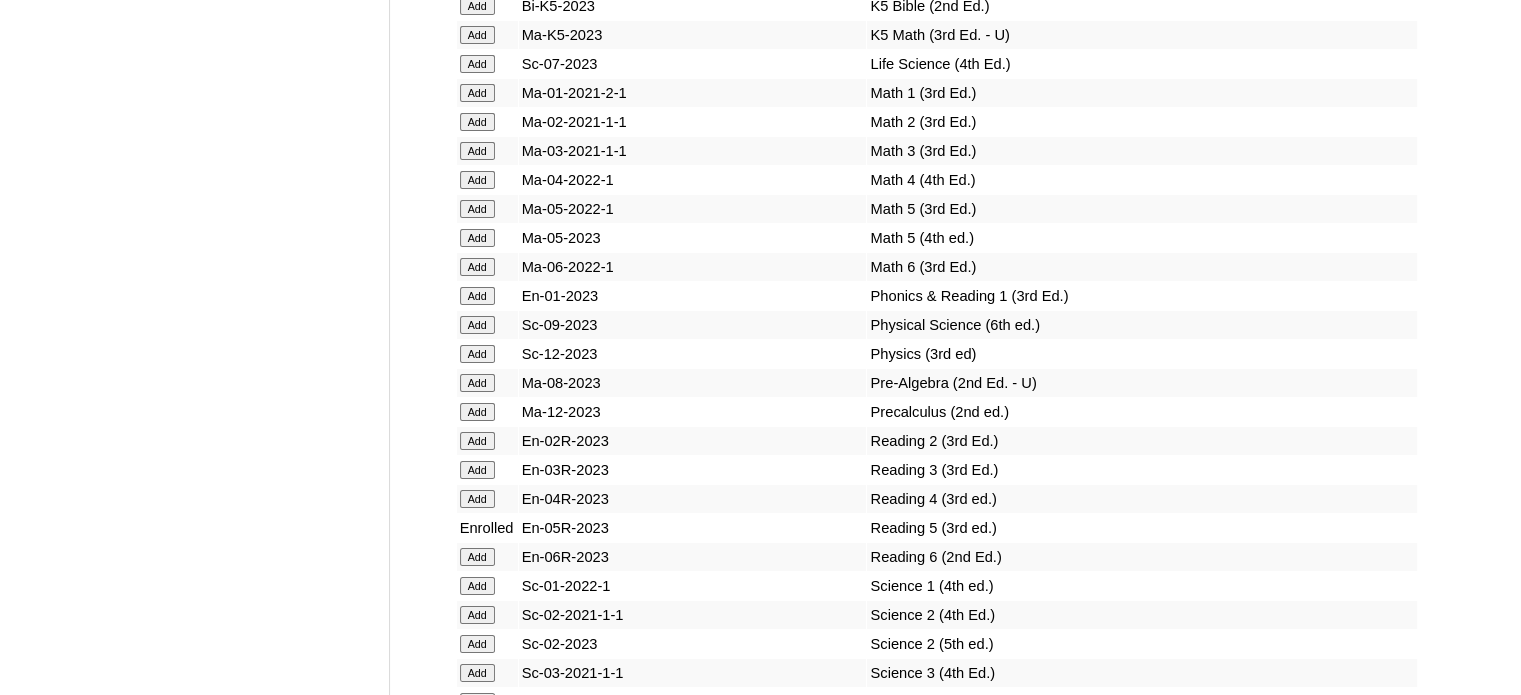 click on "Add" at bounding box center [477, -14181] 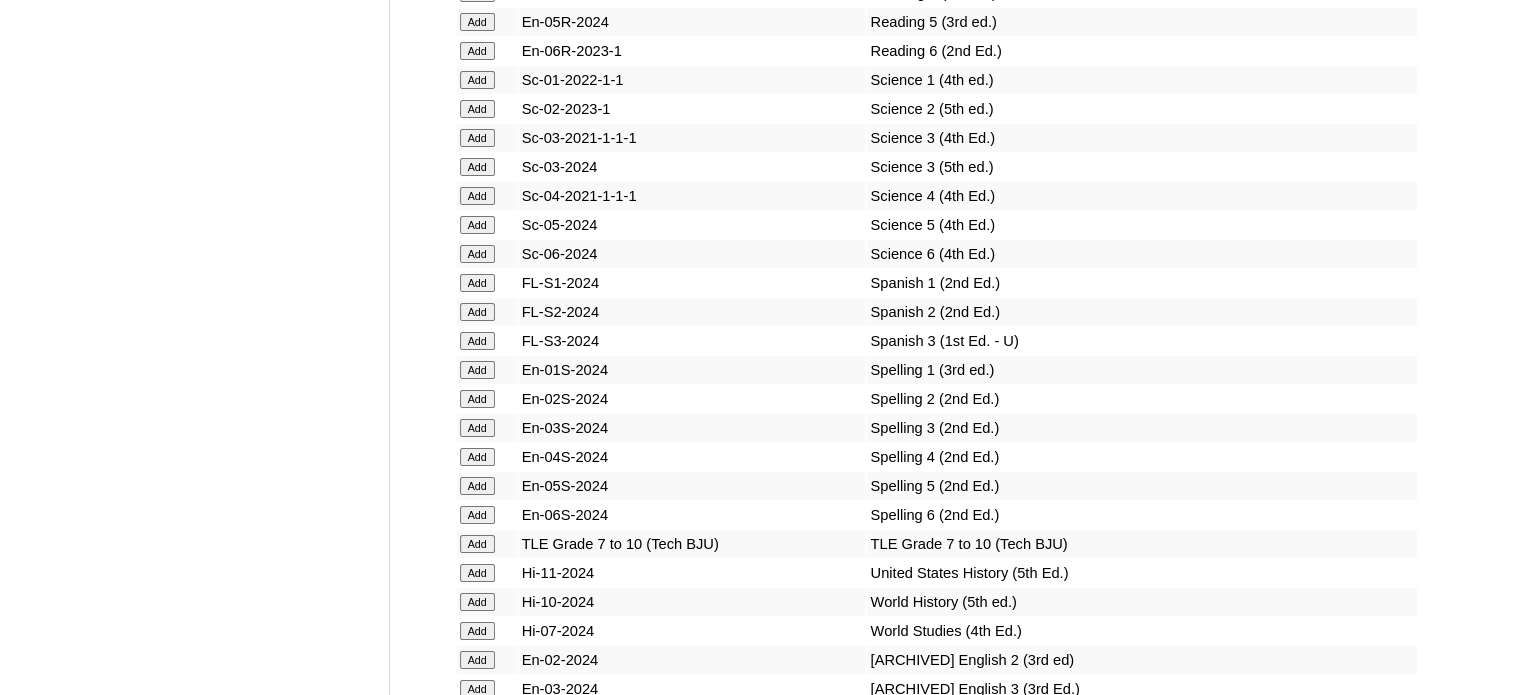 scroll, scrollTop: 10640, scrollLeft: 0, axis: vertical 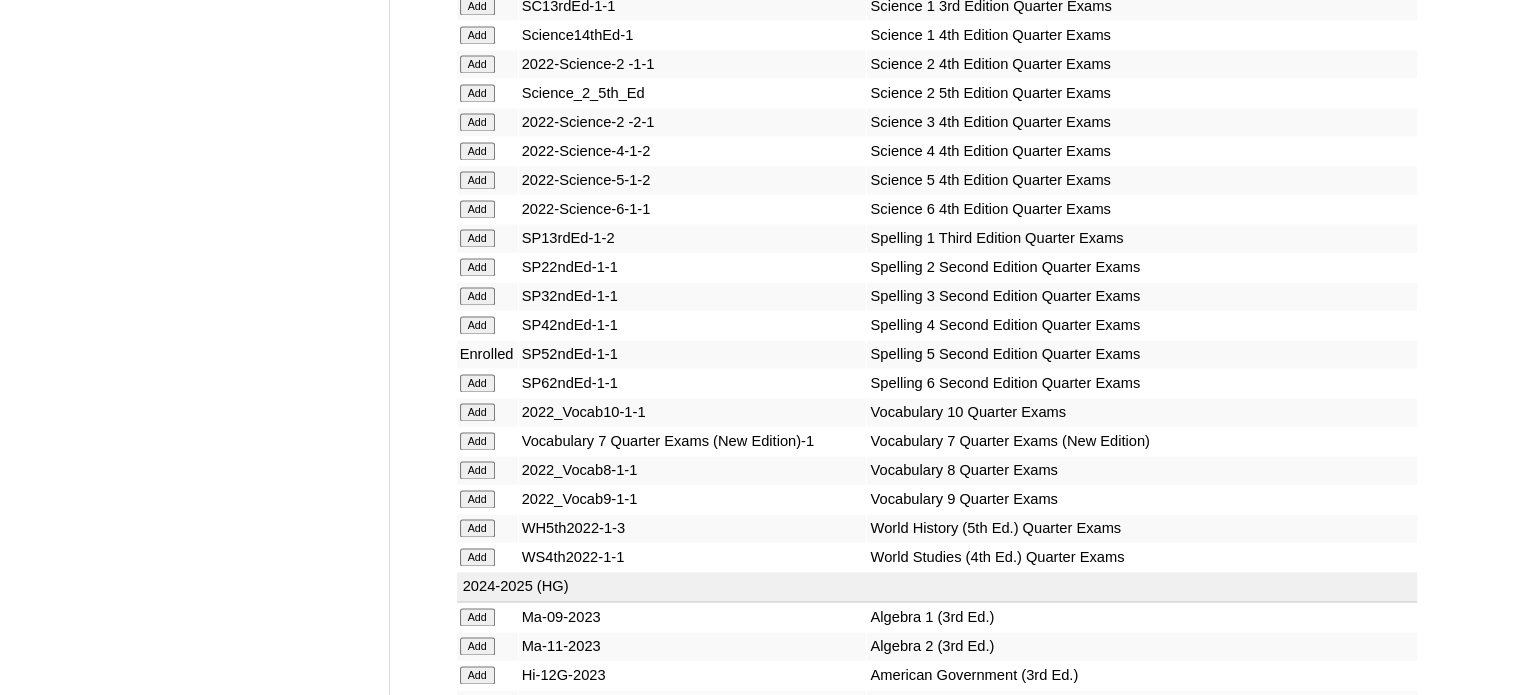 click on "Add" at bounding box center [477, -10264] 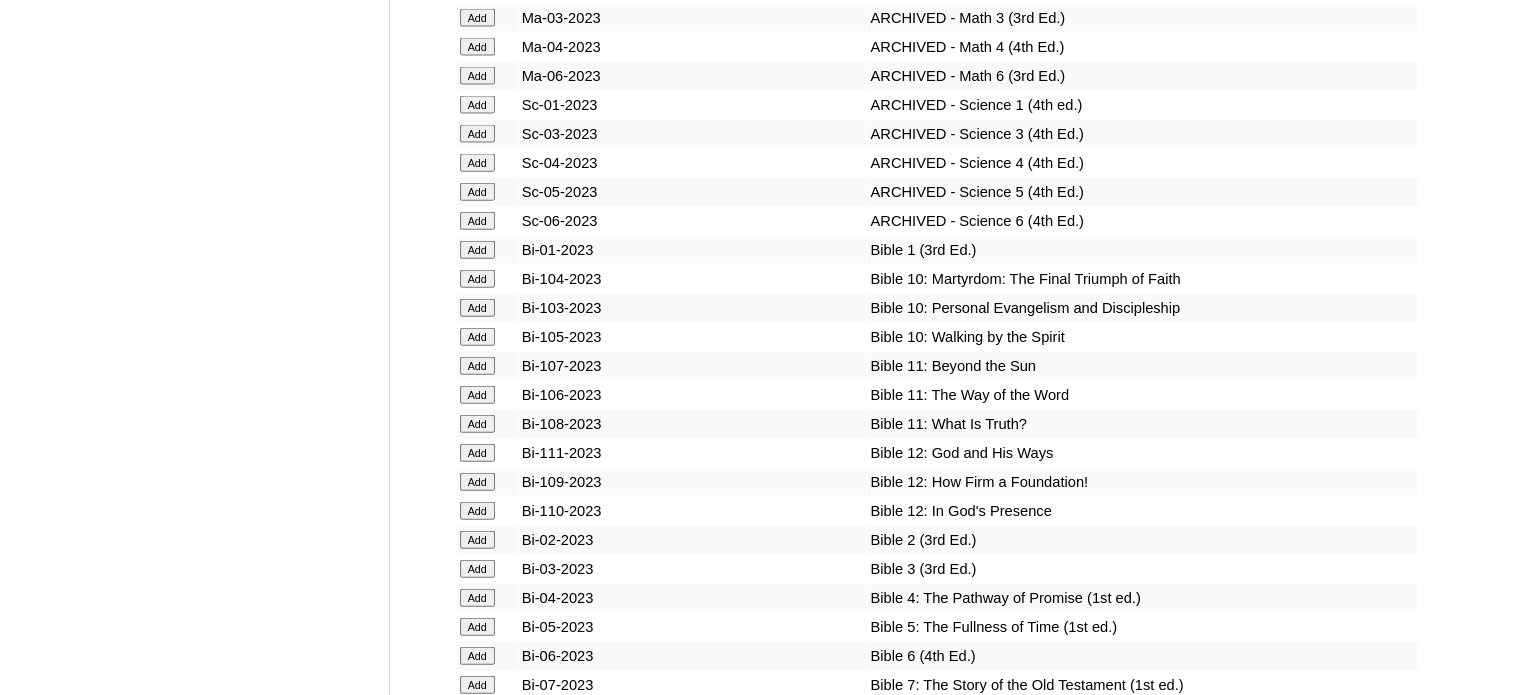 scroll, scrollTop: 15076, scrollLeft: 0, axis: vertical 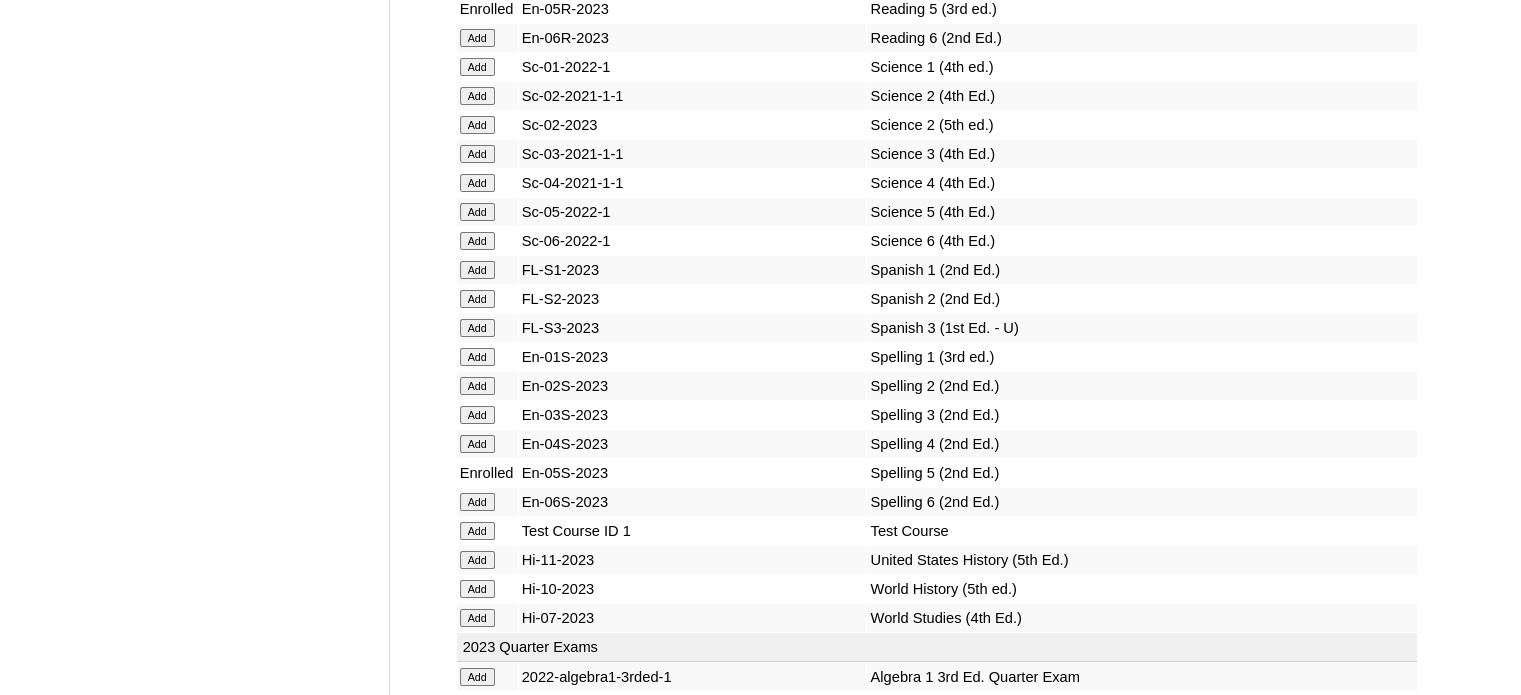 click on "Add" at bounding box center (477, -14700) 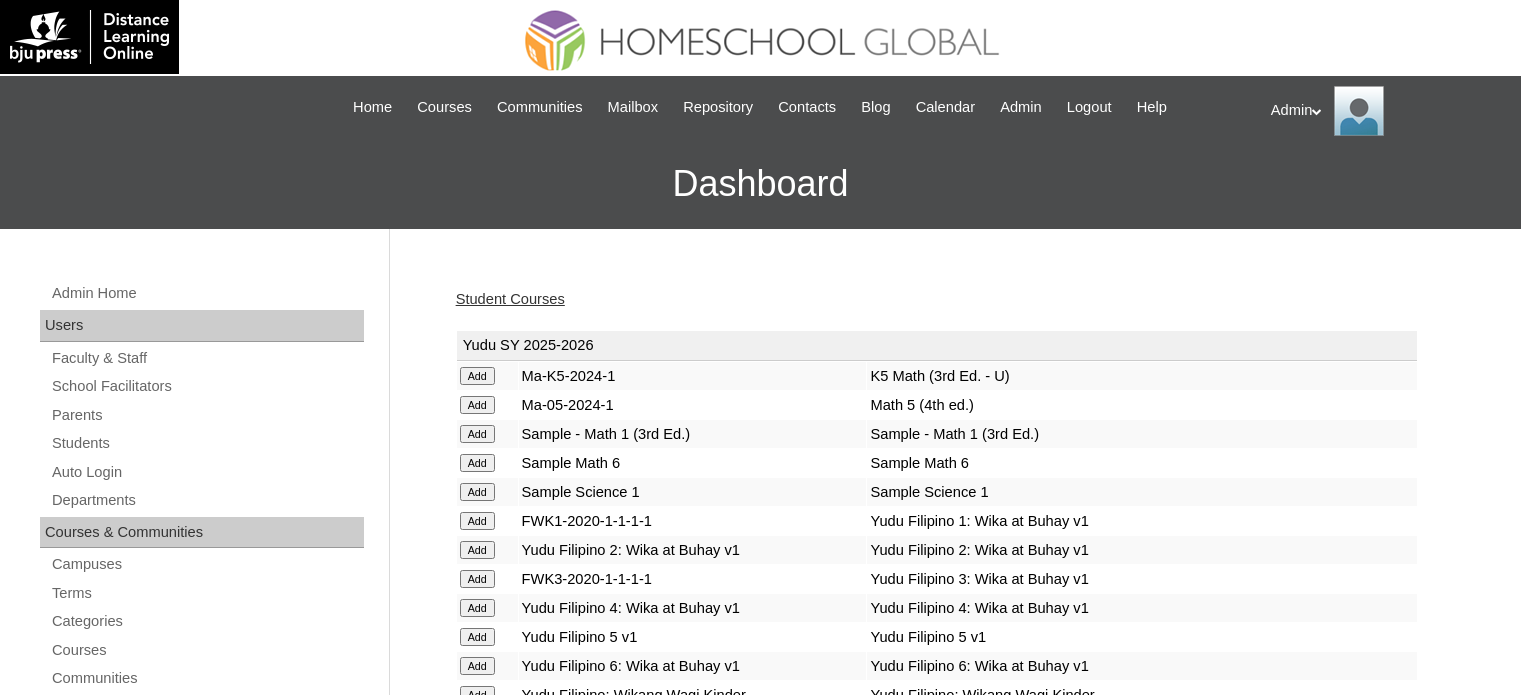 scroll, scrollTop: 0, scrollLeft: 0, axis: both 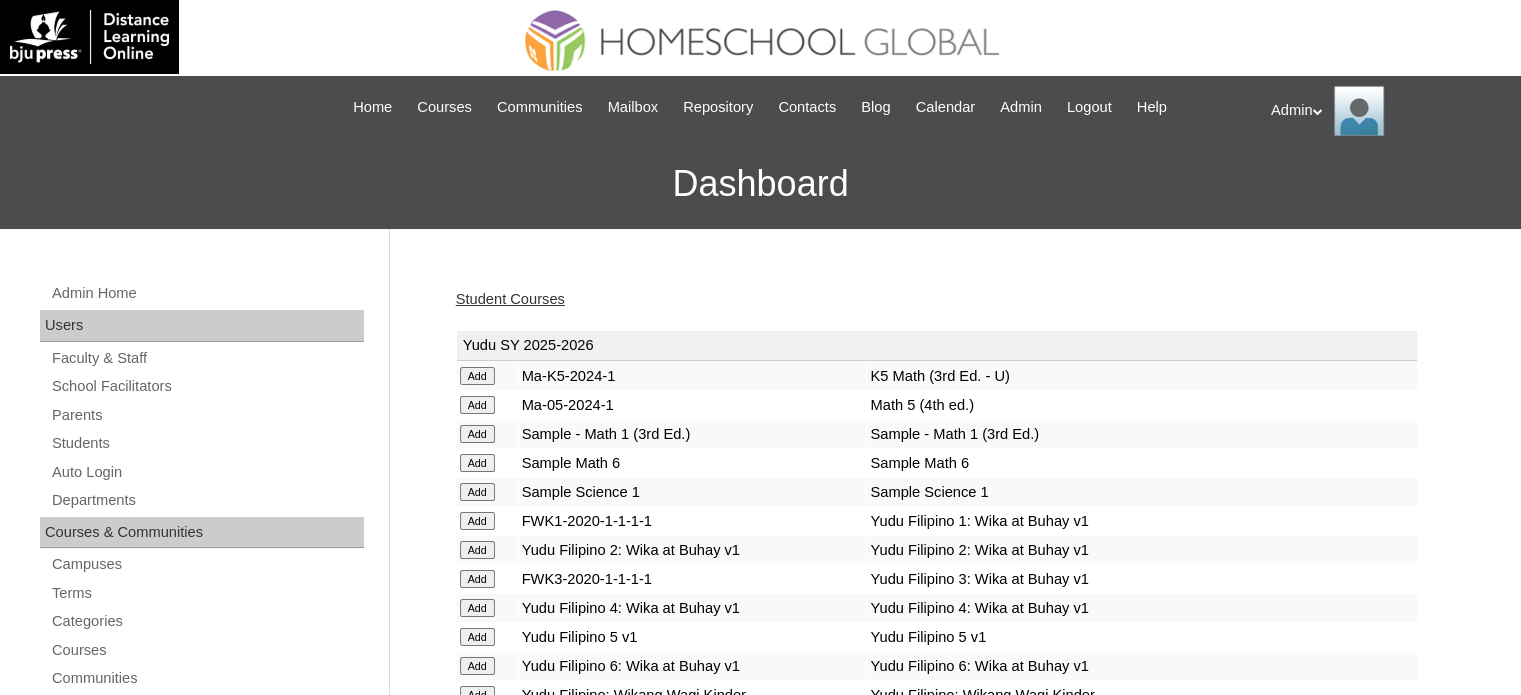 click on "Student Courses" at bounding box center (510, 299) 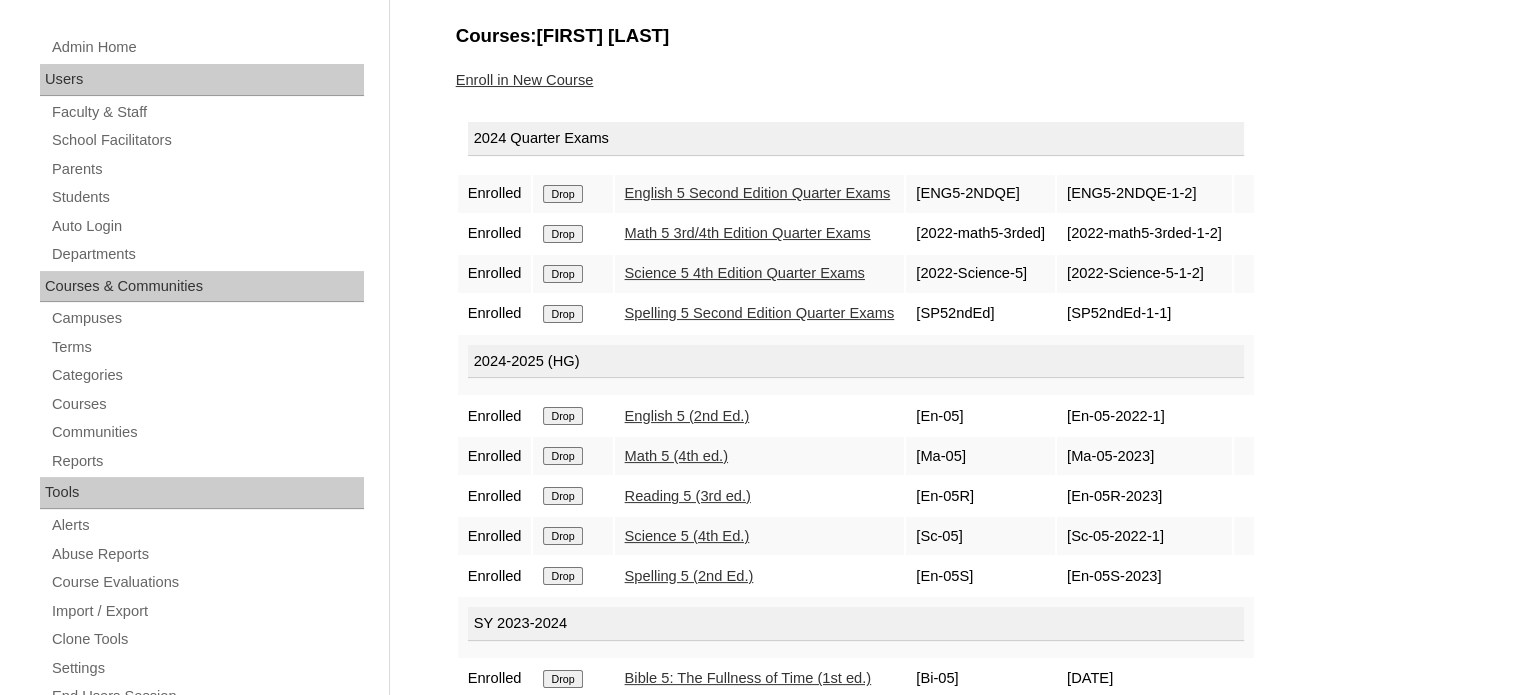 scroll, scrollTop: 440, scrollLeft: 0, axis: vertical 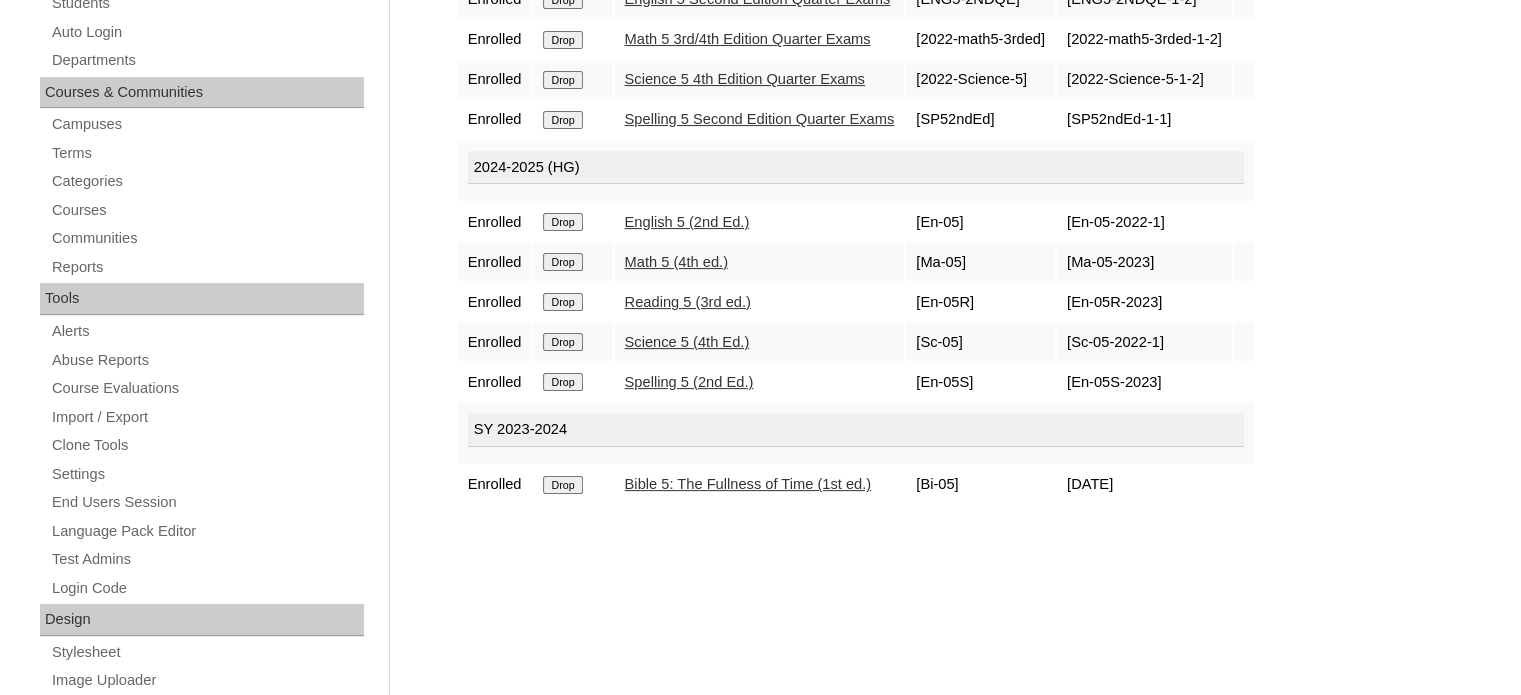 click on "Drop" at bounding box center (562, 0) 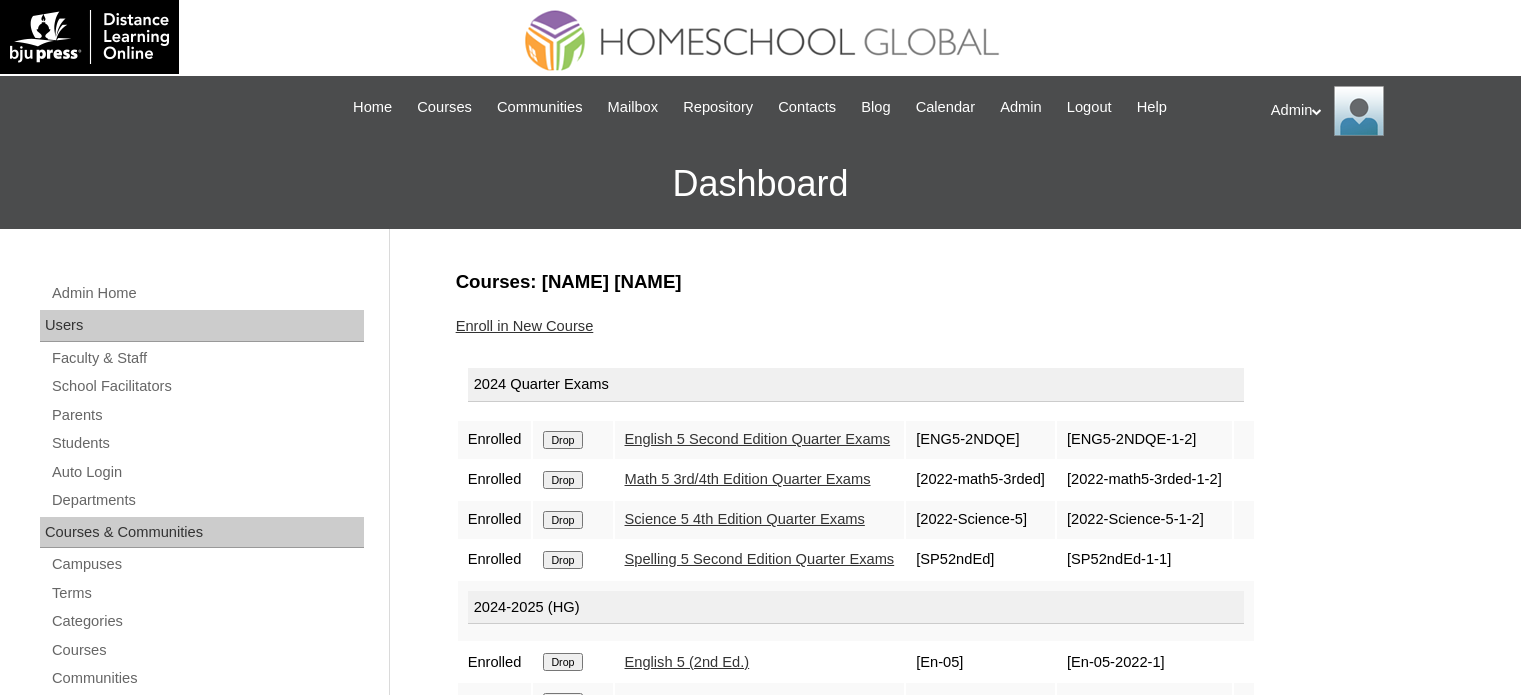 scroll, scrollTop: 0, scrollLeft: 0, axis: both 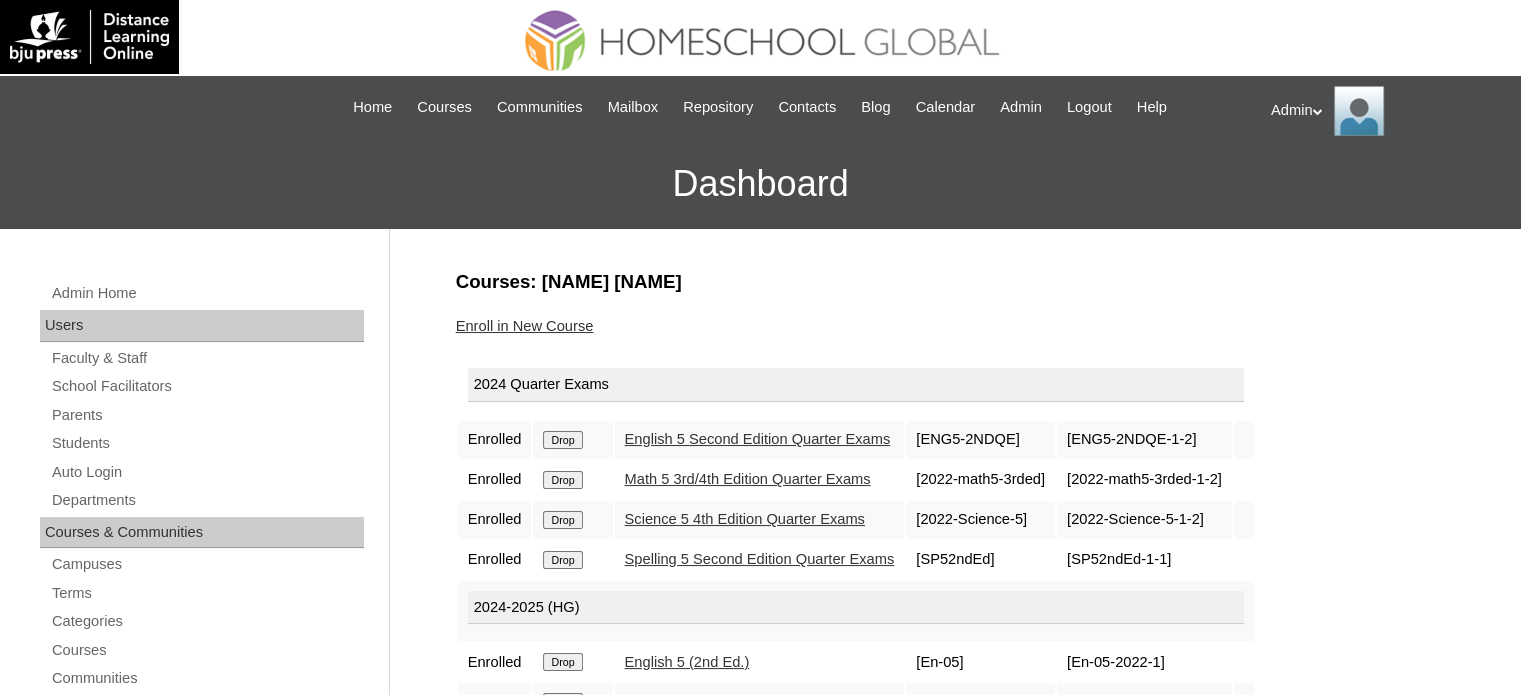 click on "Enroll in New Course" at bounding box center [525, 326] 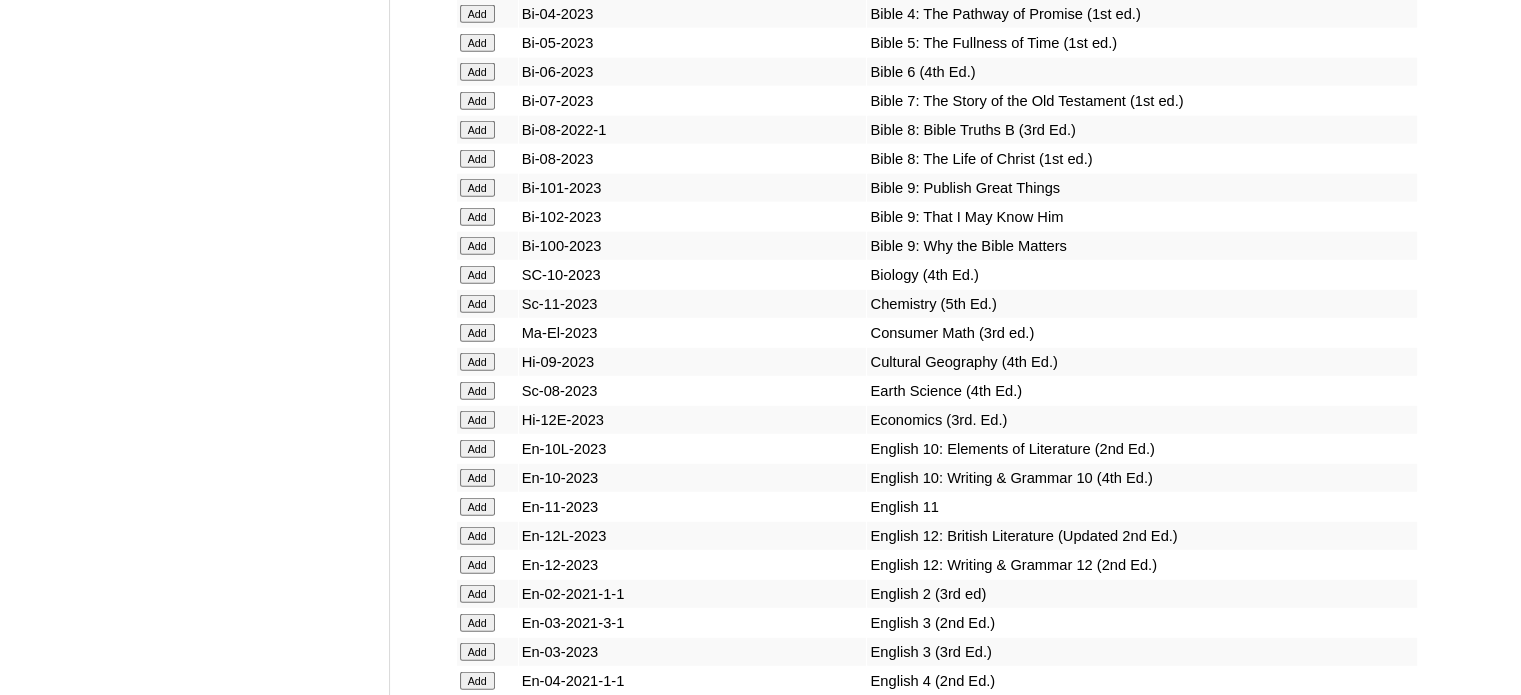 scroll, scrollTop: 12775, scrollLeft: 0, axis: vertical 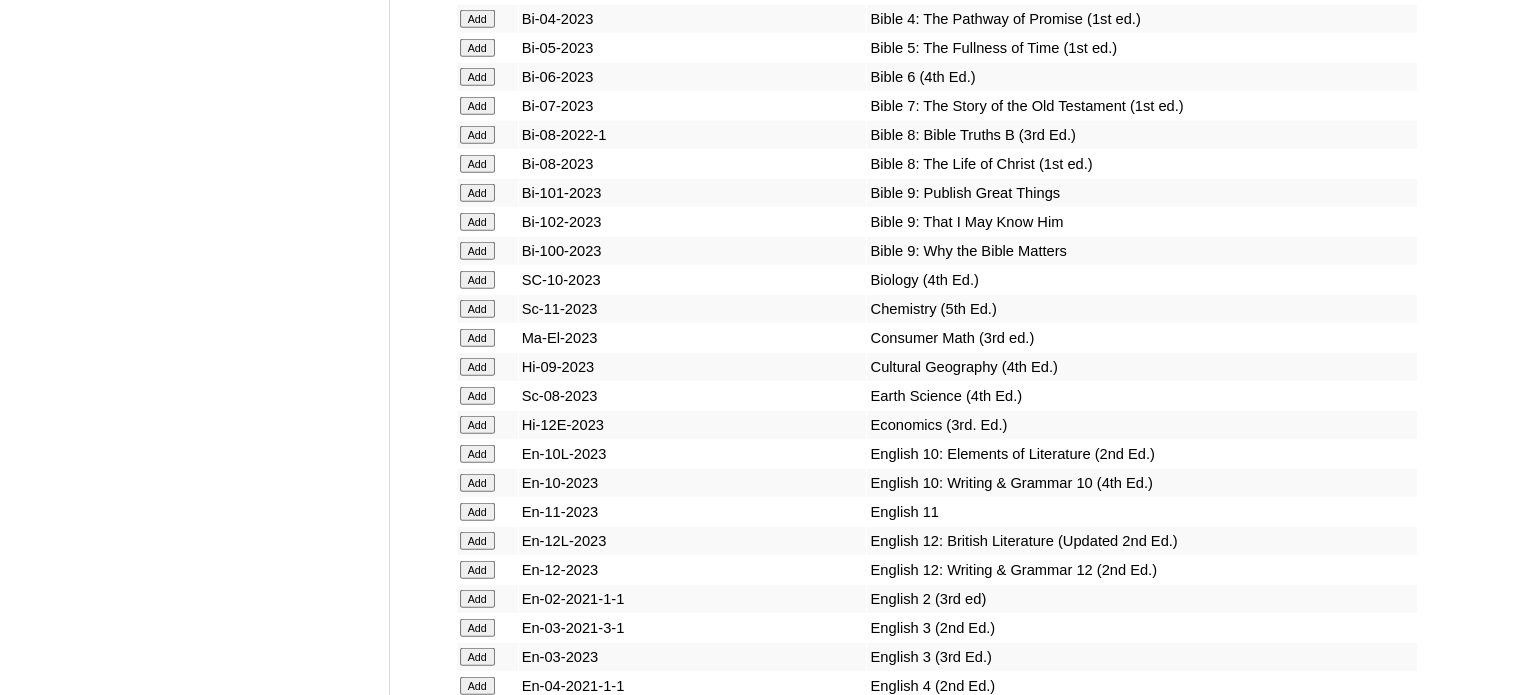 click on "Add" at bounding box center [477, -12399] 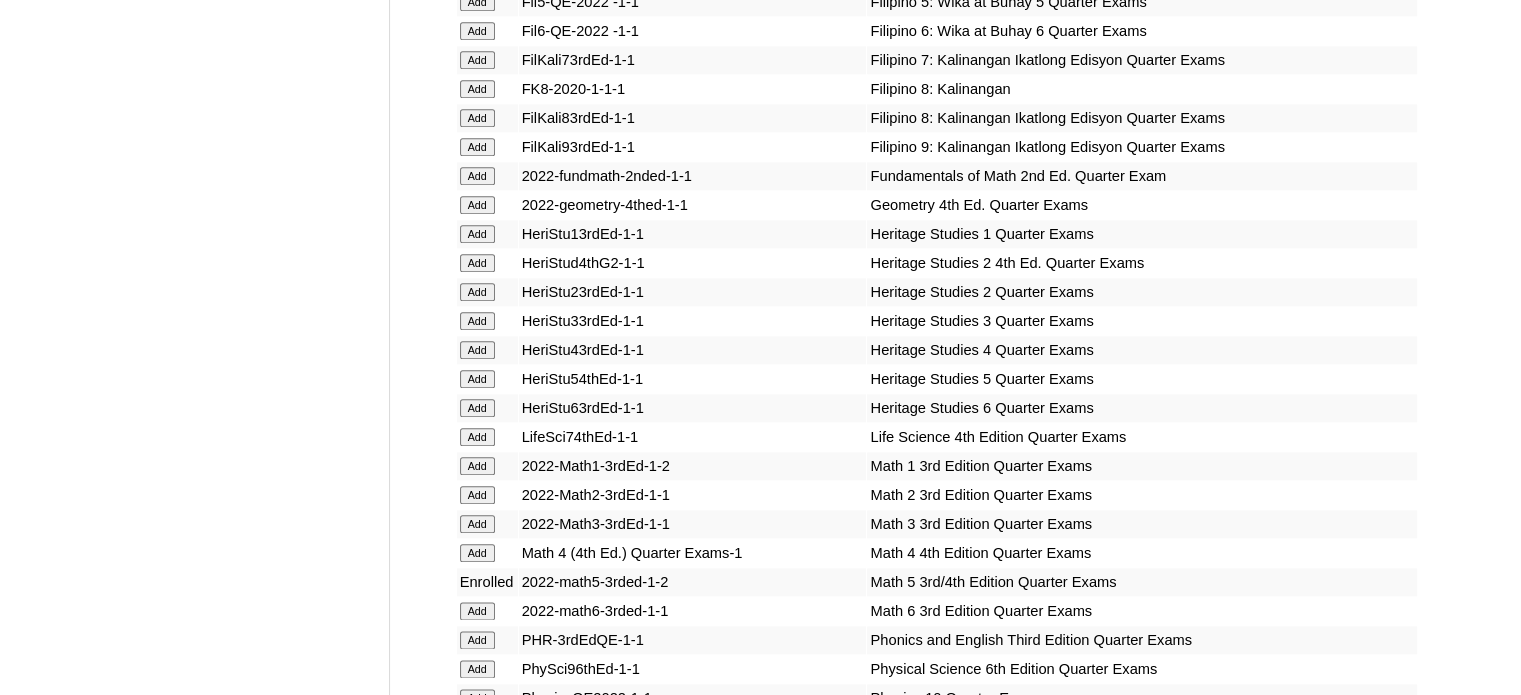 scroll, scrollTop: 9887, scrollLeft: 0, axis: vertical 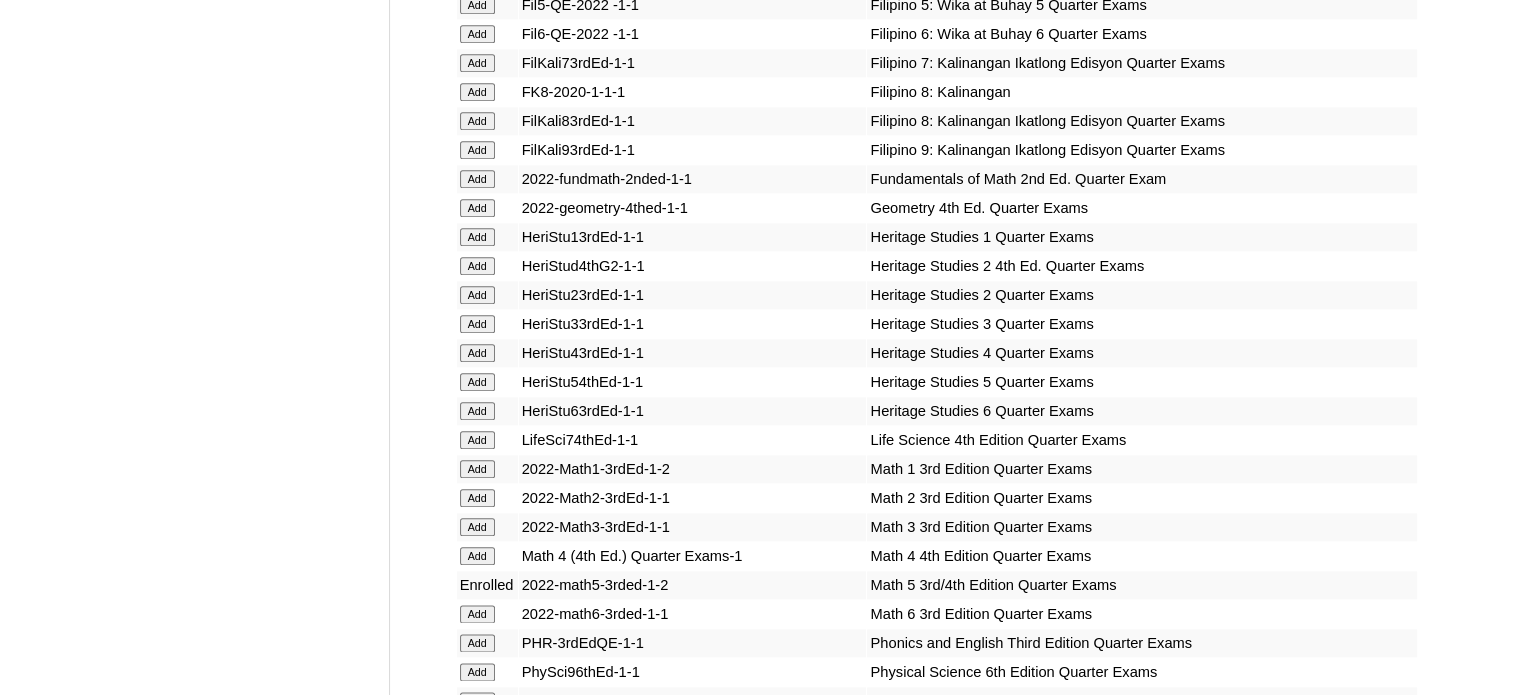 click on "Add" at bounding box center (477, -9511) 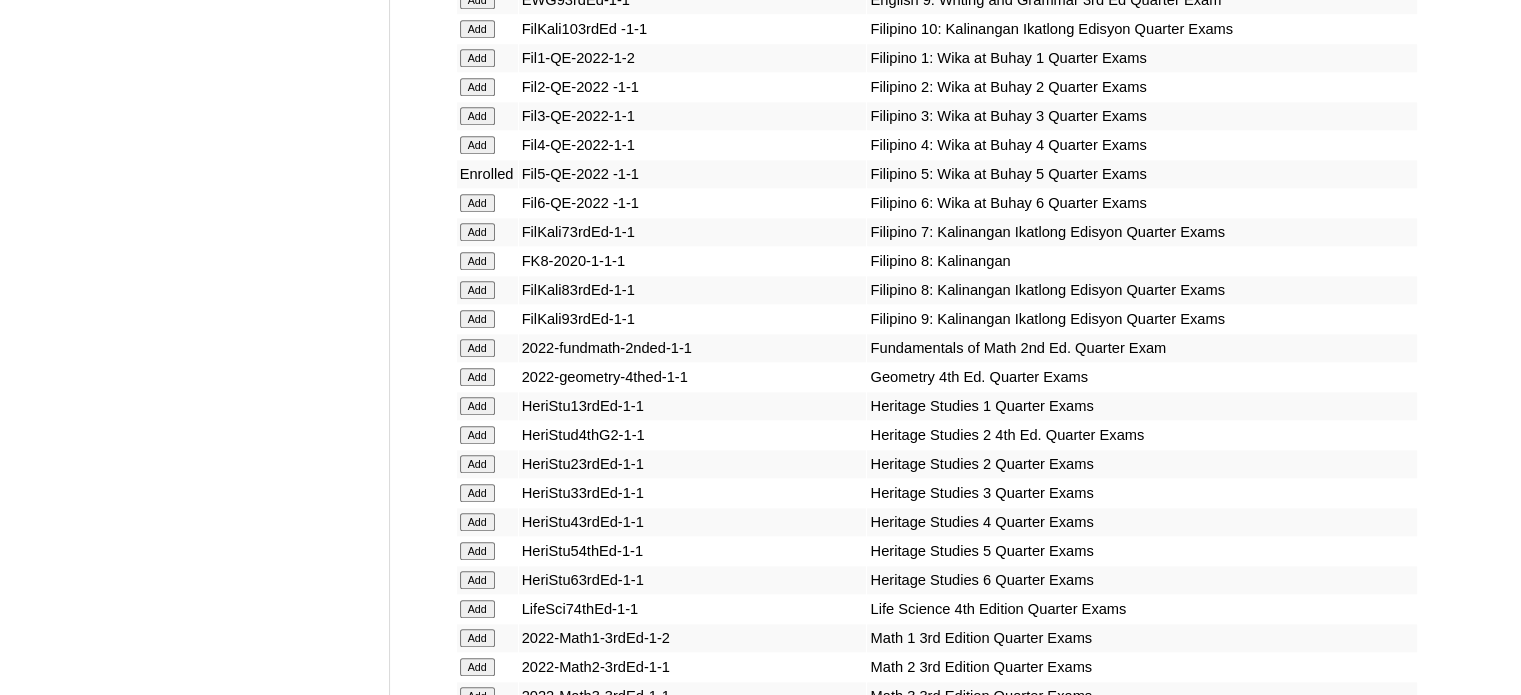 scroll, scrollTop: 13664, scrollLeft: 0, axis: vertical 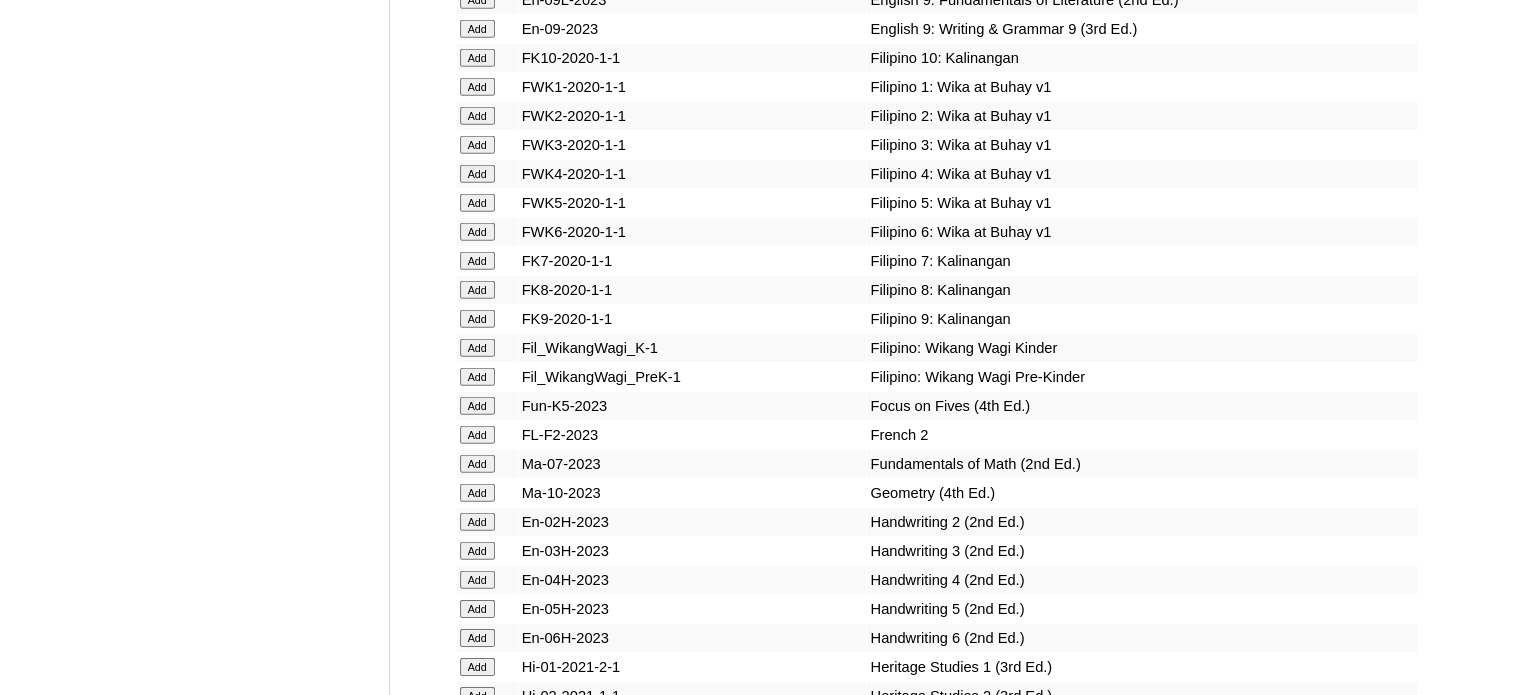 click on "Add" at bounding box center [477, -13288] 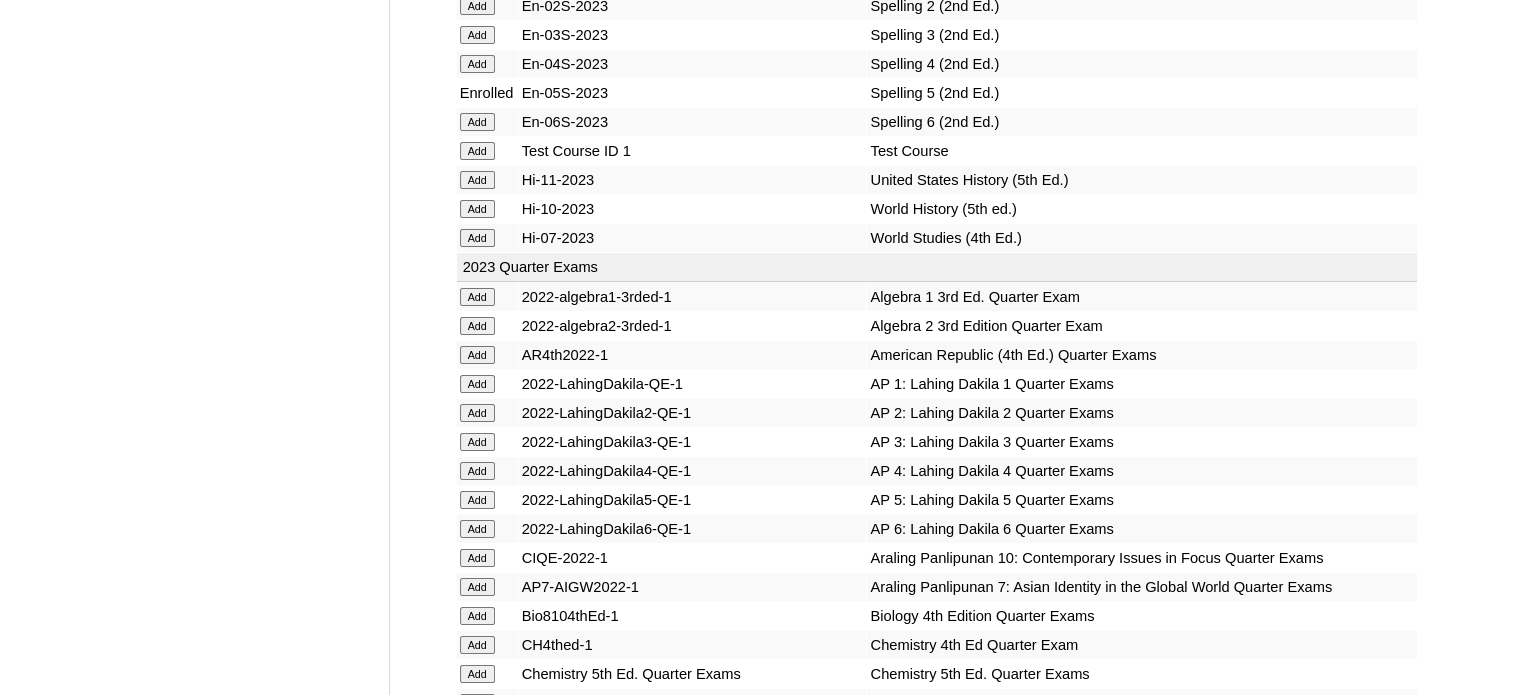 scroll, scrollTop: 8701, scrollLeft: 0, axis: vertical 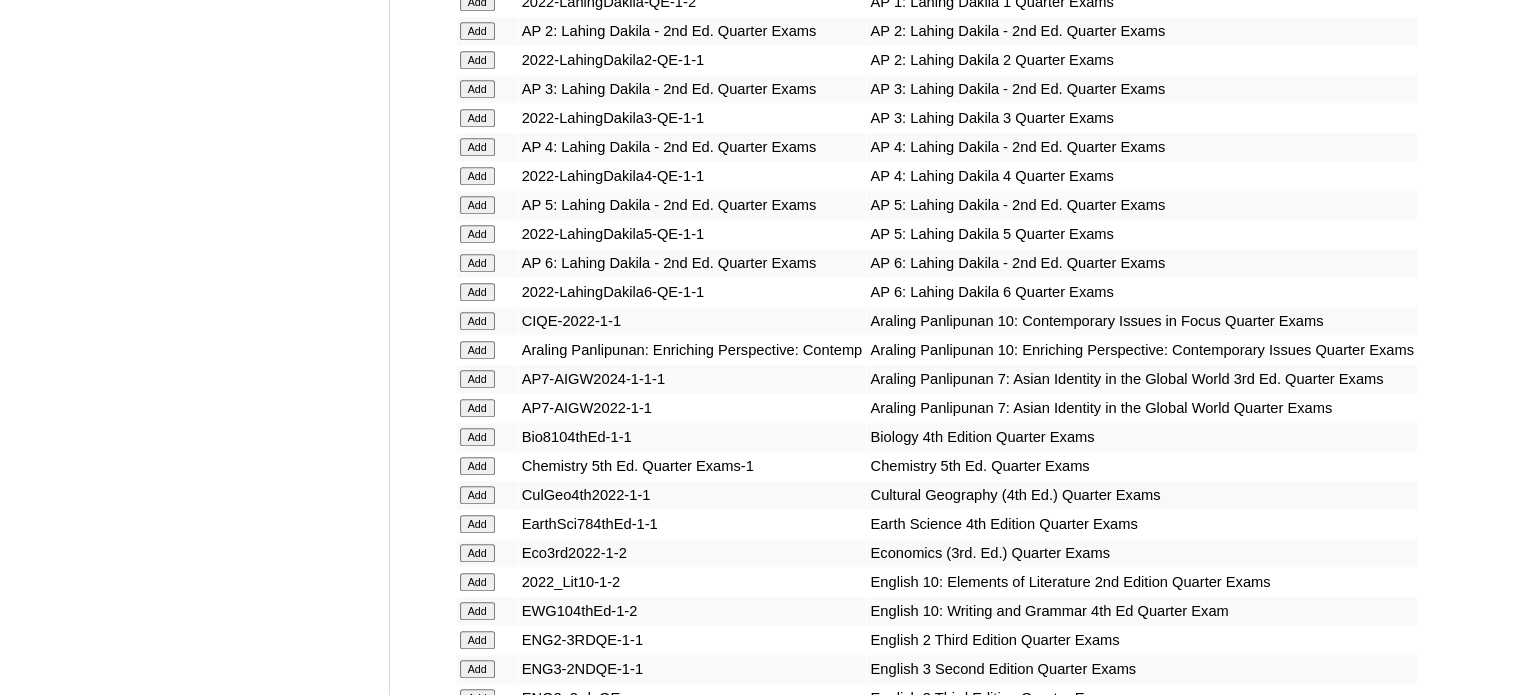 click on "Add" at bounding box center (477, -8325) 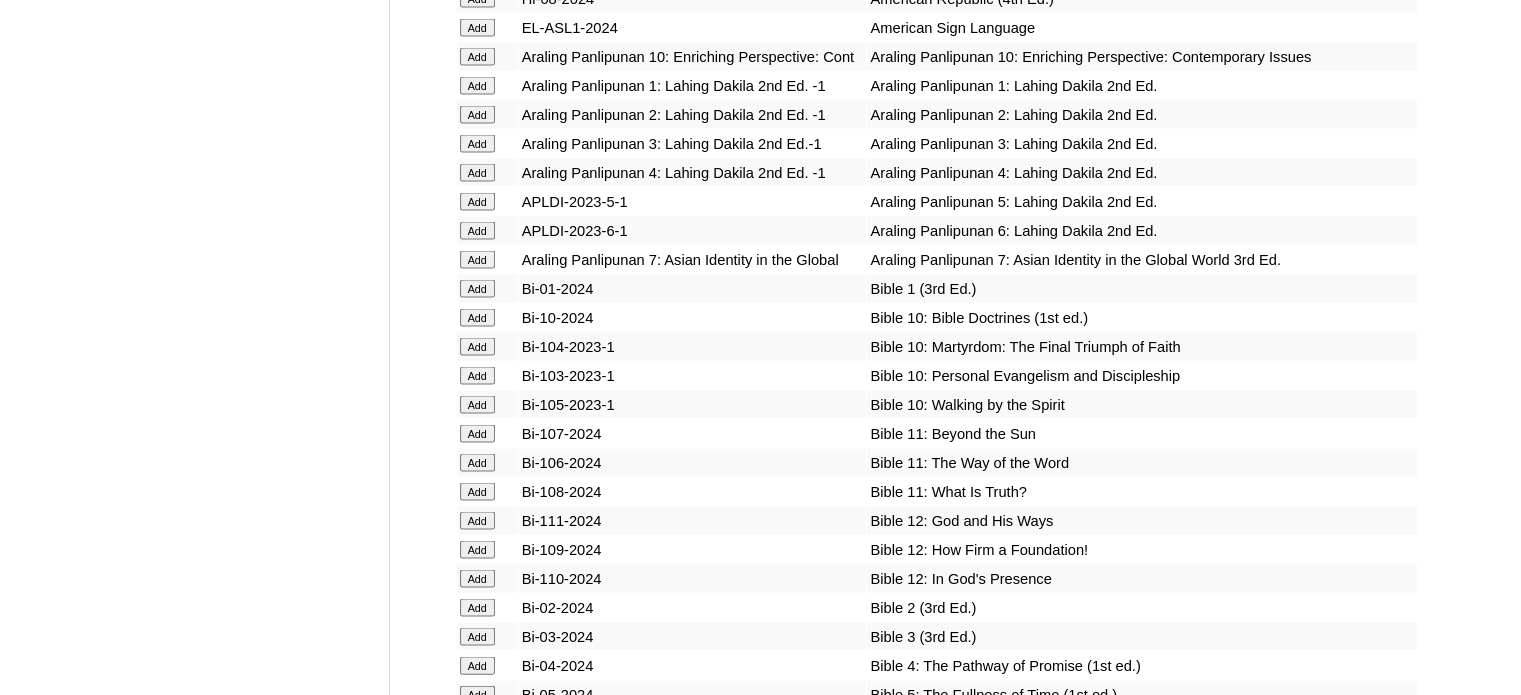 scroll, scrollTop: 11504, scrollLeft: 0, axis: vertical 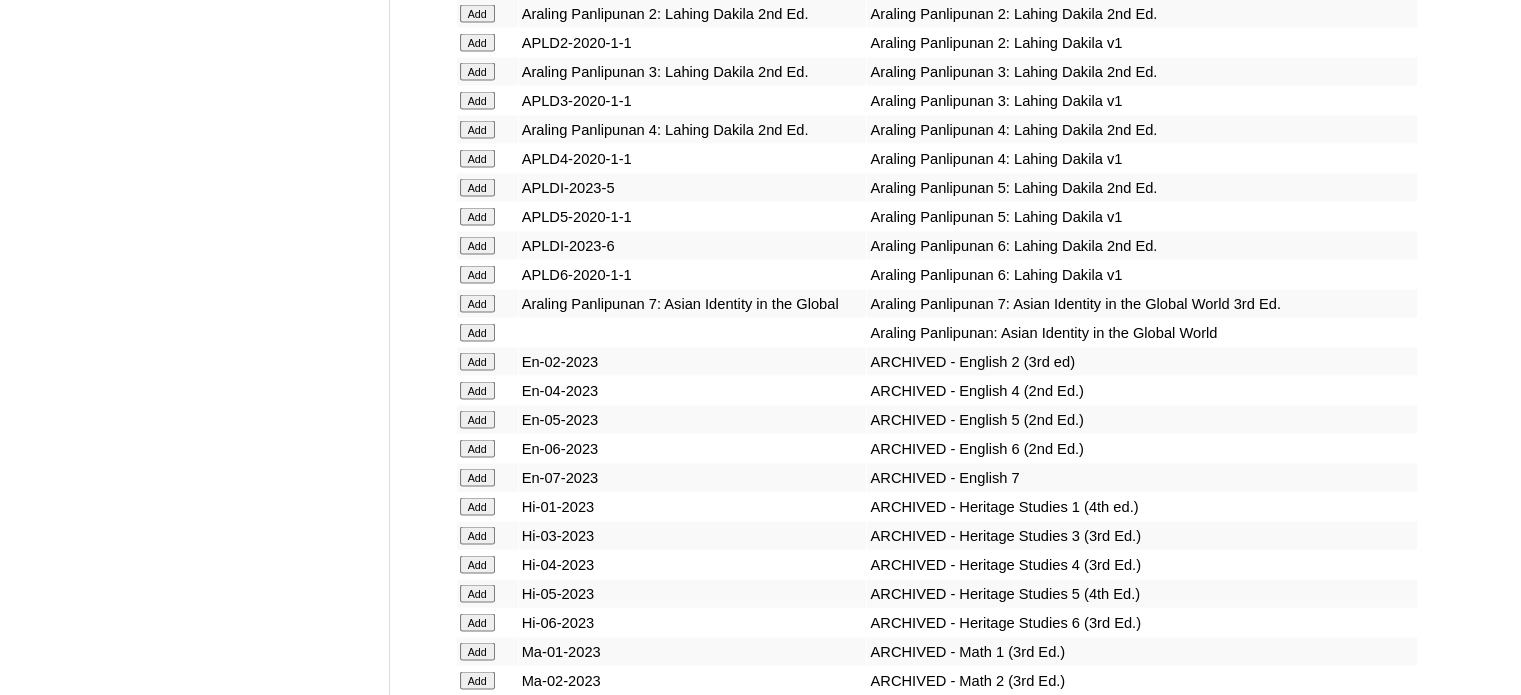 click on "Add" at bounding box center [477, -11128] 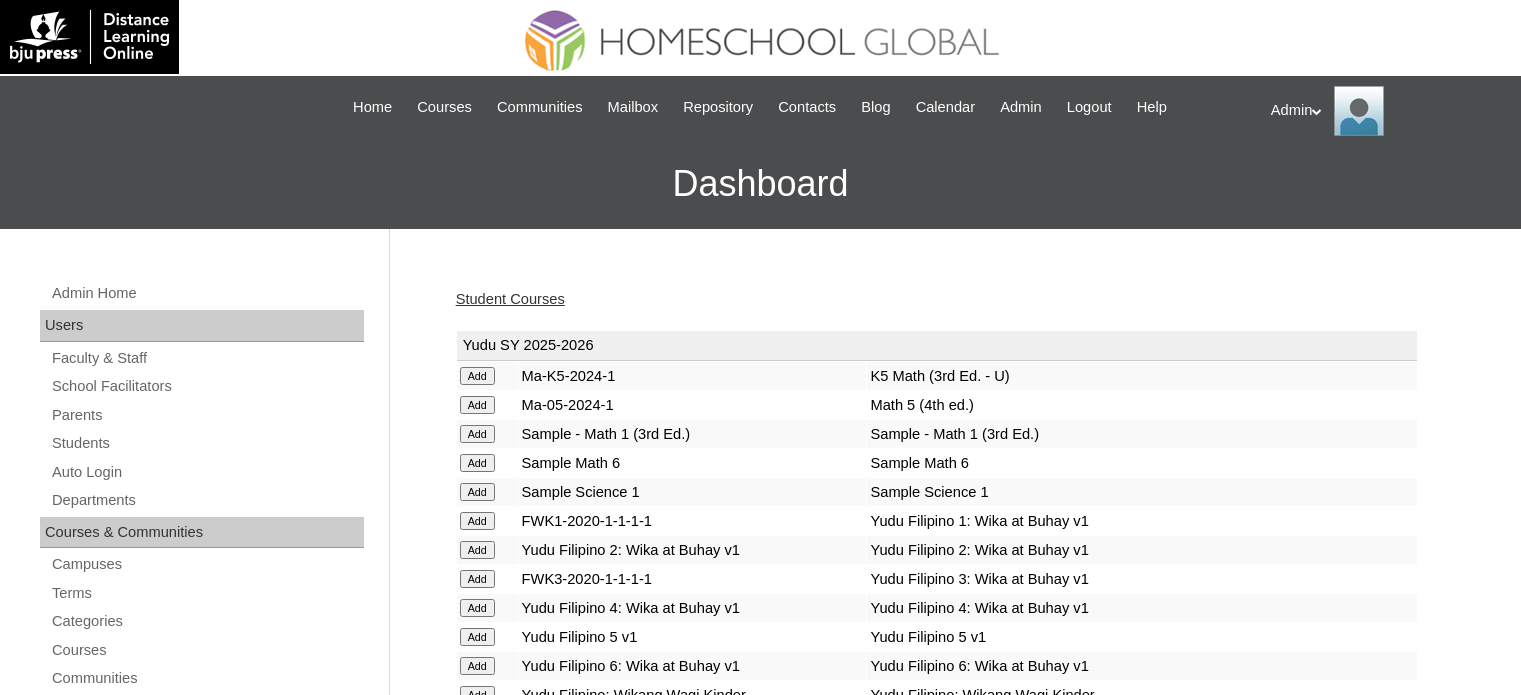 scroll, scrollTop: 0, scrollLeft: 0, axis: both 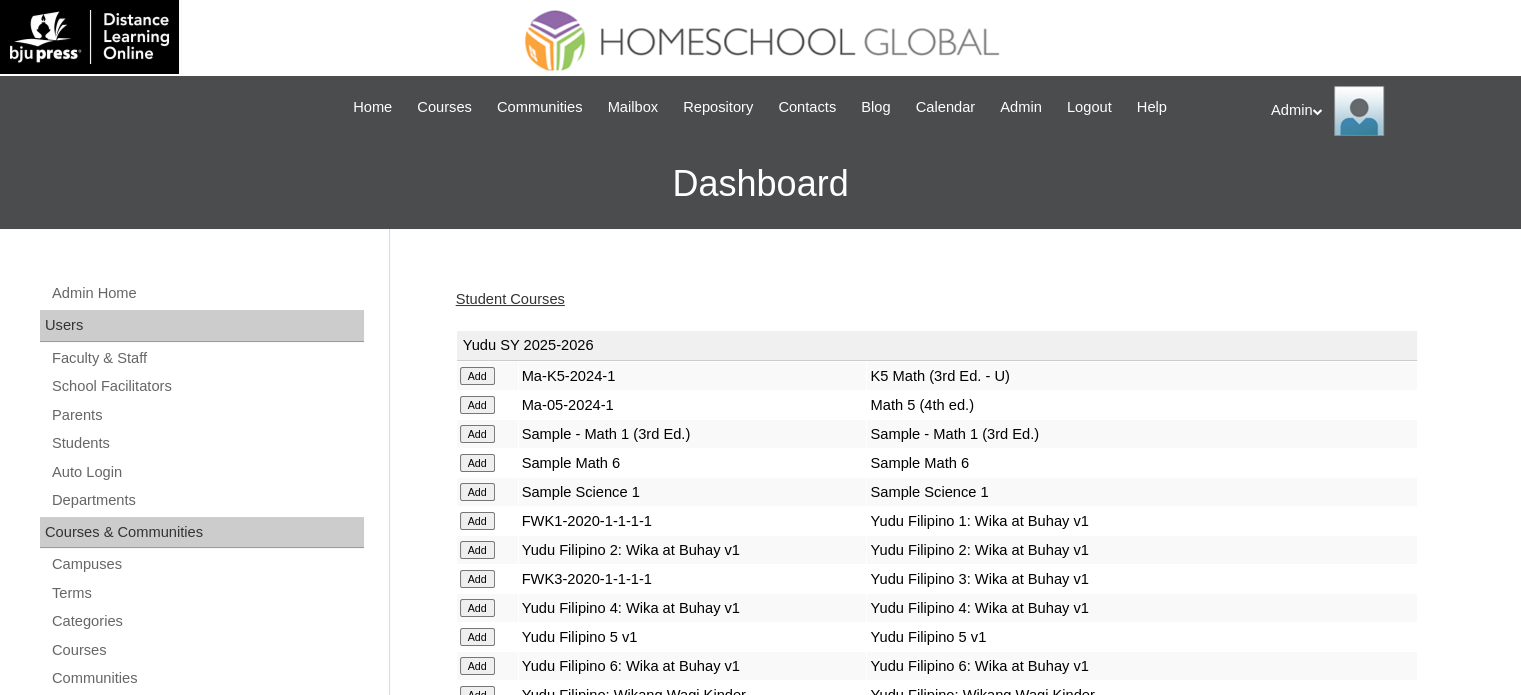click on "Student Courses" at bounding box center [510, 299] 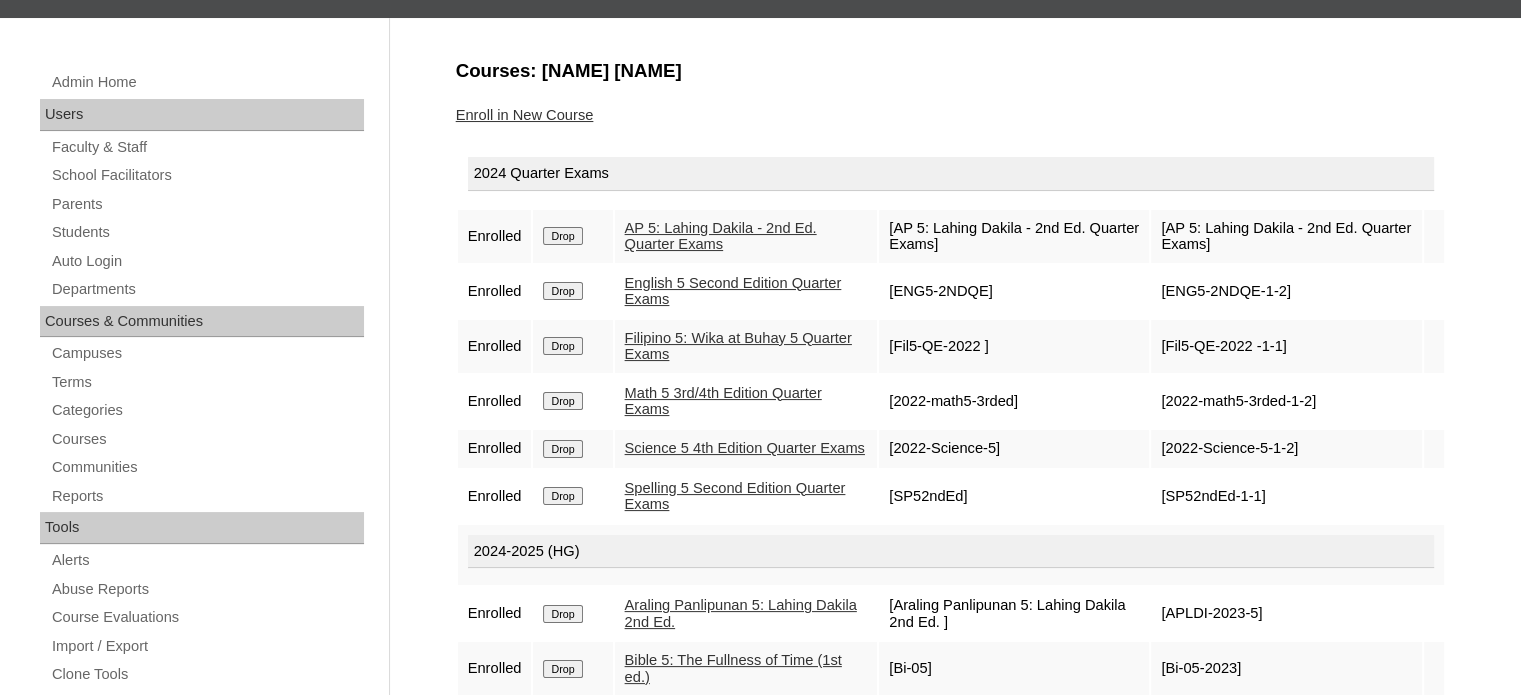 scroll, scrollTop: 0, scrollLeft: 0, axis: both 